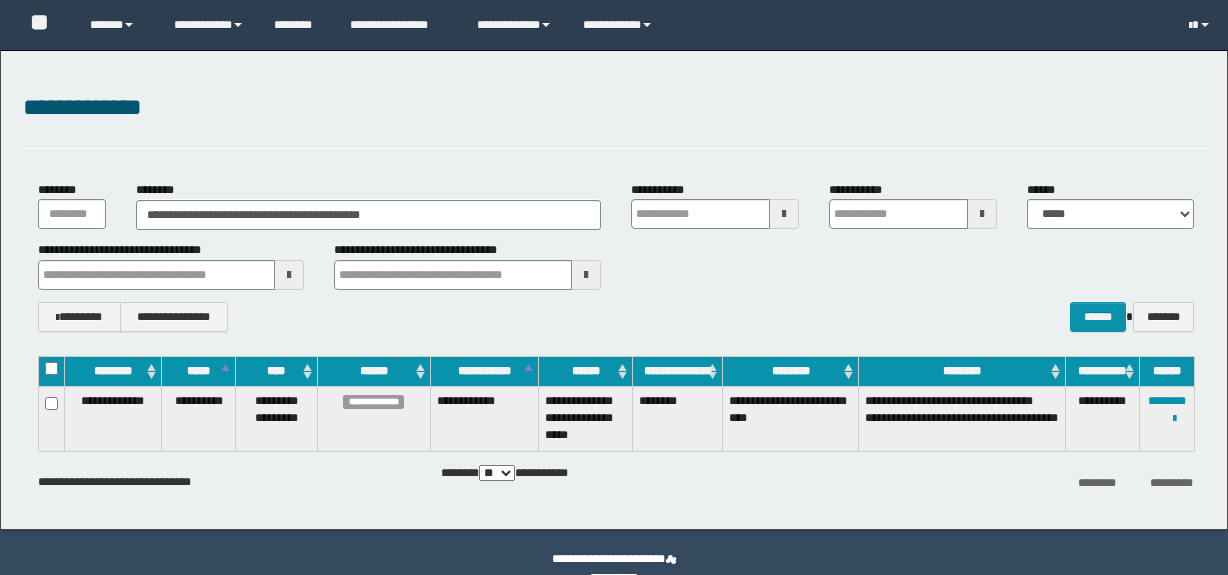 scroll, scrollTop: 0, scrollLeft: 0, axis: both 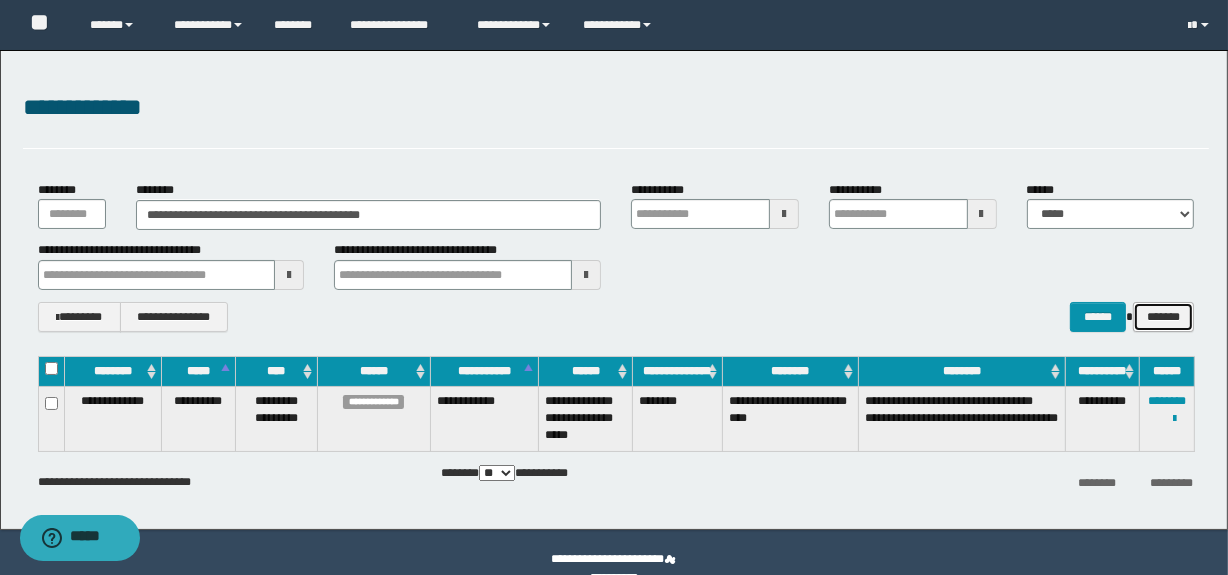 click on "*******" at bounding box center (1163, 317) 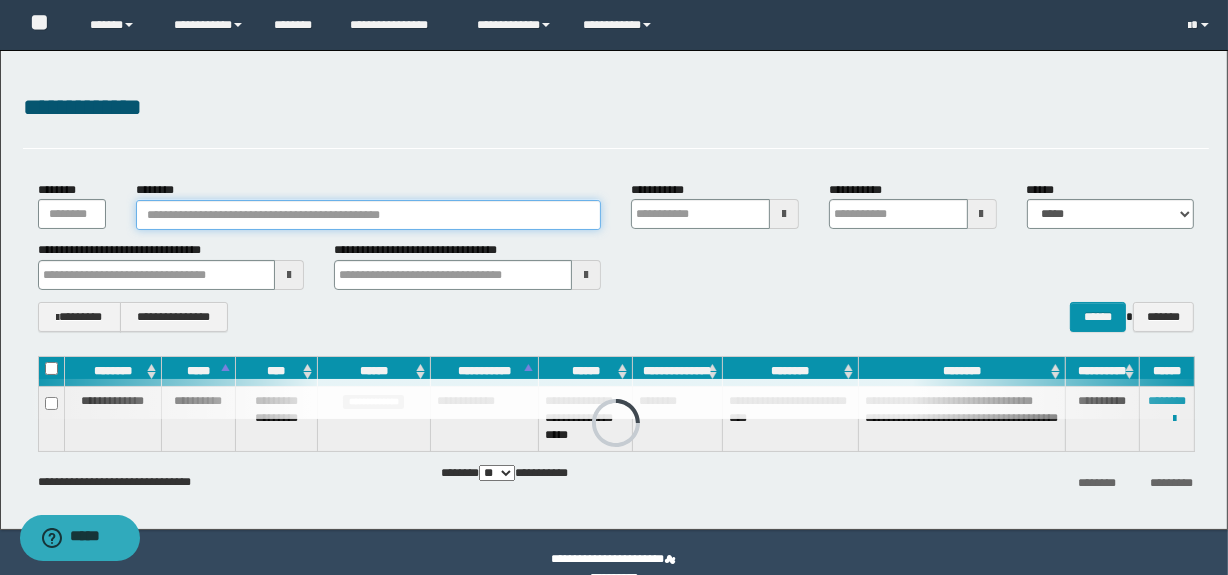 click on "********" at bounding box center (368, 215) 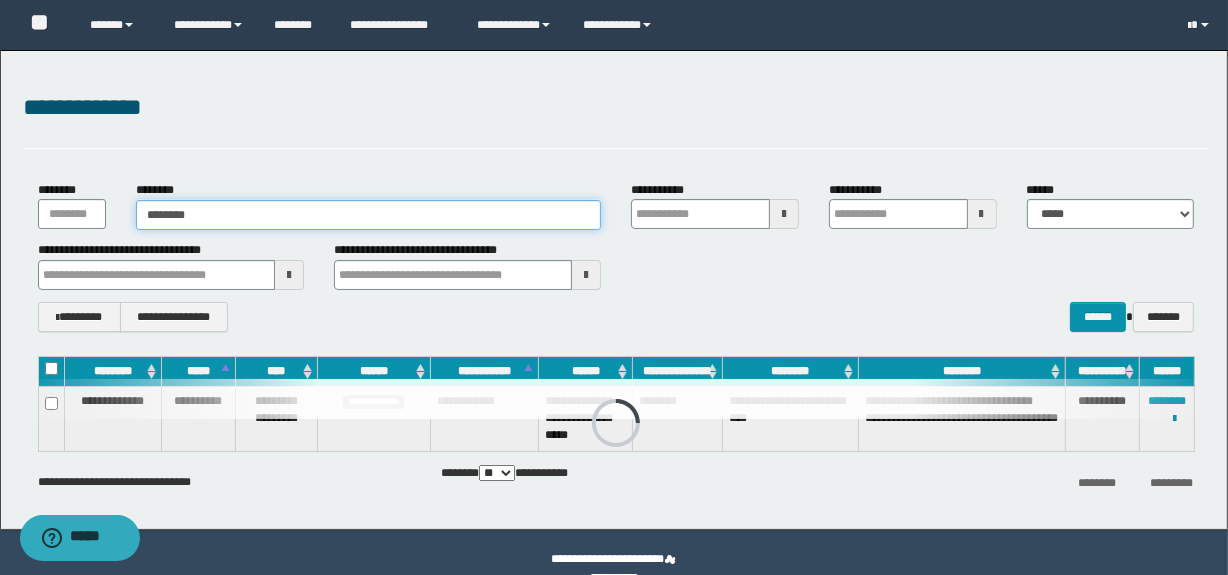type on "********" 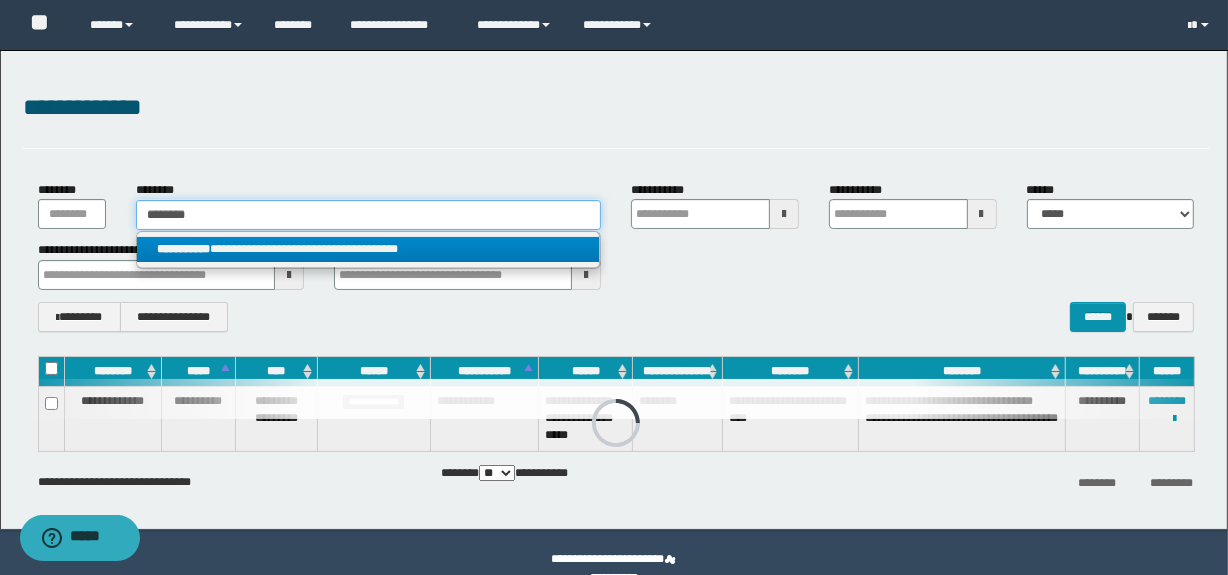 type on "********" 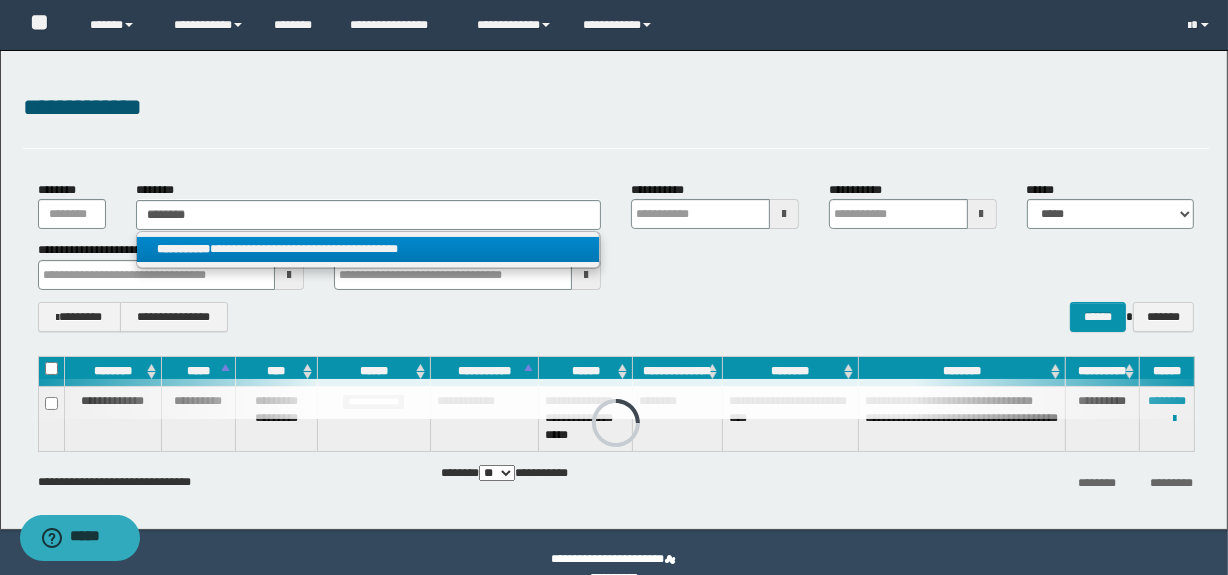 click on "**********" at bounding box center [368, 249] 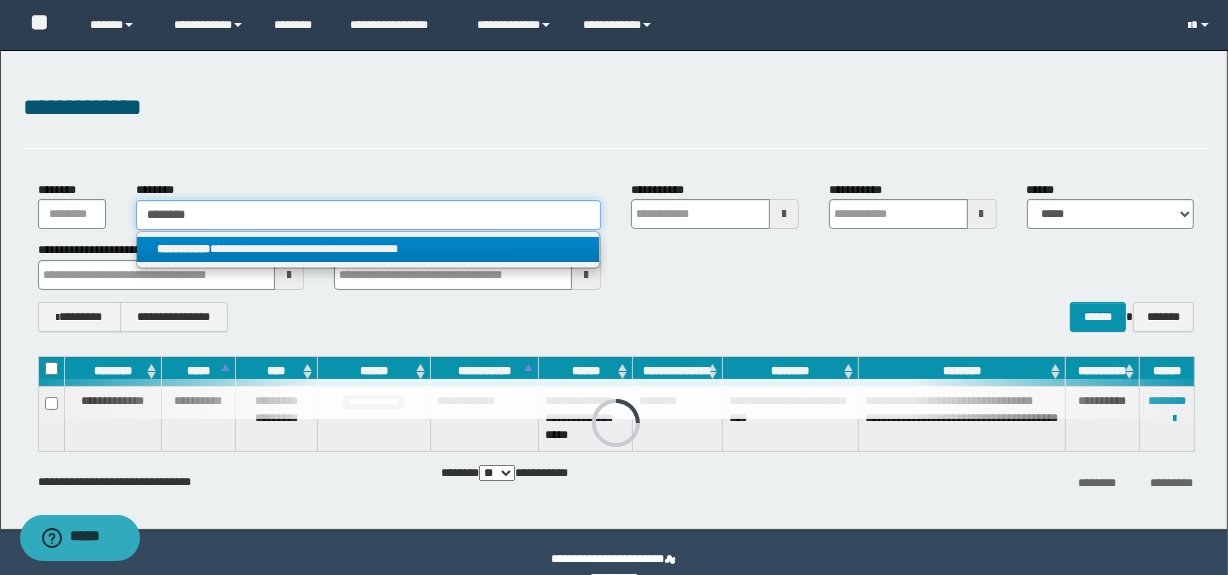 type 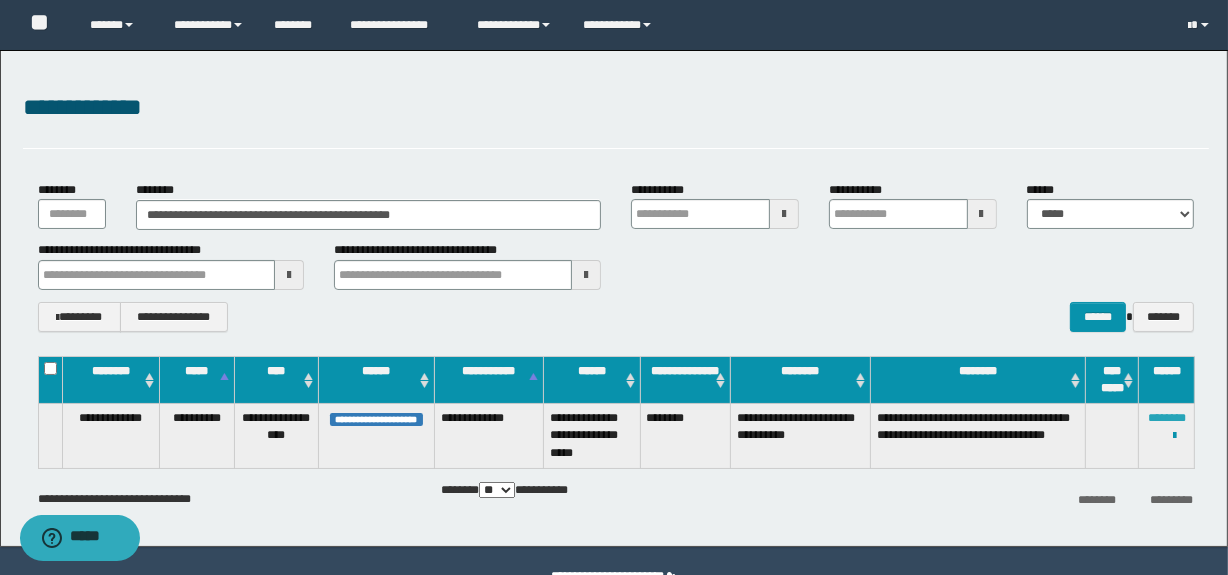 click on "********" at bounding box center [1167, 418] 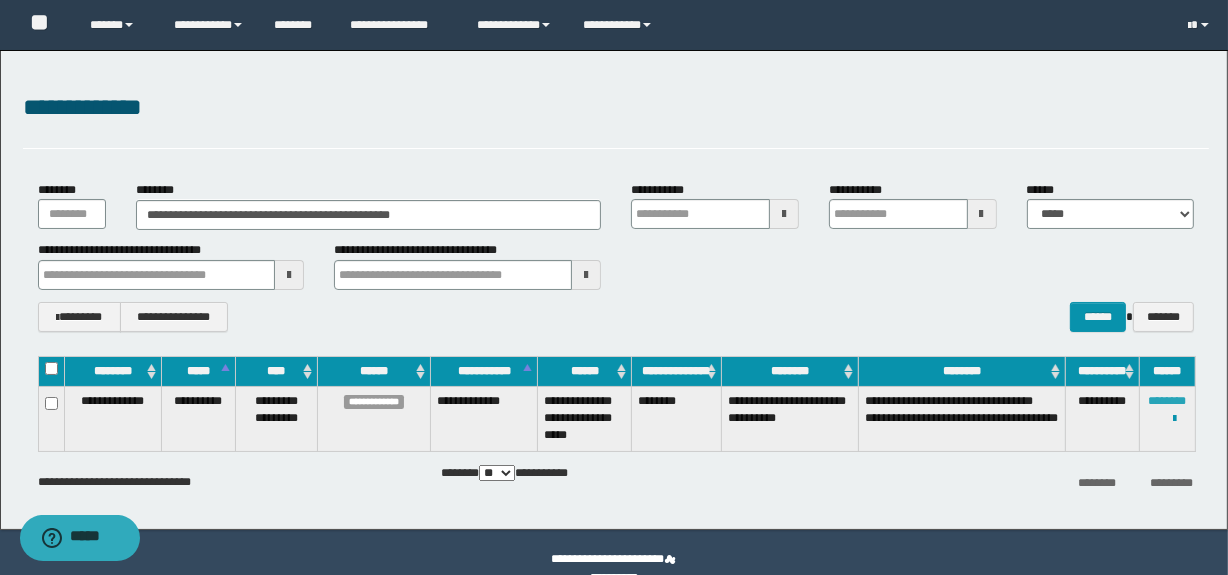 click on "********" at bounding box center (1167, 401) 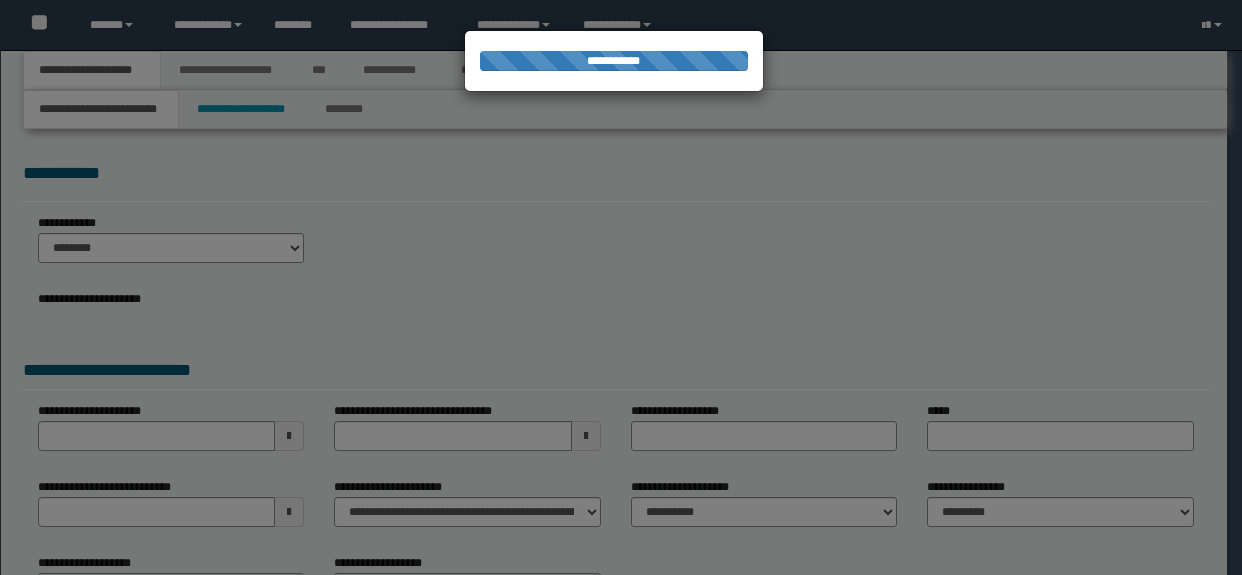 scroll, scrollTop: 0, scrollLeft: 0, axis: both 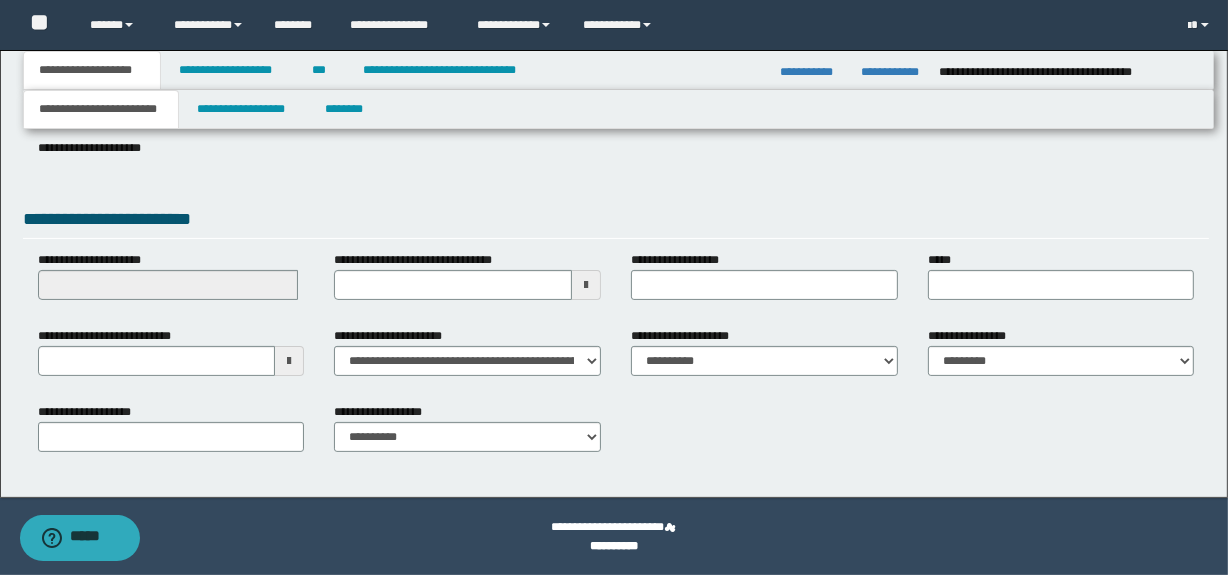 click at bounding box center (289, 361) 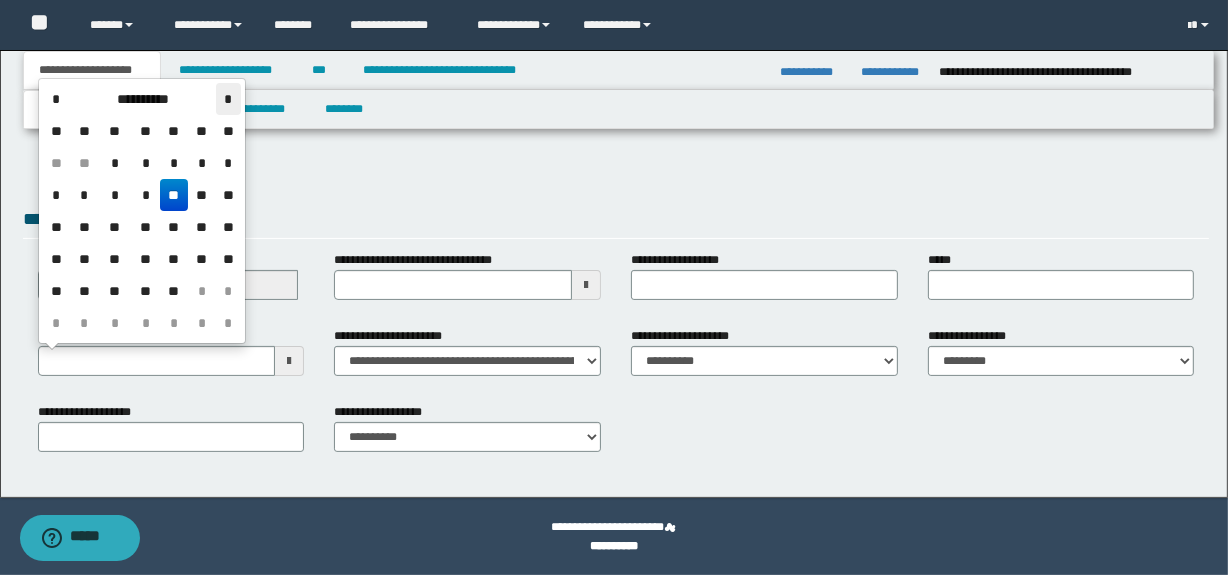 click on "*" at bounding box center [228, 99] 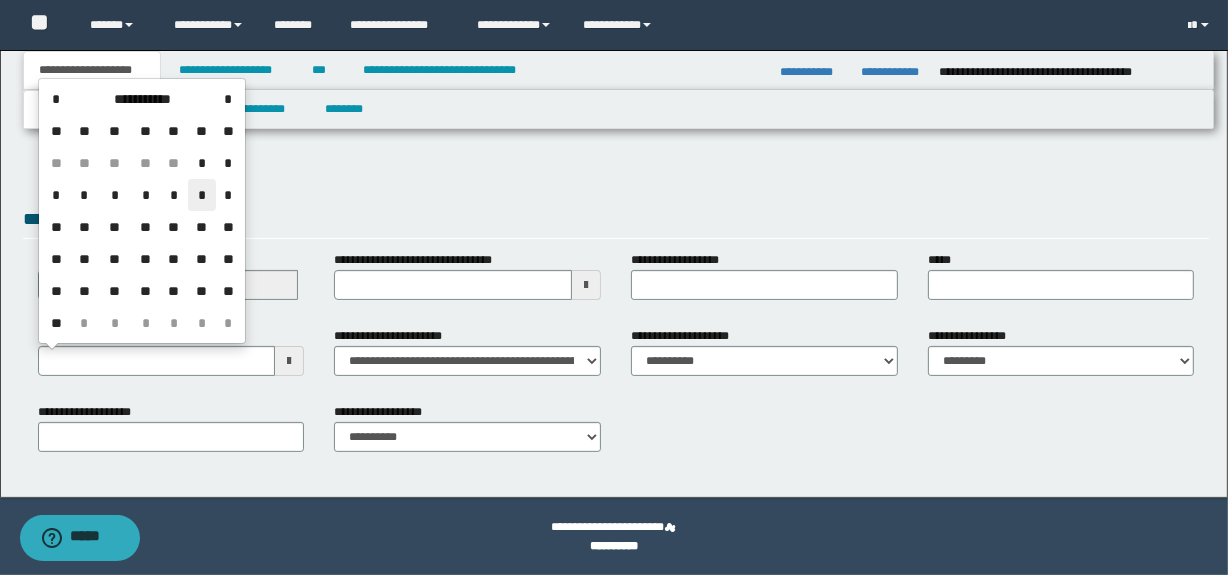 click on "*" at bounding box center (202, 195) 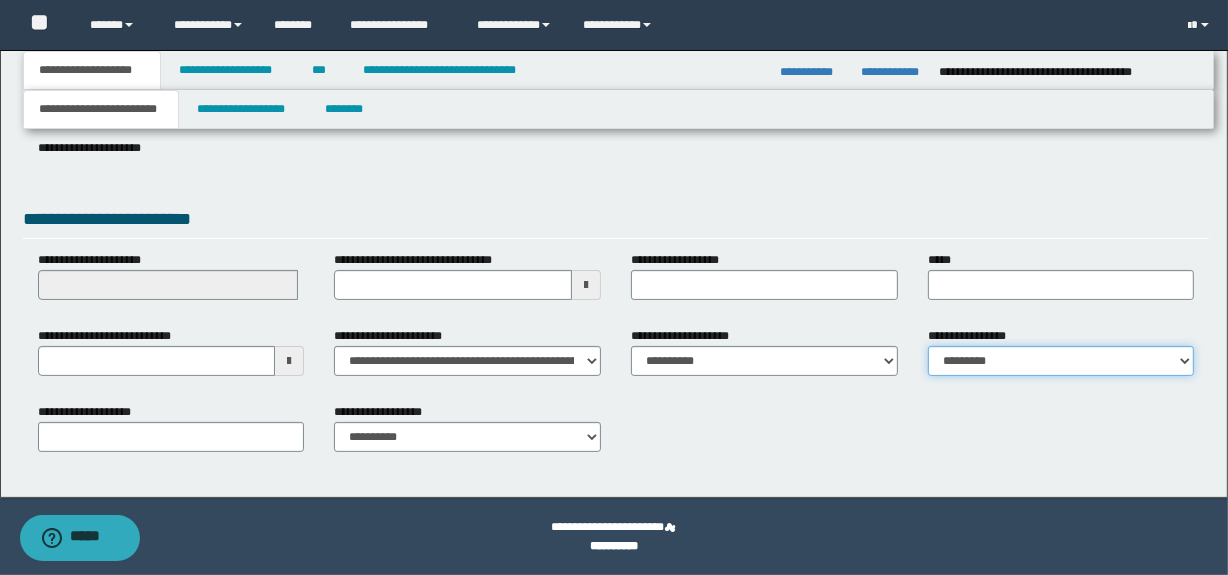 click on "**********" at bounding box center (1061, 361) 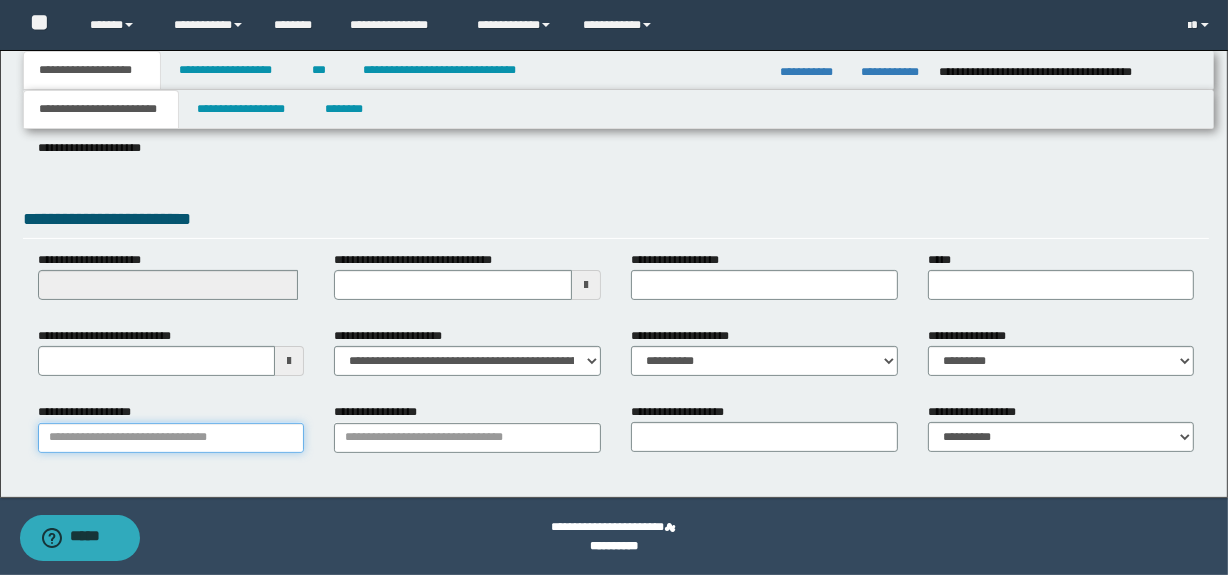 click on "**********" at bounding box center (171, 438) 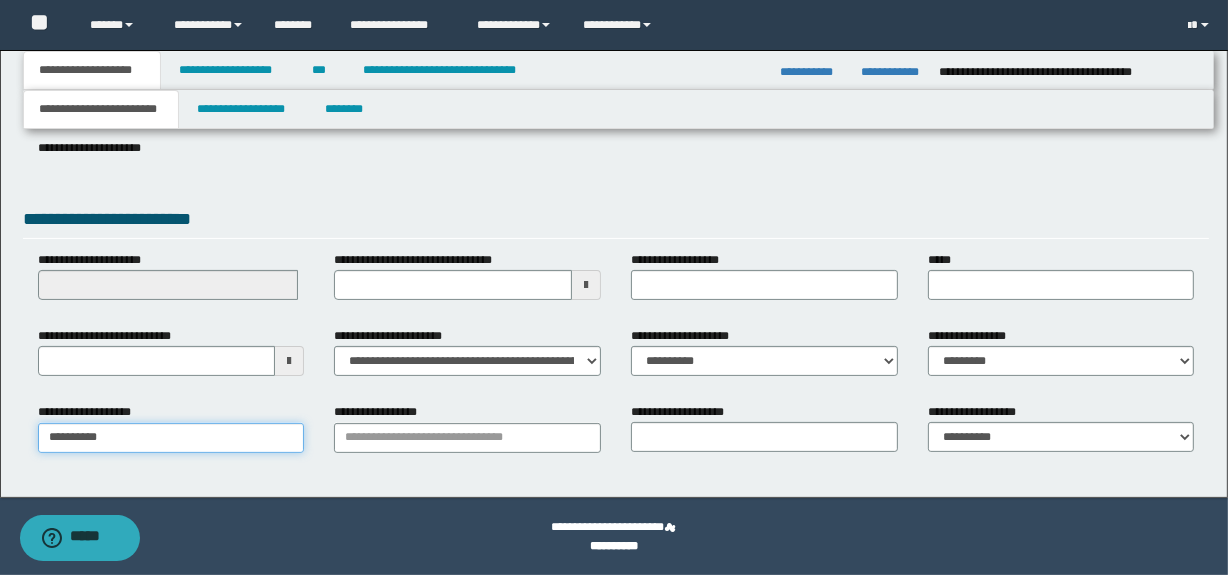 type on "**********" 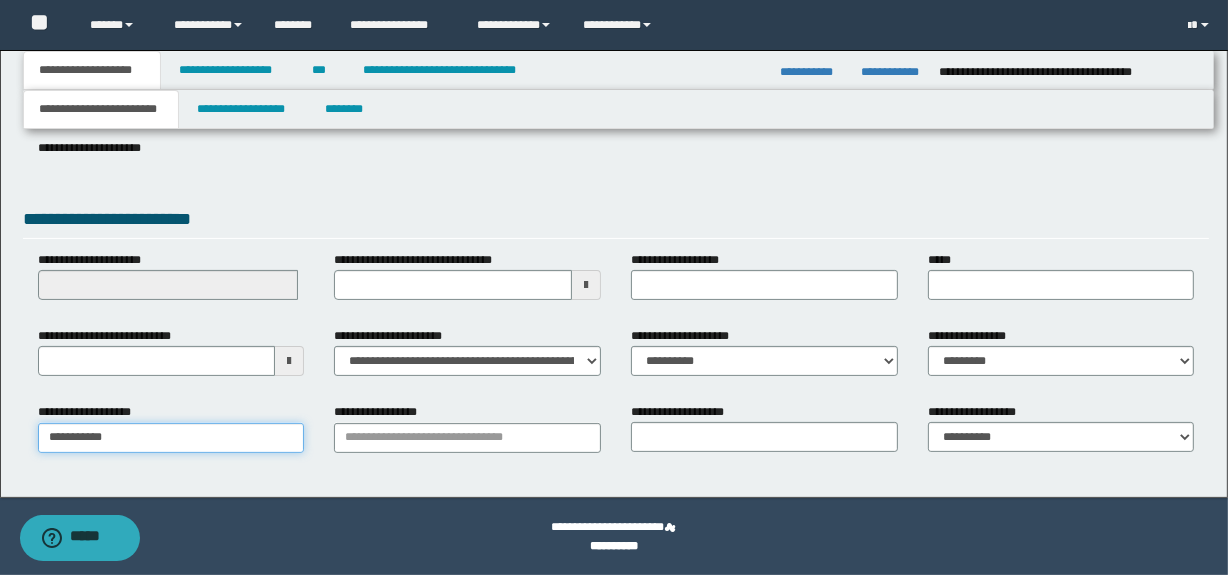type on "**********" 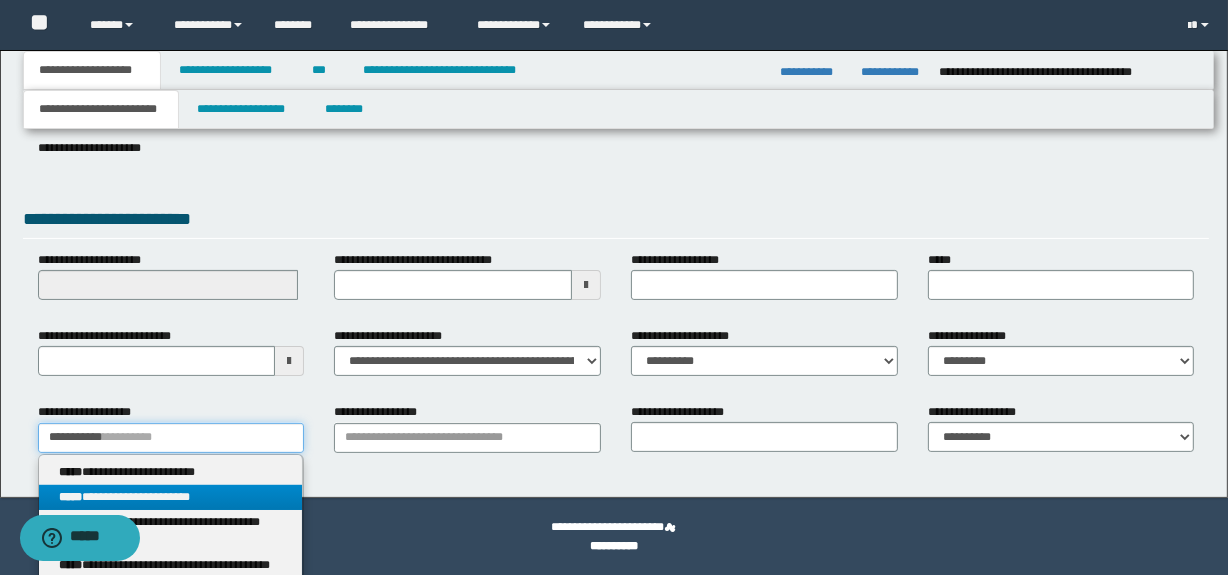 type on "**********" 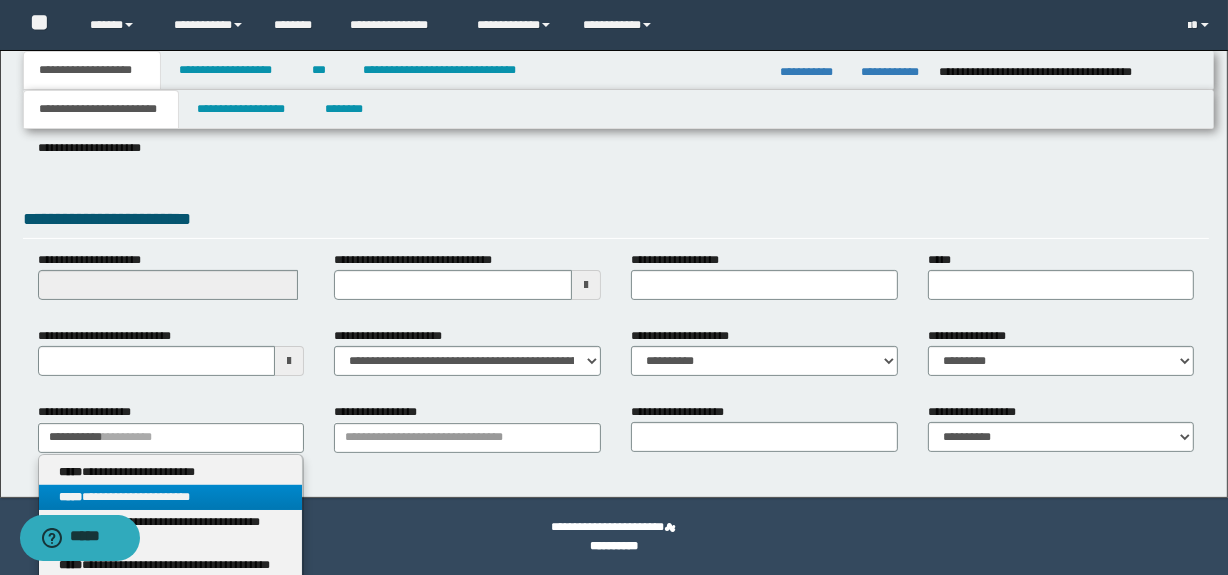 click on "**********" at bounding box center [171, 497] 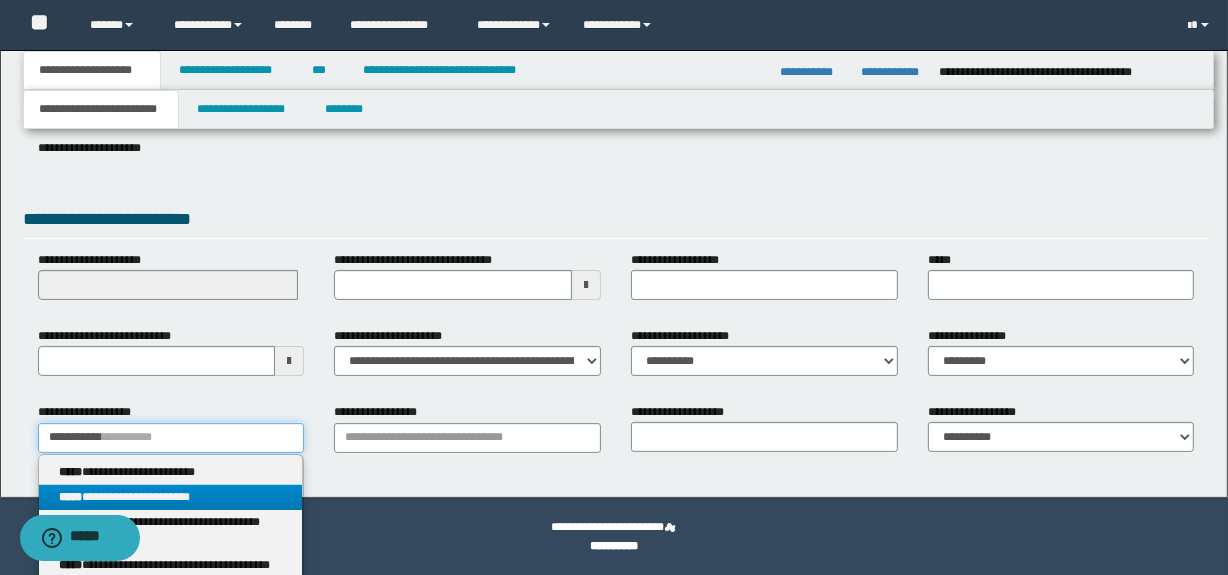 type 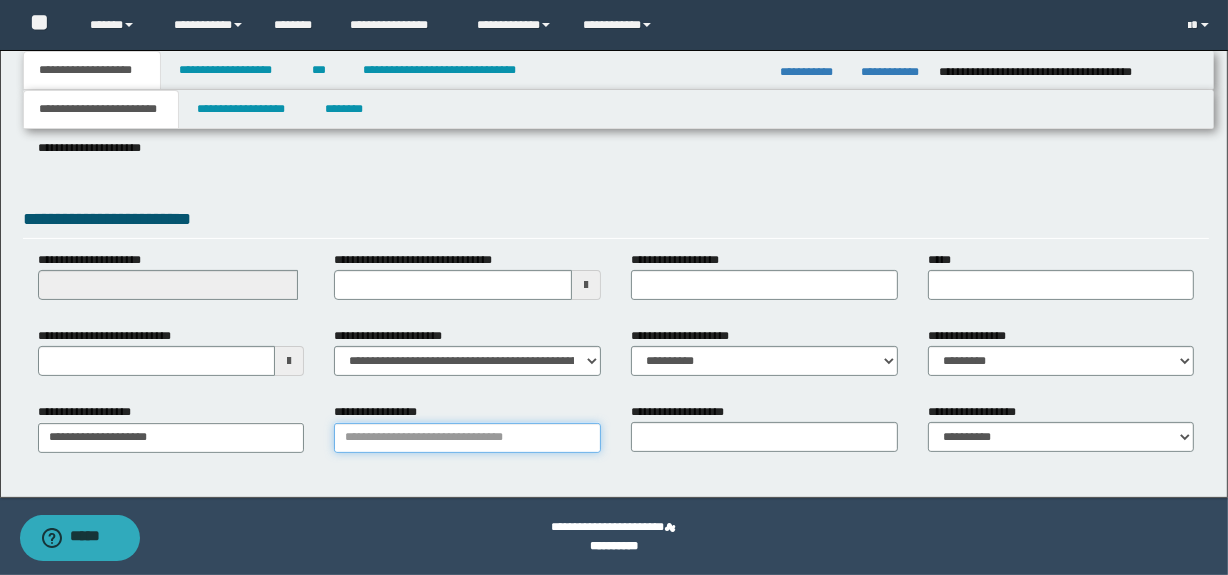 click on "**********" at bounding box center (467, 438) 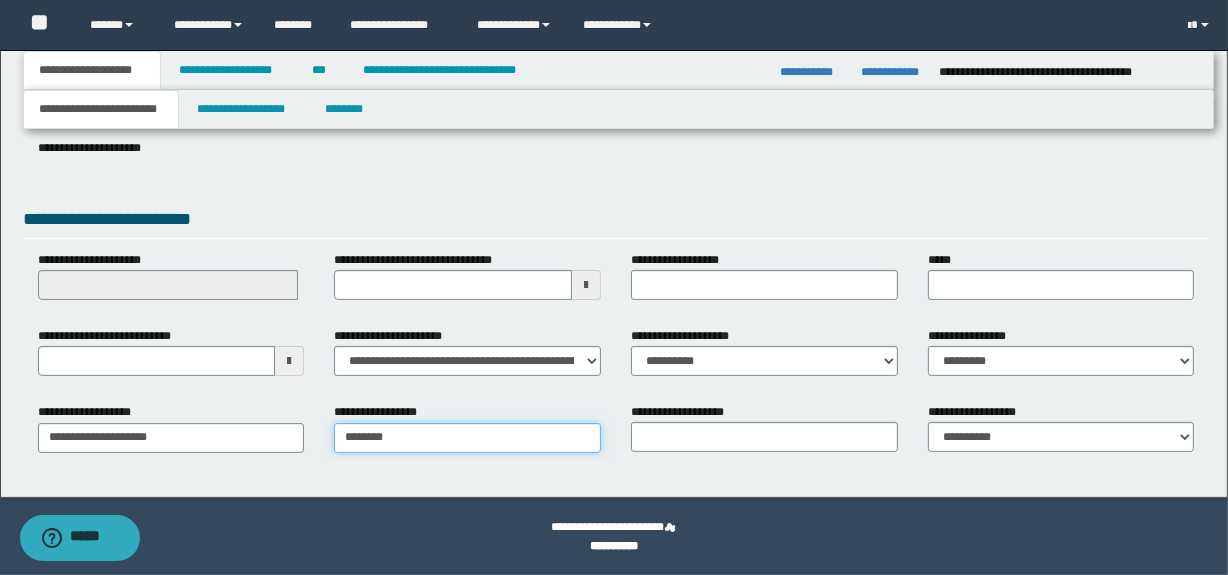 type on "*********" 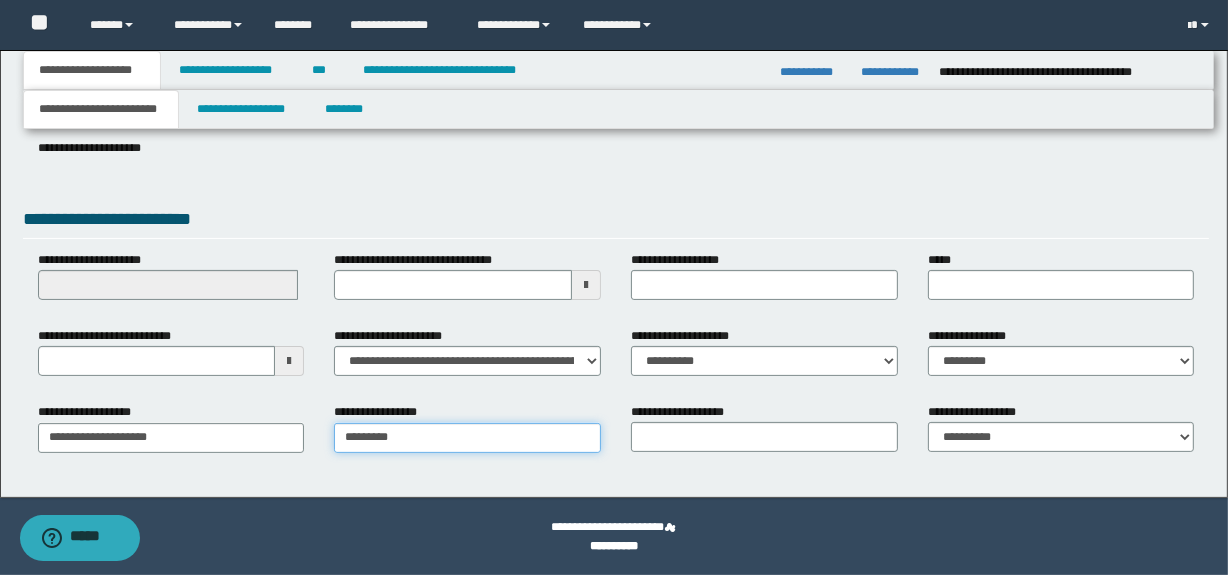type on "*********" 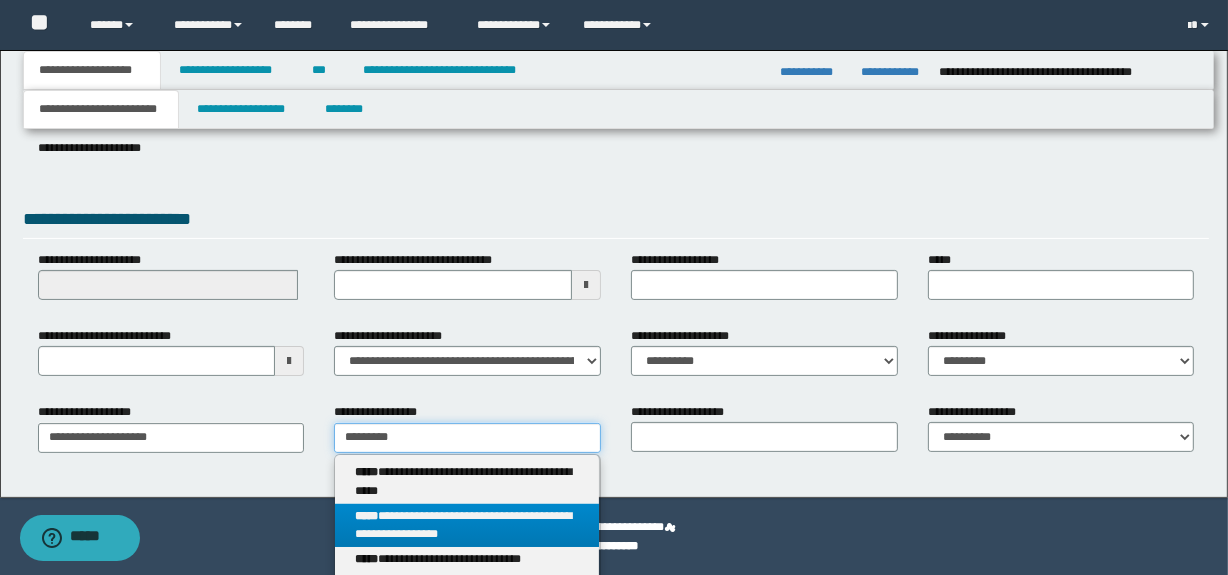 type on "*********" 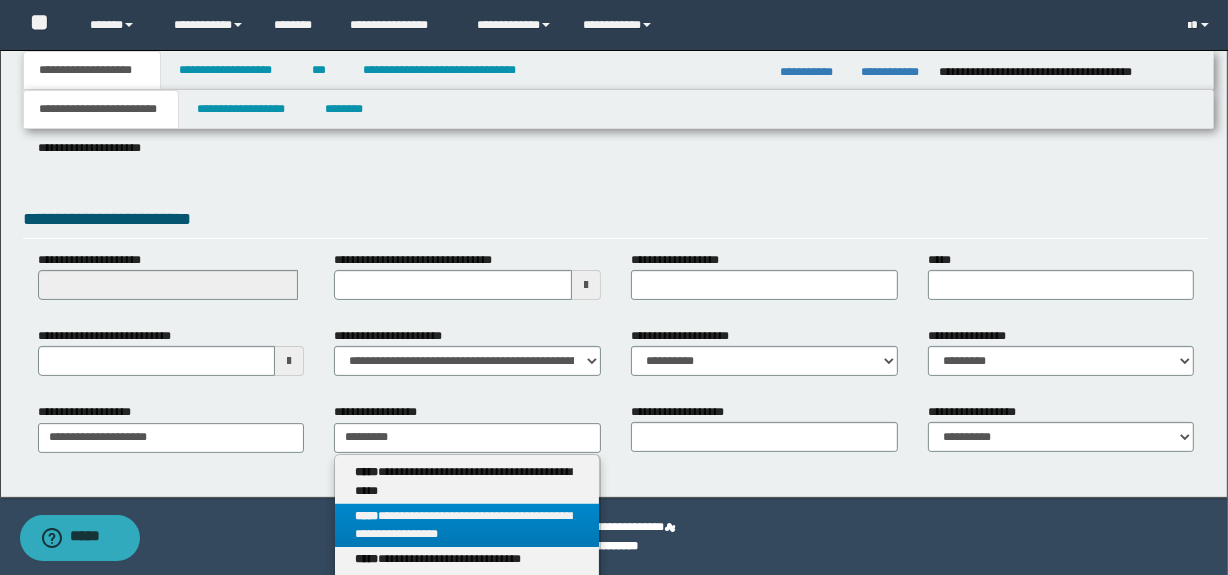 click on "**********" at bounding box center (467, 526) 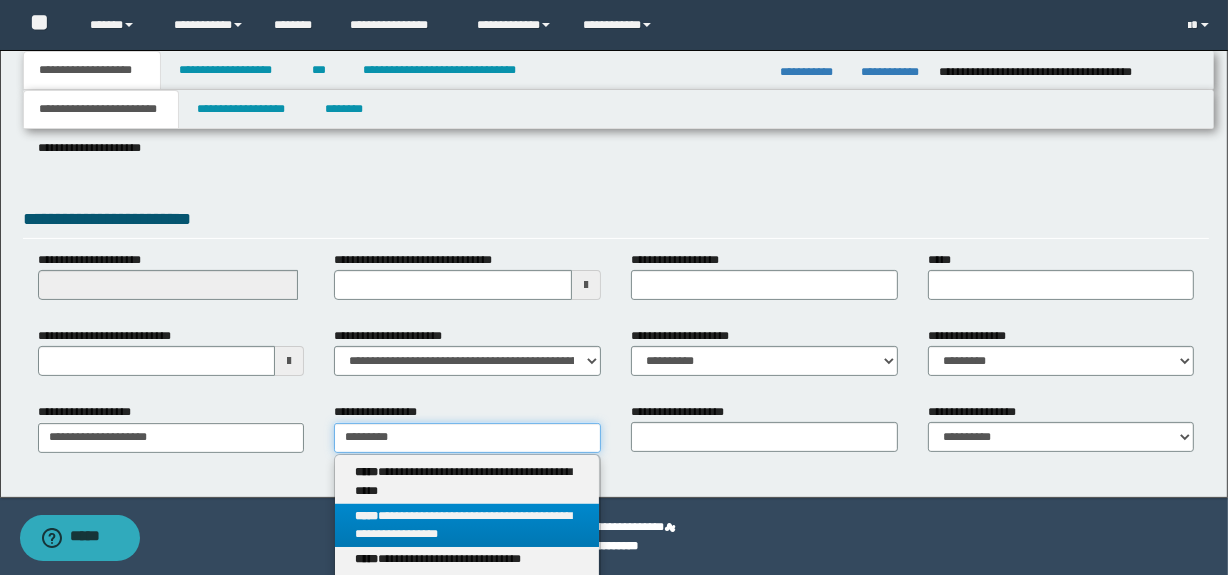 type 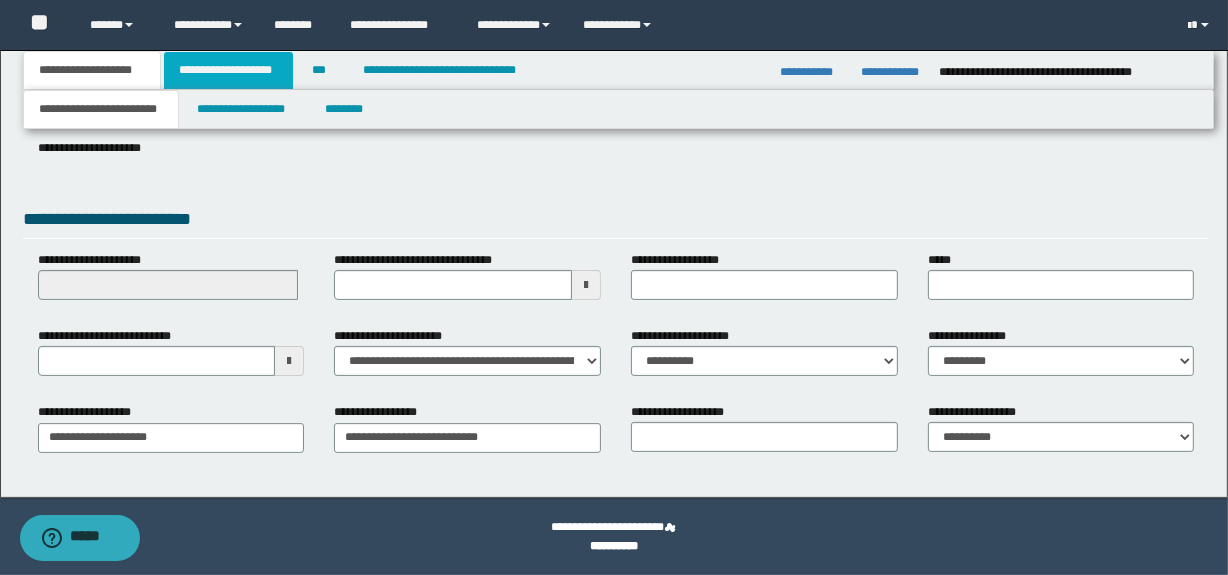 click on "**********" at bounding box center (228, 70) 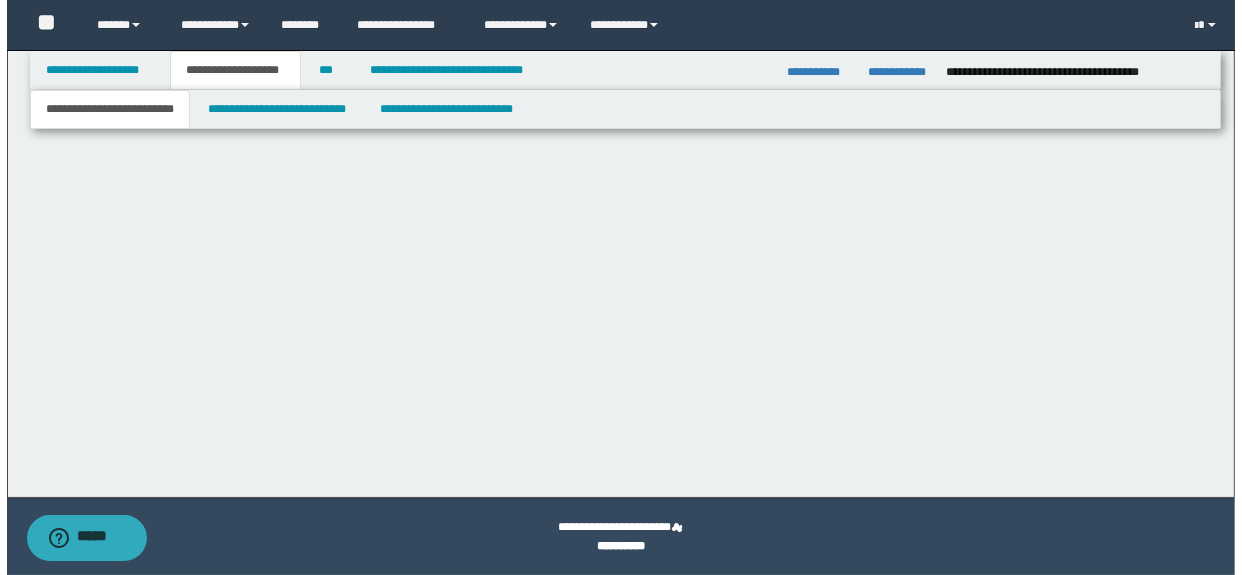 scroll, scrollTop: 0, scrollLeft: 0, axis: both 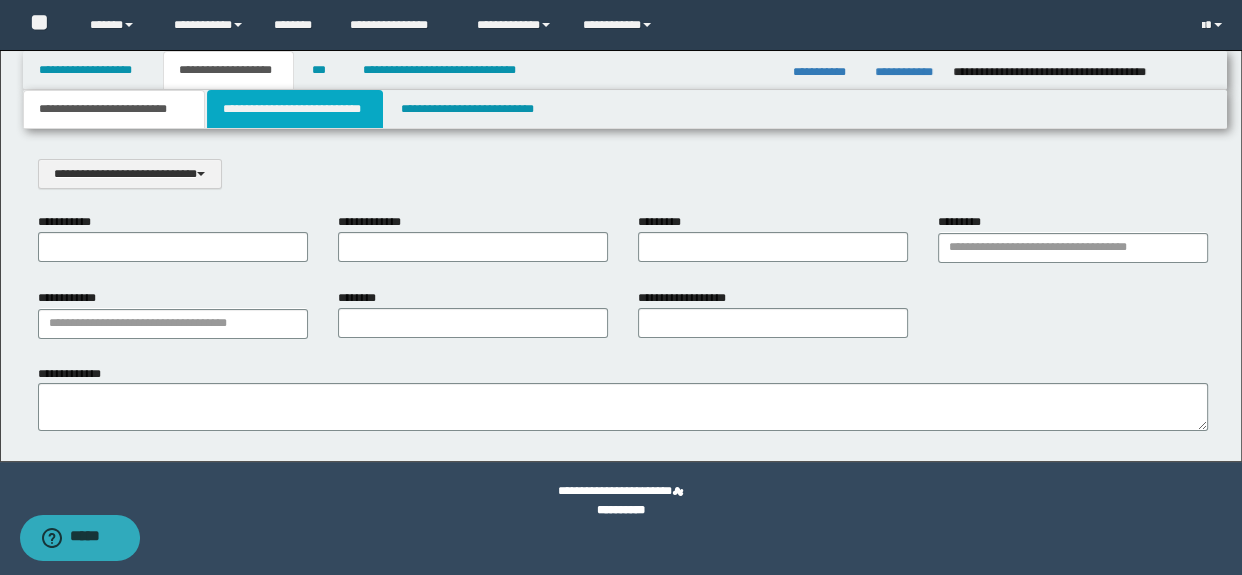 click on "**********" at bounding box center (294, 109) 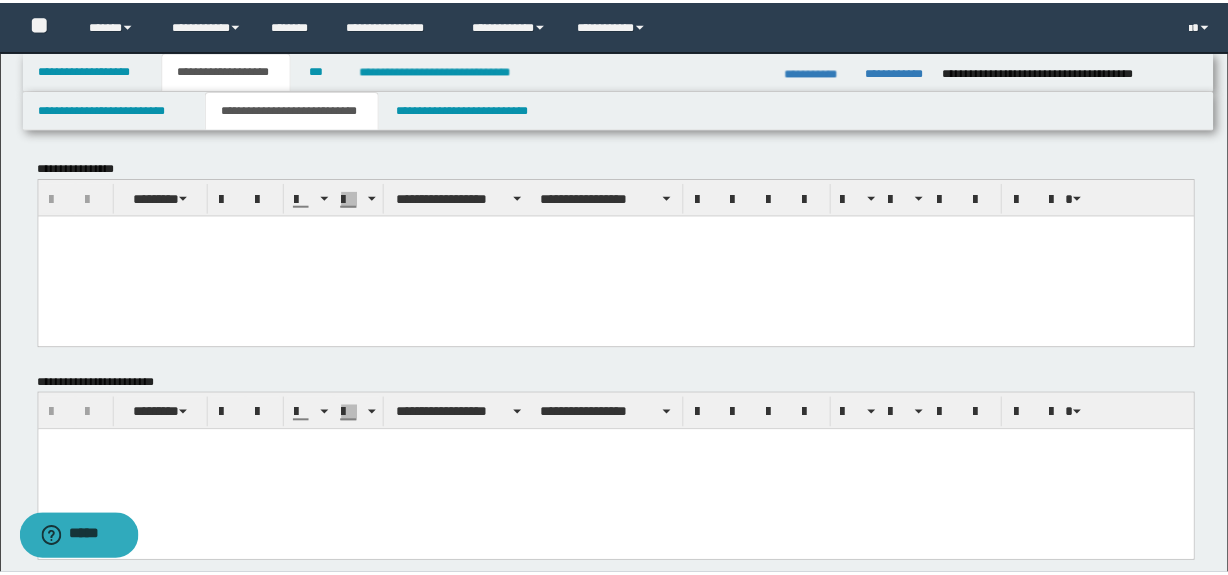 scroll, scrollTop: 0, scrollLeft: 0, axis: both 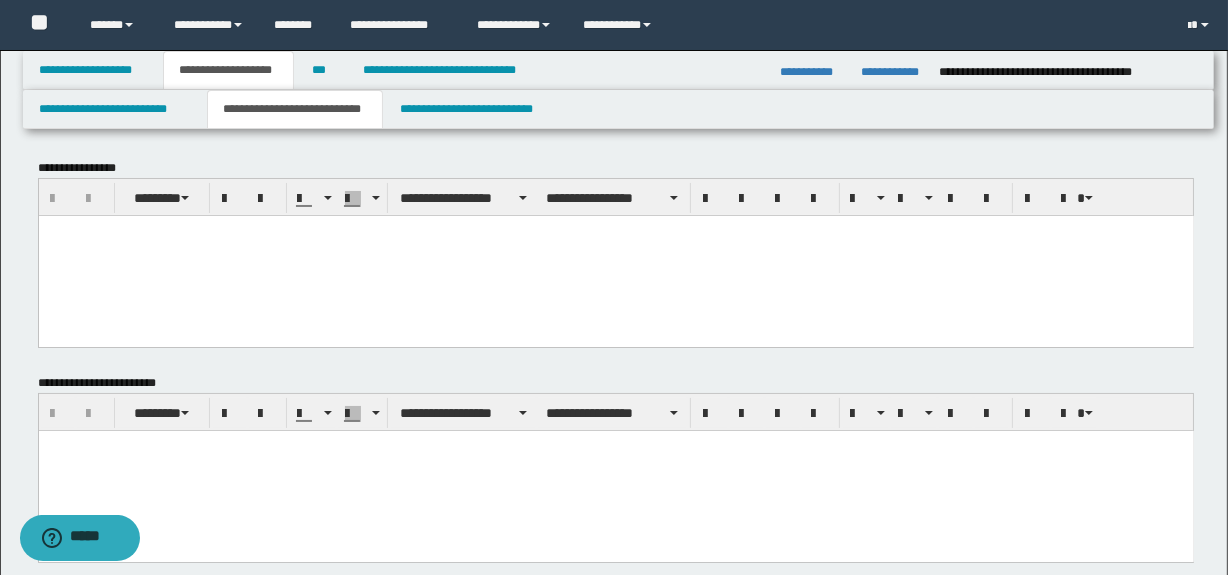 click at bounding box center (615, 255) 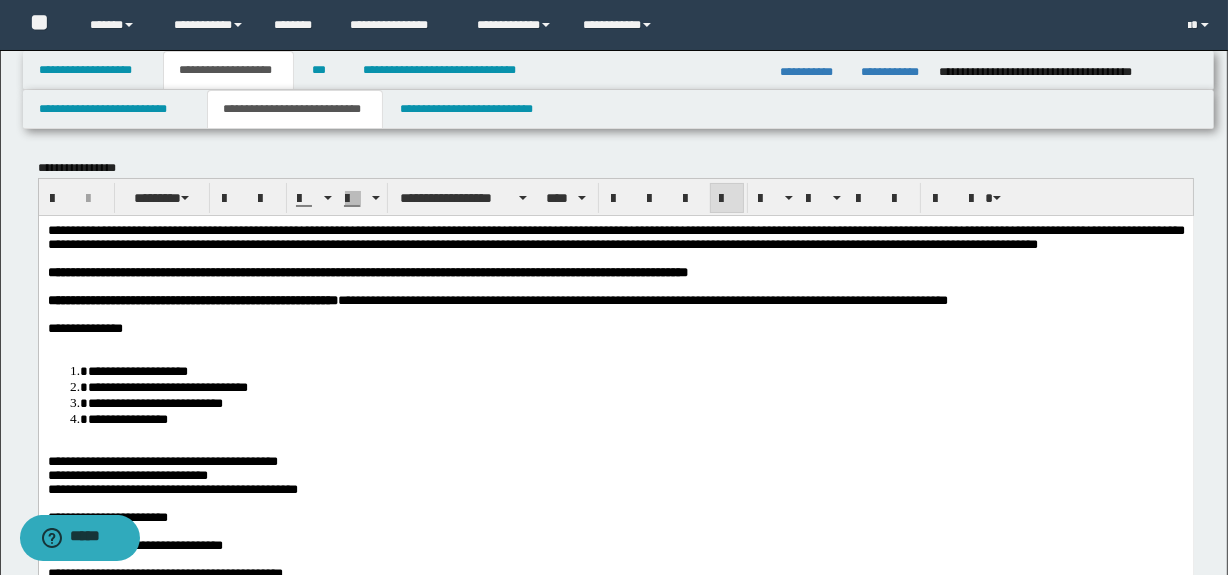 click on "**********" at bounding box center (615, 328) 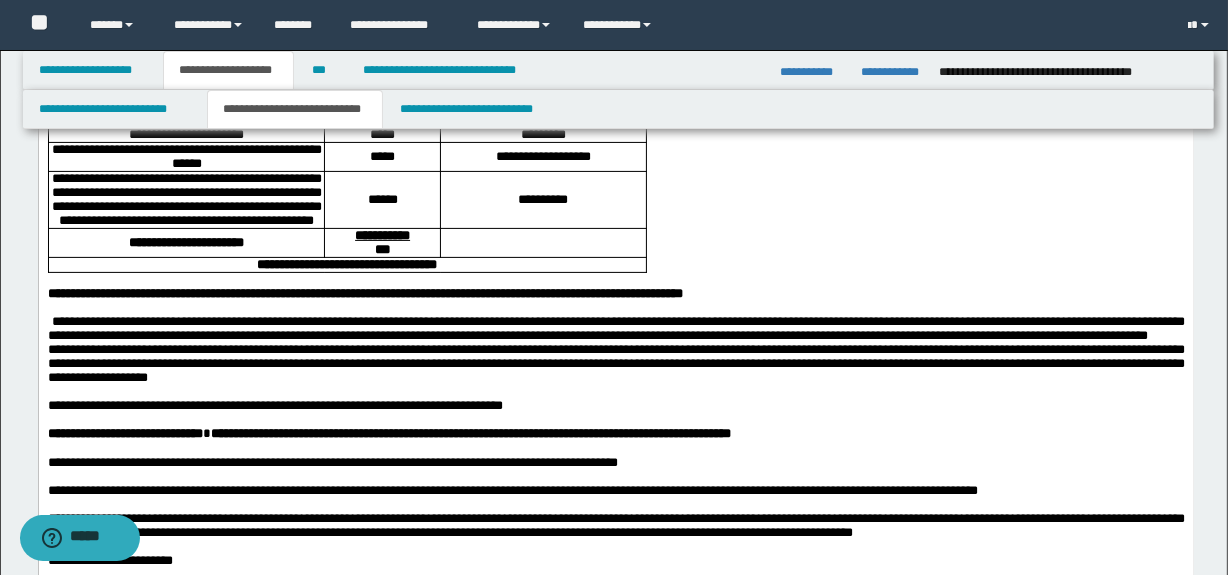 scroll, scrollTop: 540, scrollLeft: 0, axis: vertical 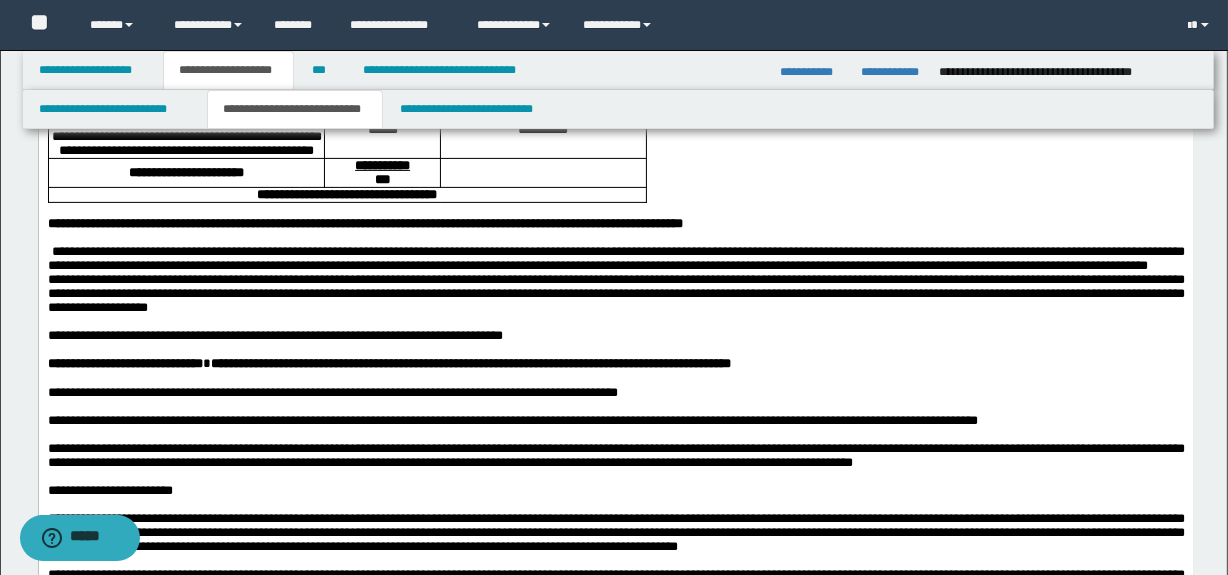 click on "**********" at bounding box center [615, 259] 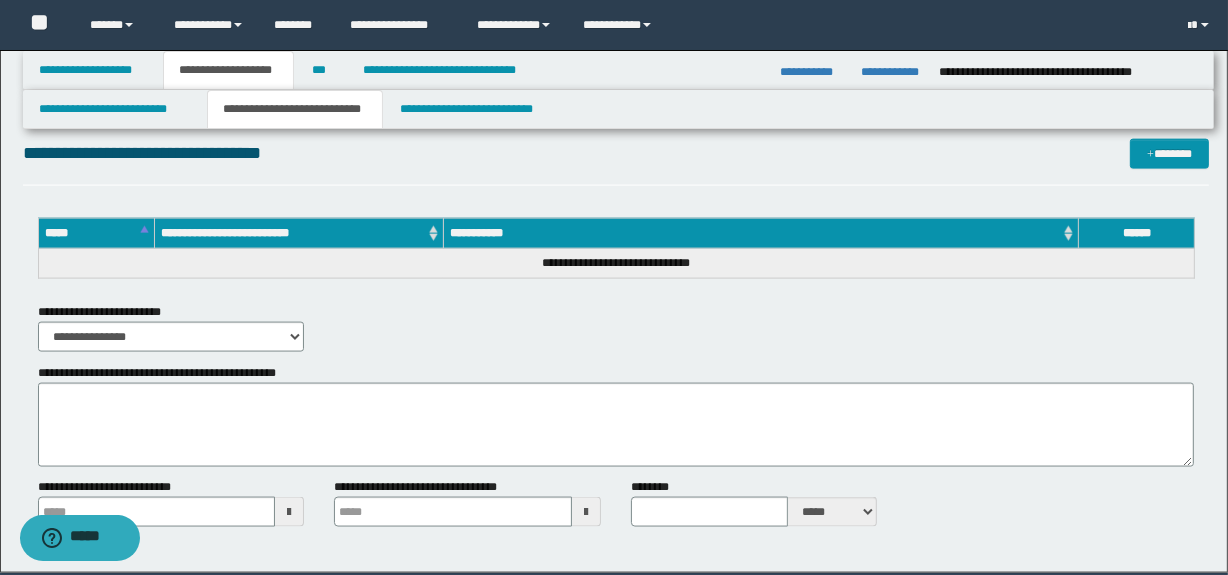 scroll, scrollTop: 2585, scrollLeft: 0, axis: vertical 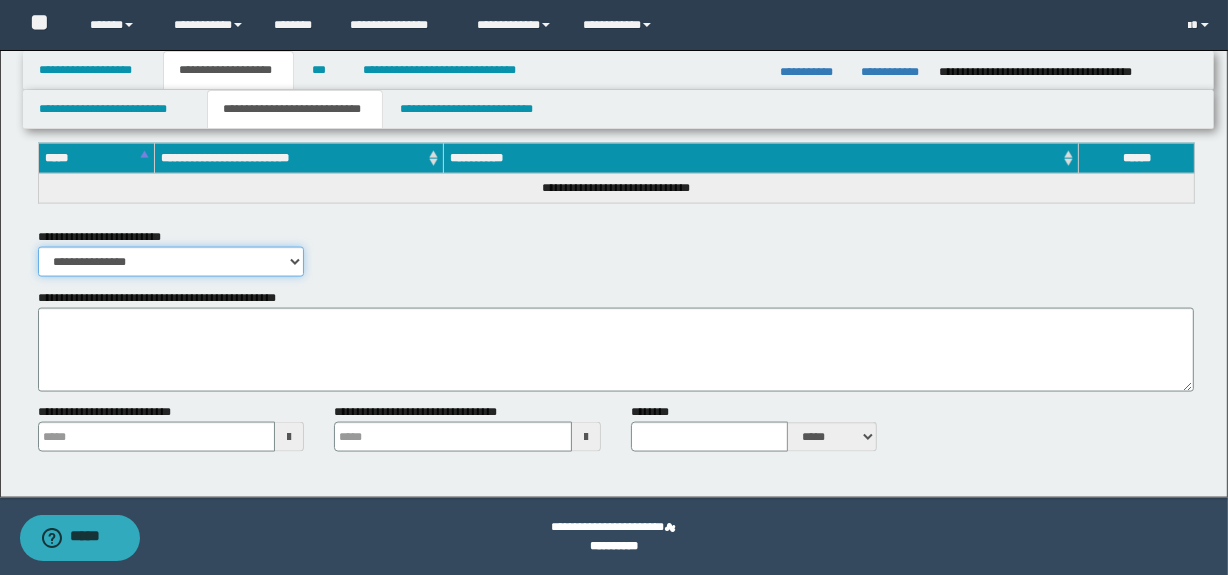 click on "**********" at bounding box center [171, 262] 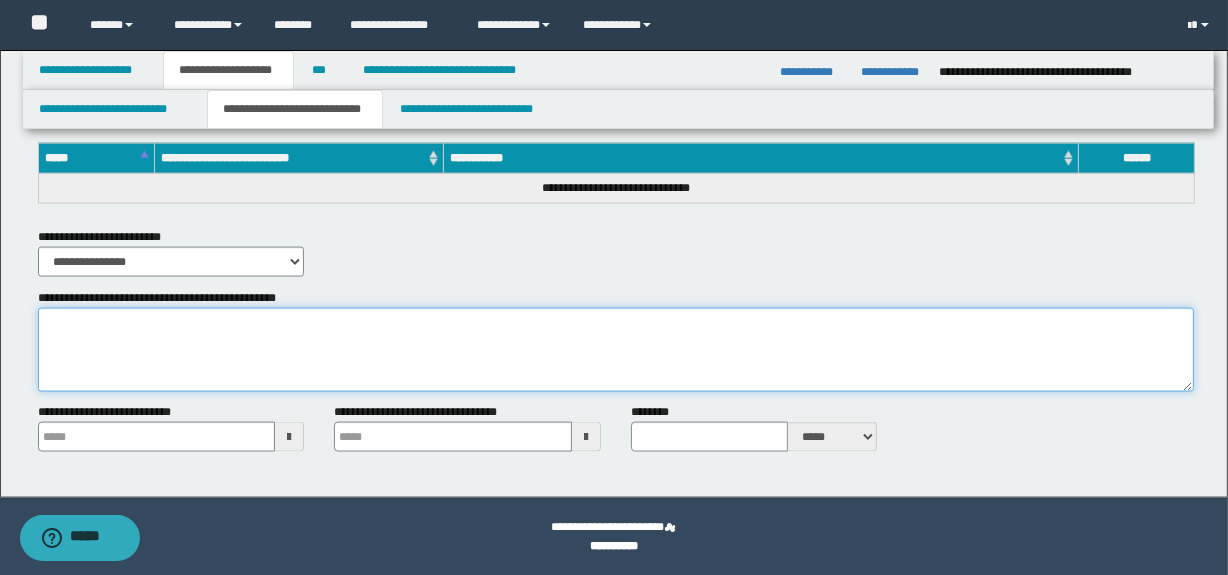 click on "**********" at bounding box center (616, 350) 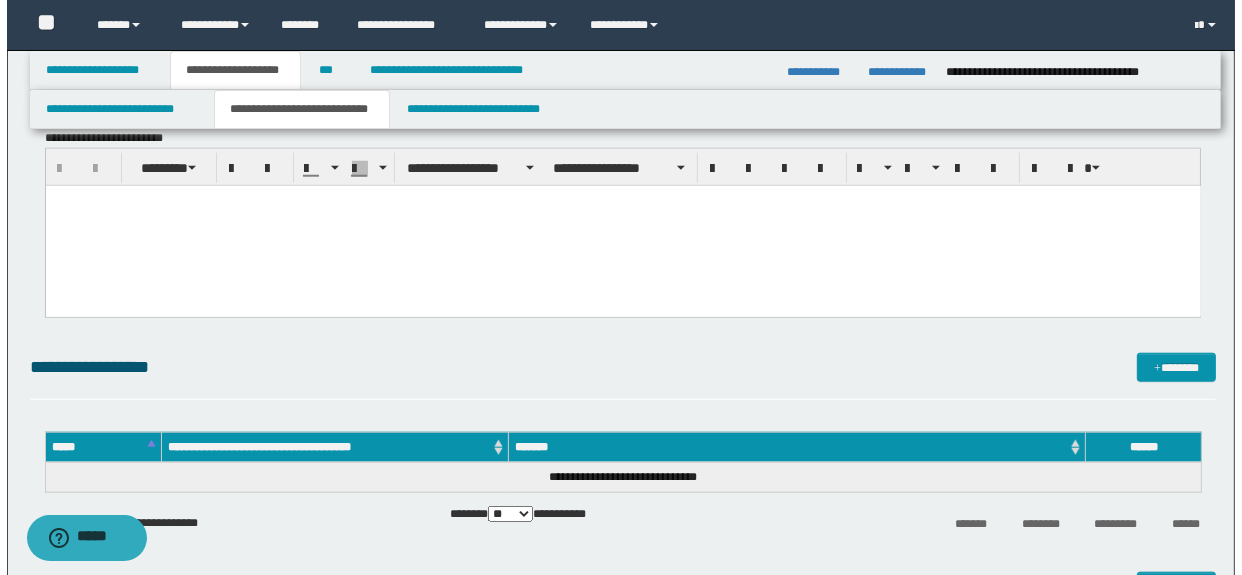 scroll, scrollTop: 1738, scrollLeft: 0, axis: vertical 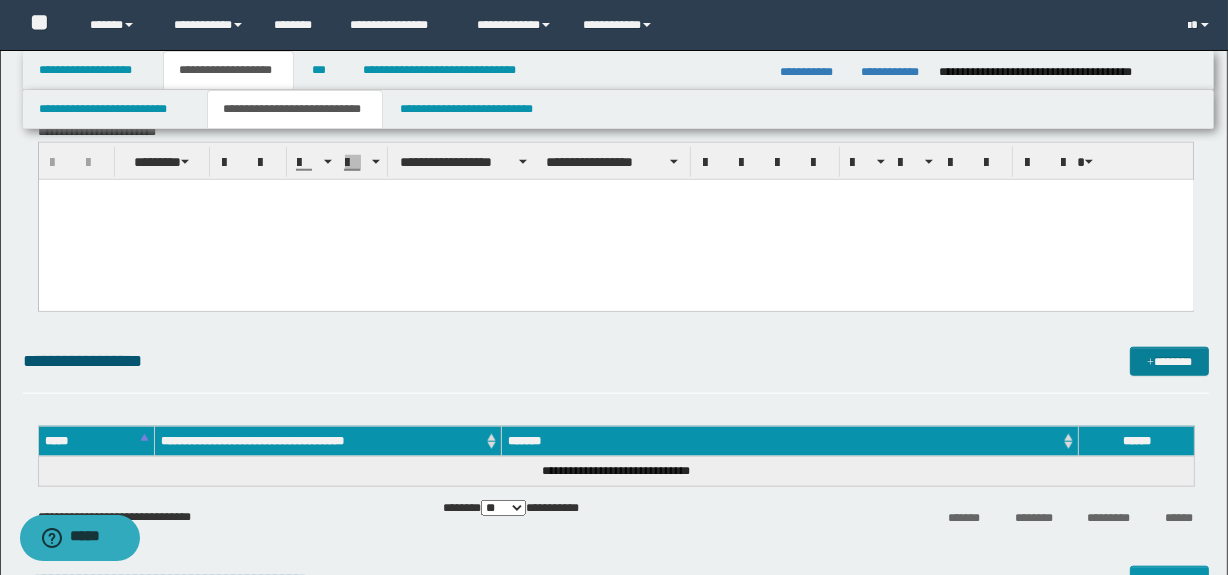 type on "**********" 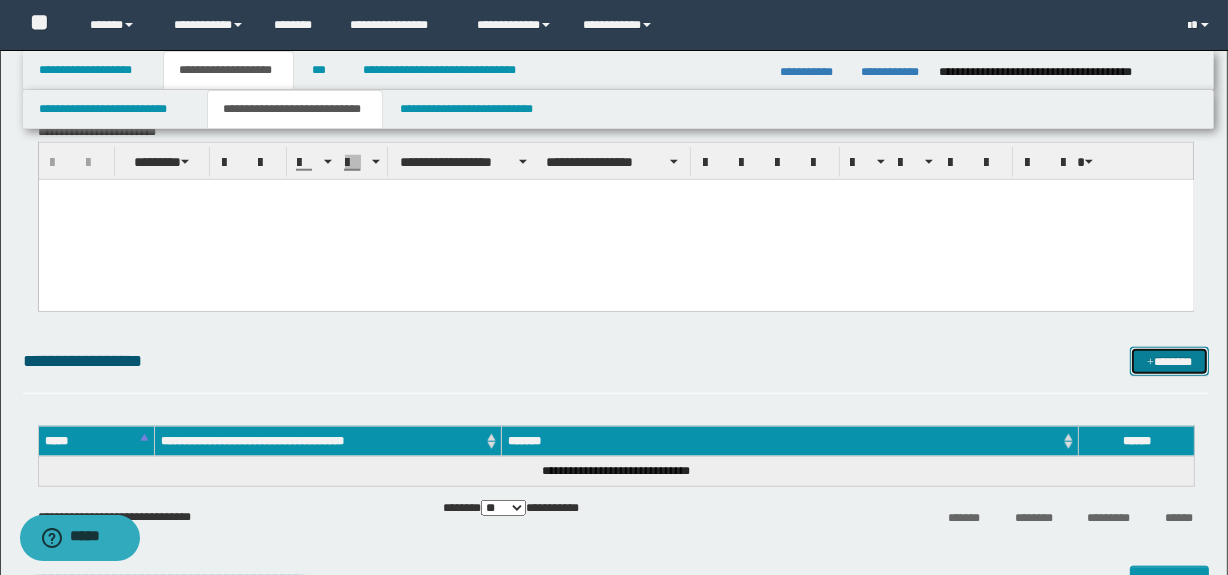 click on "*******" at bounding box center (1170, 362) 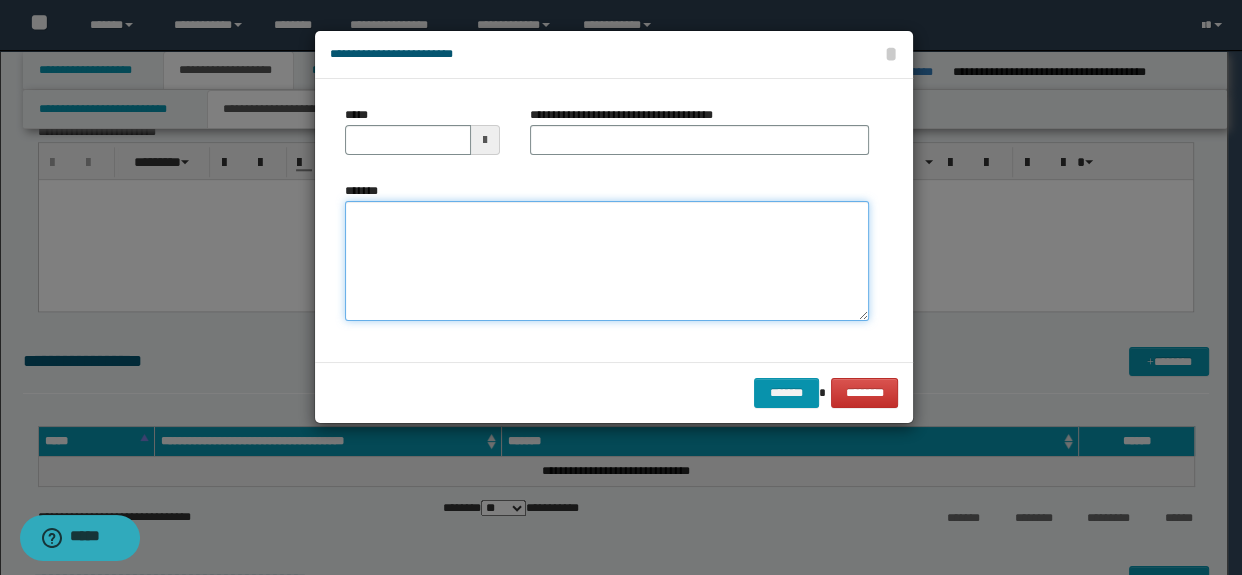 click on "*******" at bounding box center [607, 261] 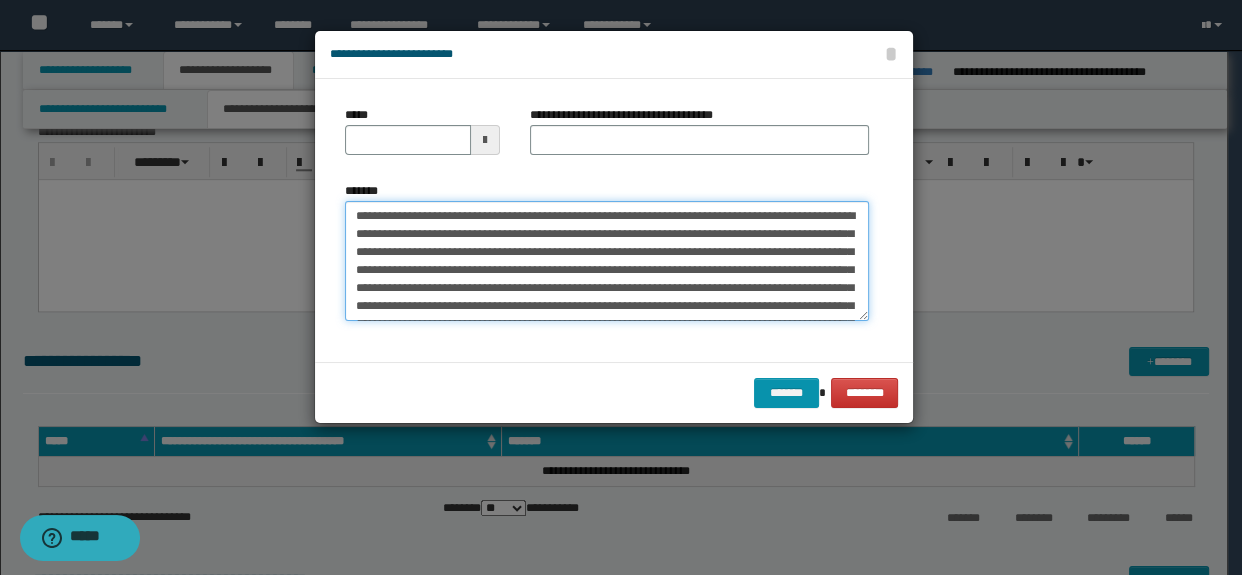 scroll, scrollTop: 101, scrollLeft: 0, axis: vertical 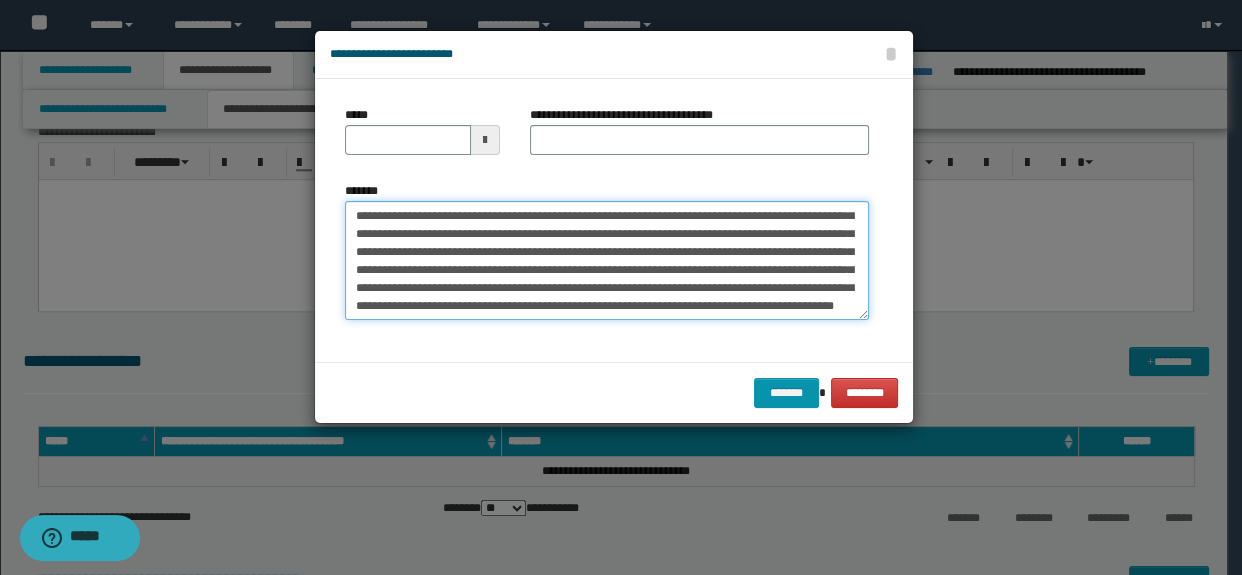 type on "**********" 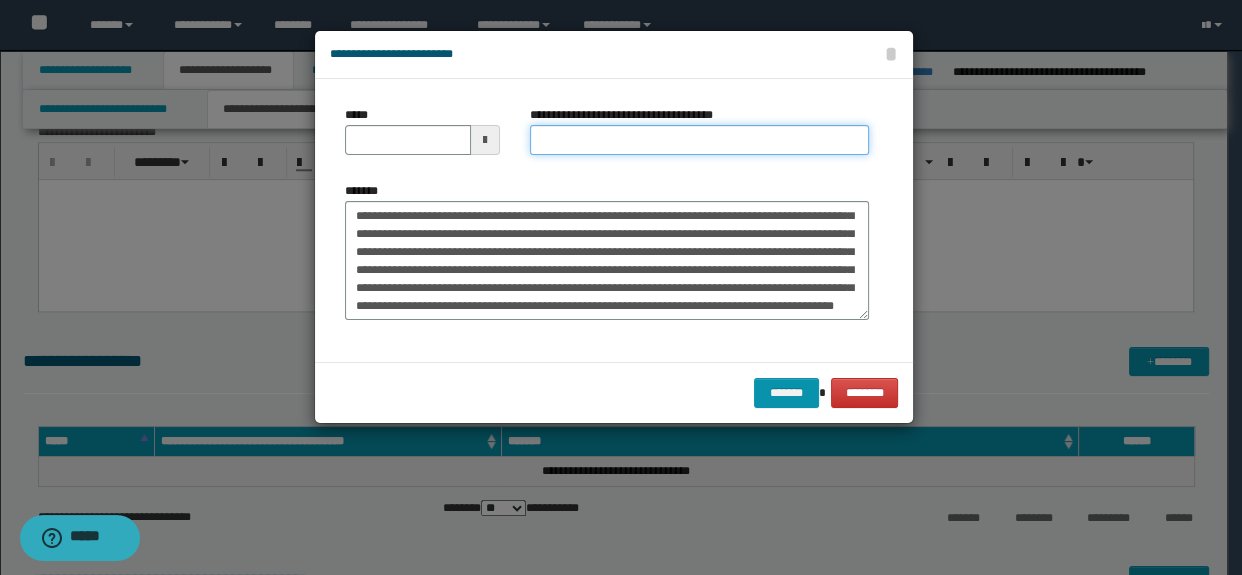 click on "**********" at bounding box center (700, 140) 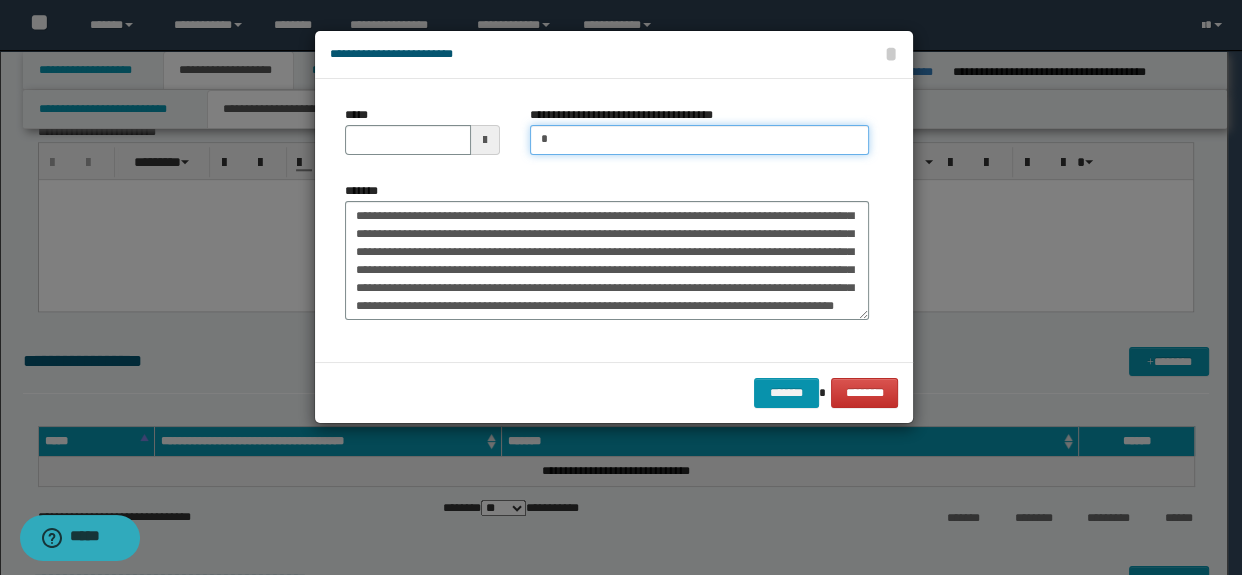 type on "*********" 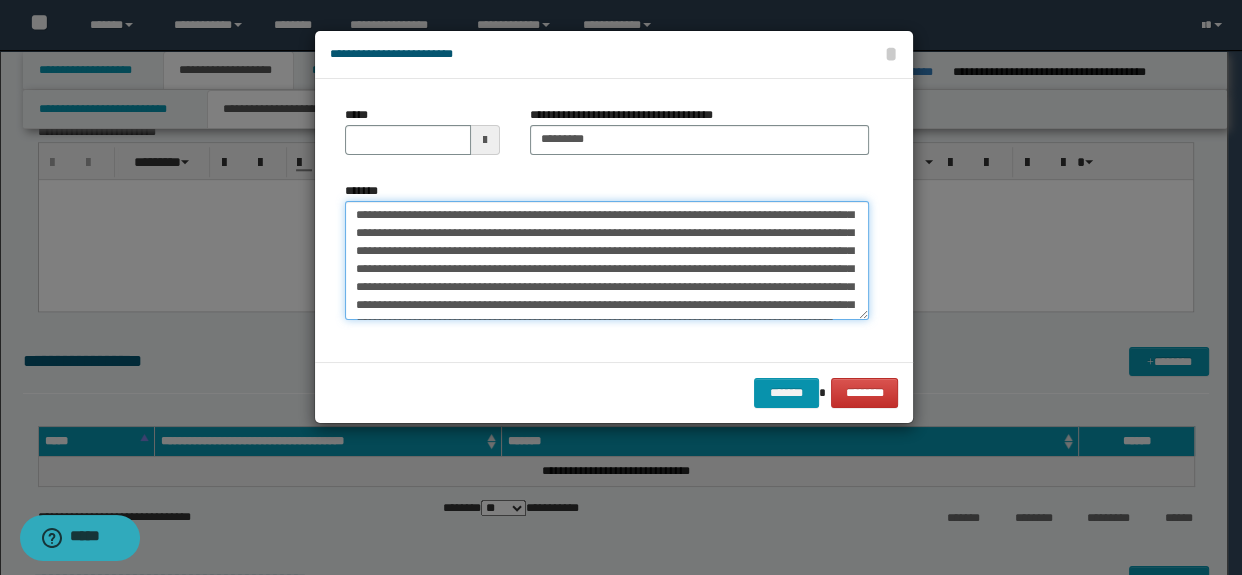 scroll, scrollTop: 51, scrollLeft: 0, axis: vertical 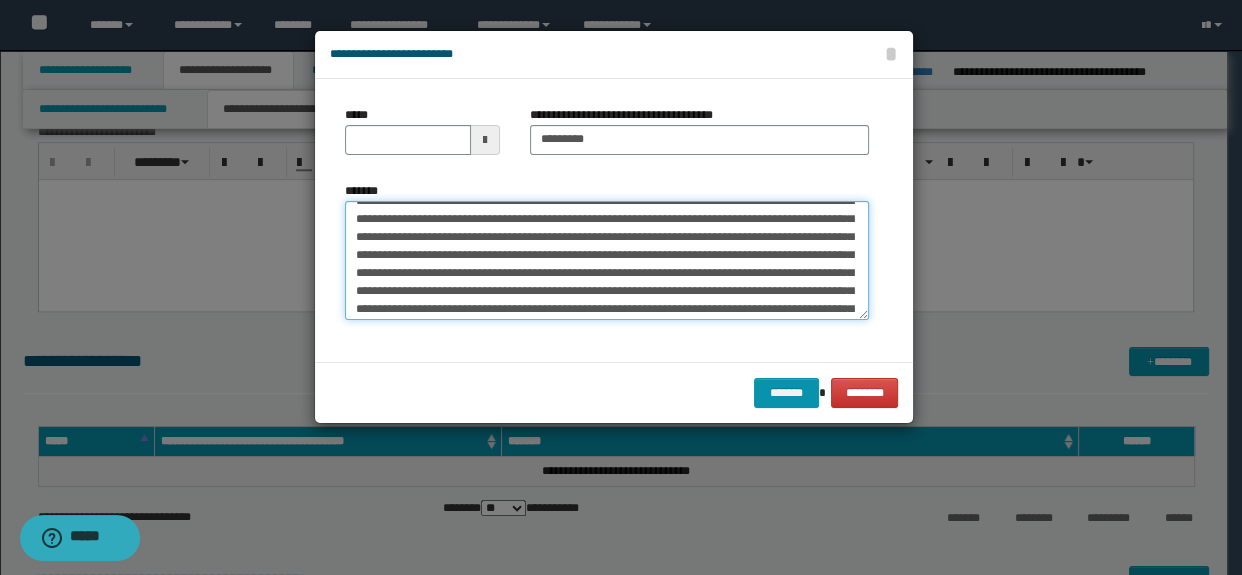 click on "**********" at bounding box center [607, 261] 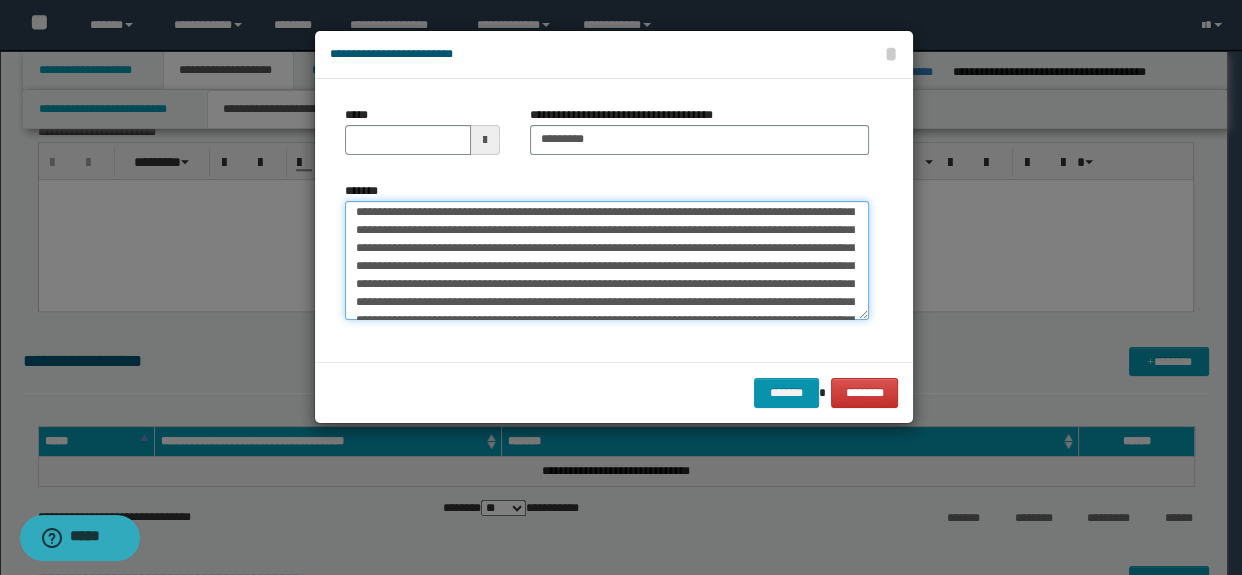 scroll, scrollTop: 0, scrollLeft: 0, axis: both 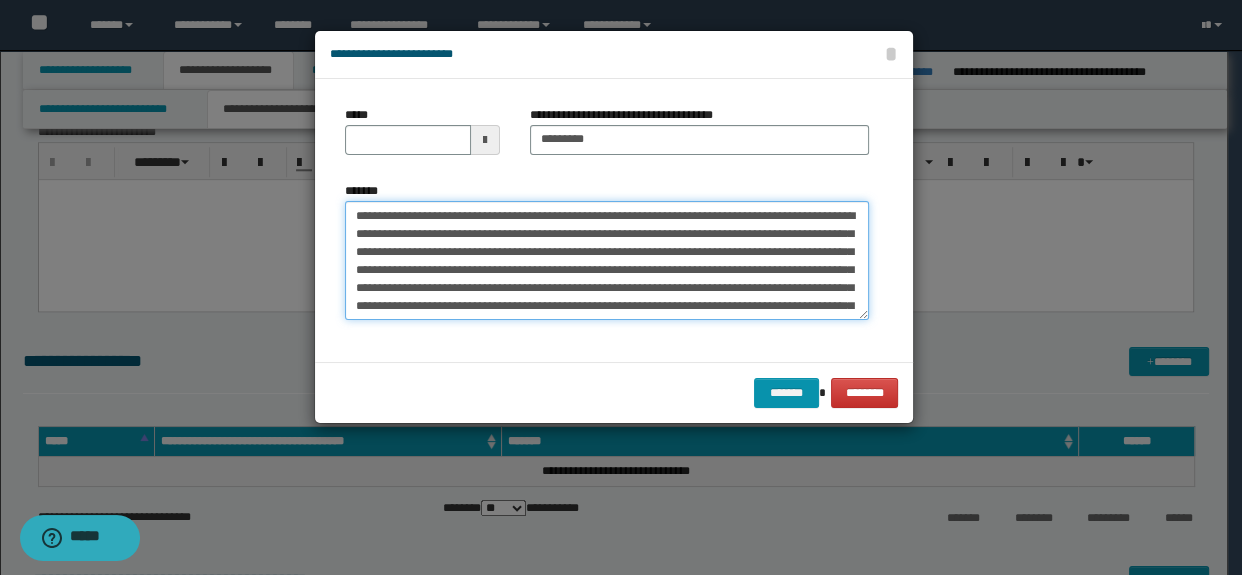 drag, startPoint x: 690, startPoint y: 212, endPoint x: 353, endPoint y: 210, distance: 337.00592 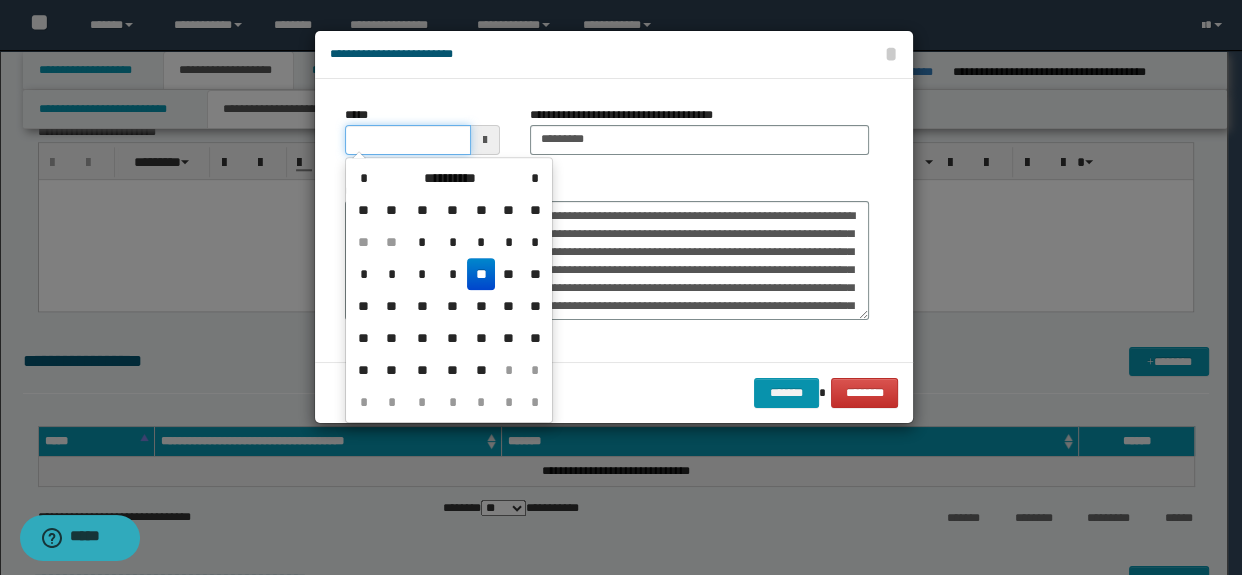 click on "*****" at bounding box center (408, 140) 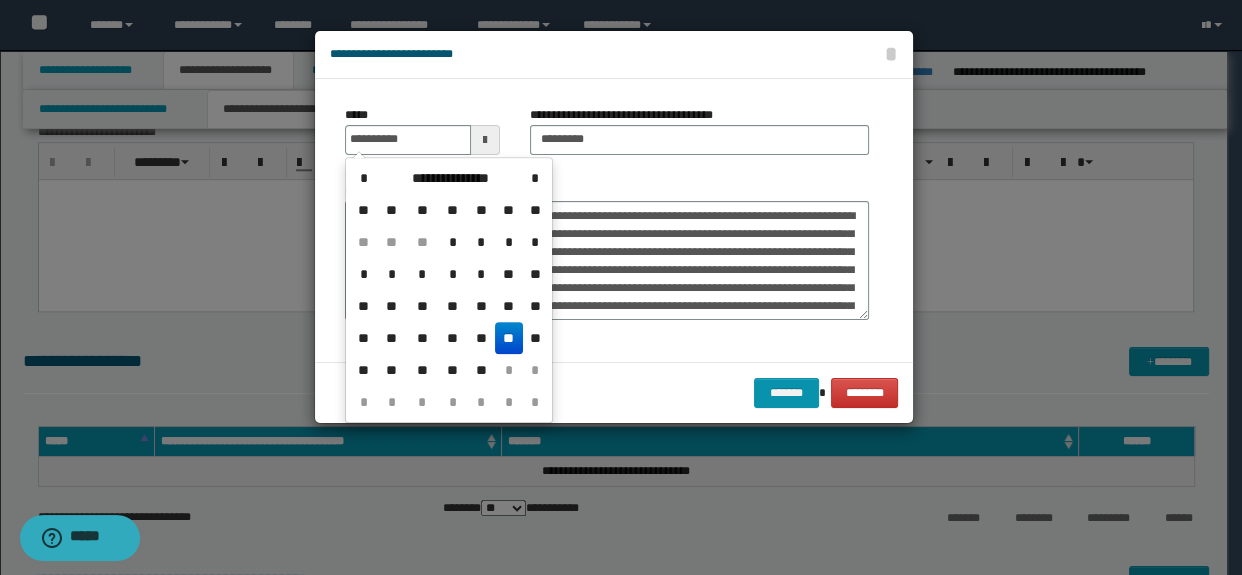 type on "**********" 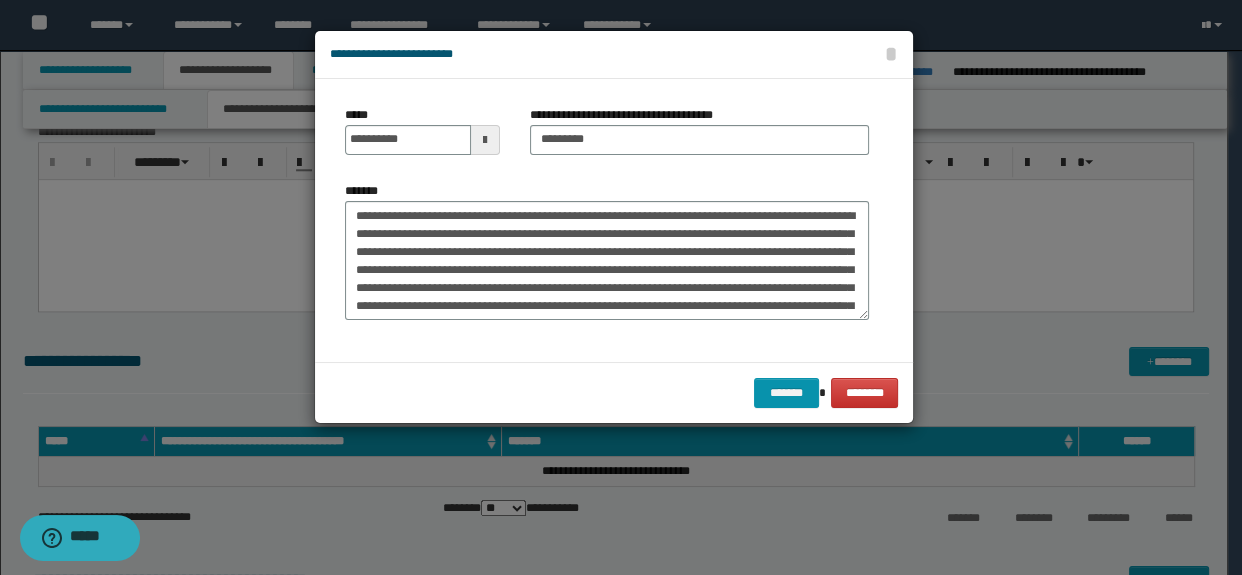 click on "**********" at bounding box center [607, 251] 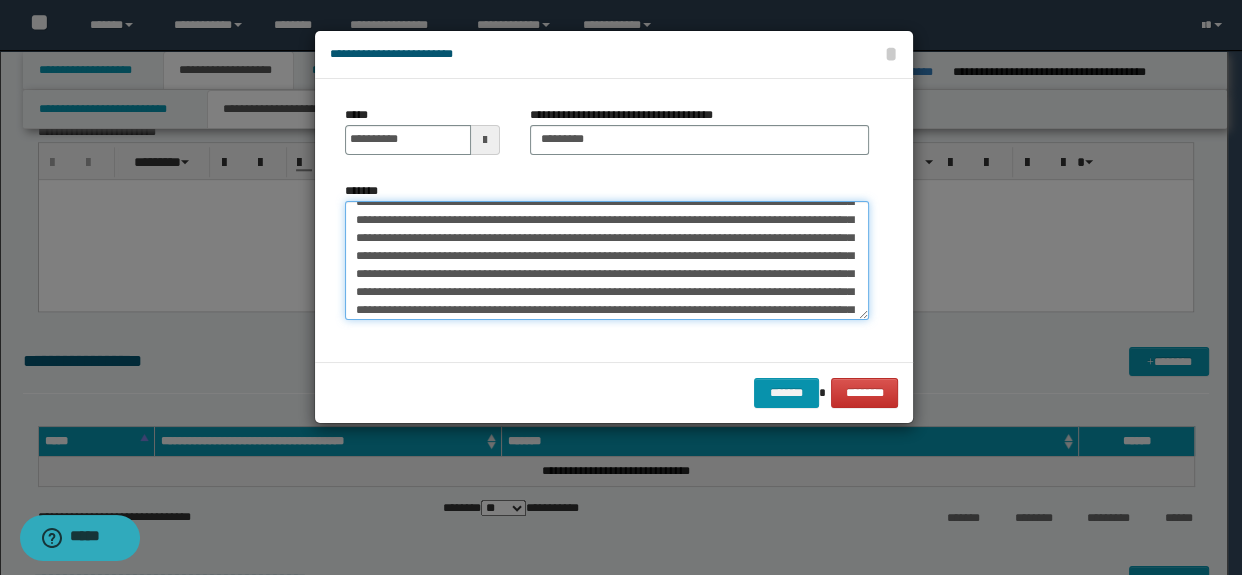 scroll, scrollTop: 90, scrollLeft: 0, axis: vertical 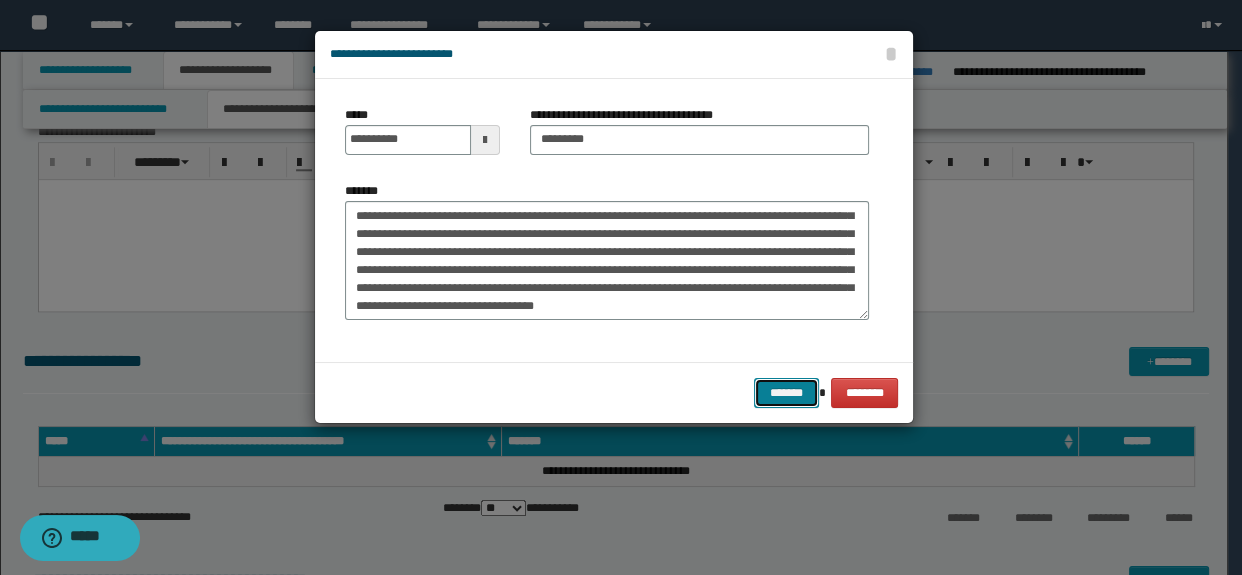 click on "*******" at bounding box center [786, 393] 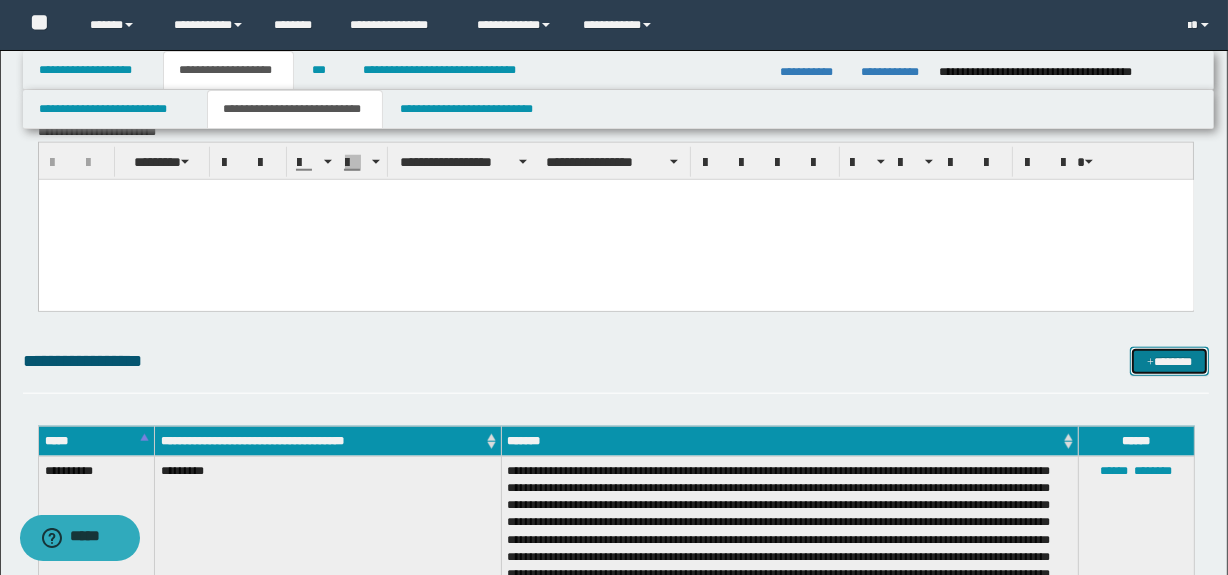 click on "*******" at bounding box center [1170, 362] 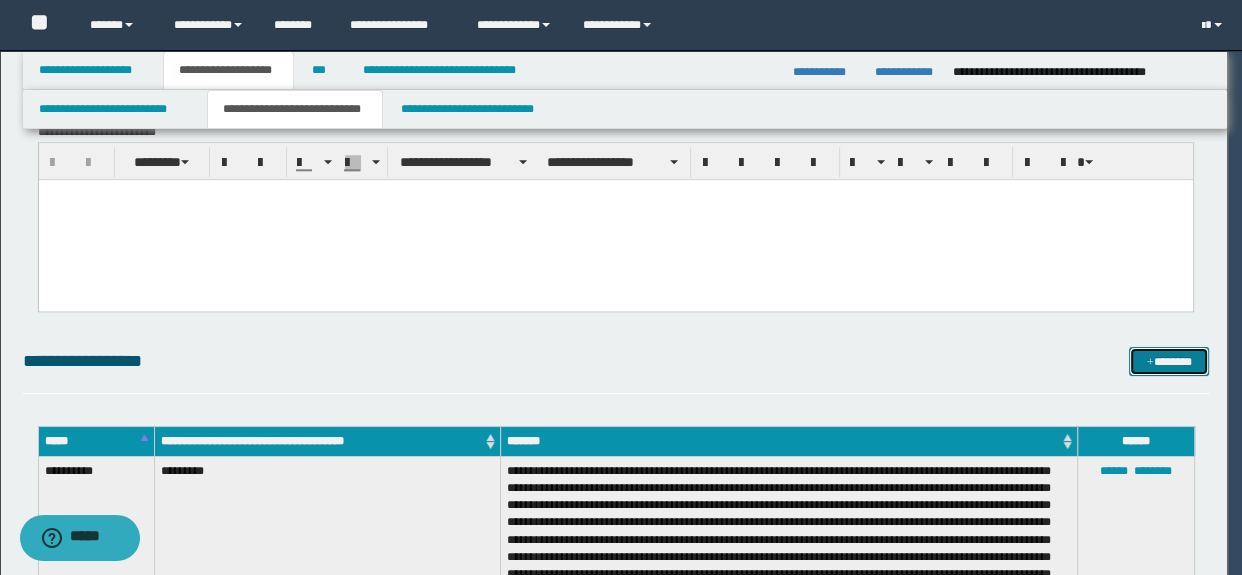 scroll, scrollTop: 0, scrollLeft: 0, axis: both 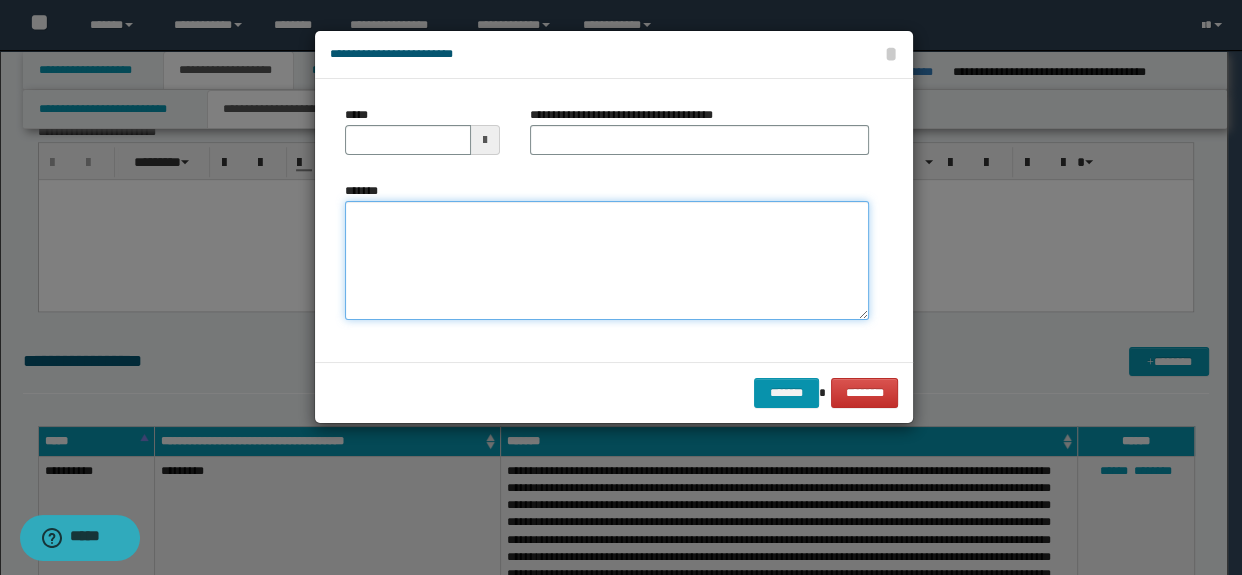 click on "*******" at bounding box center (607, 261) 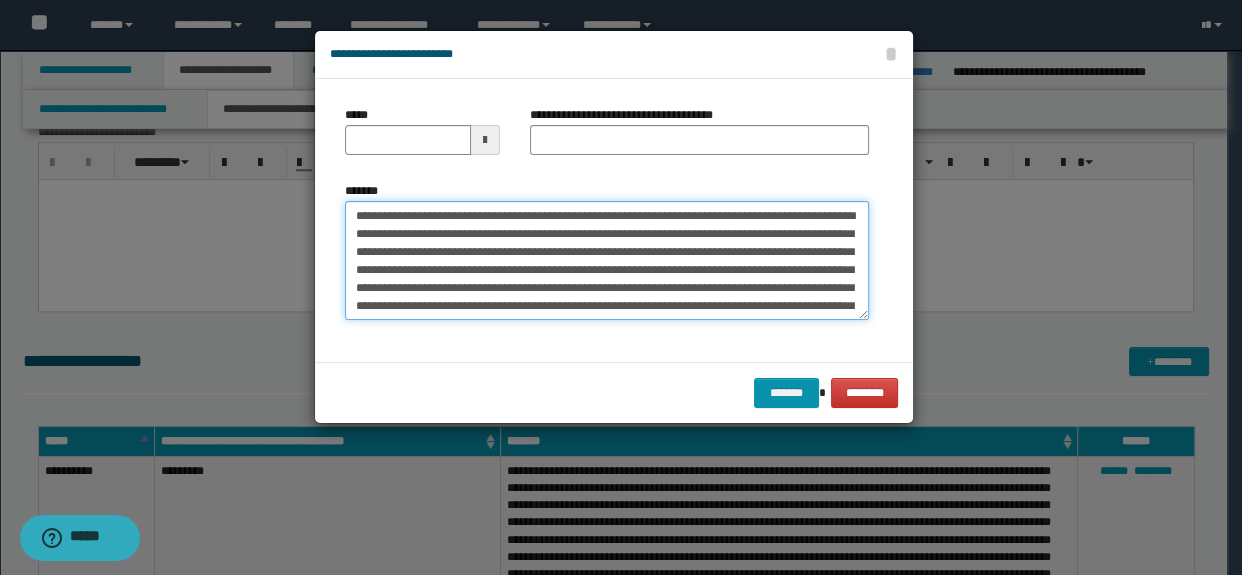 scroll, scrollTop: 371, scrollLeft: 0, axis: vertical 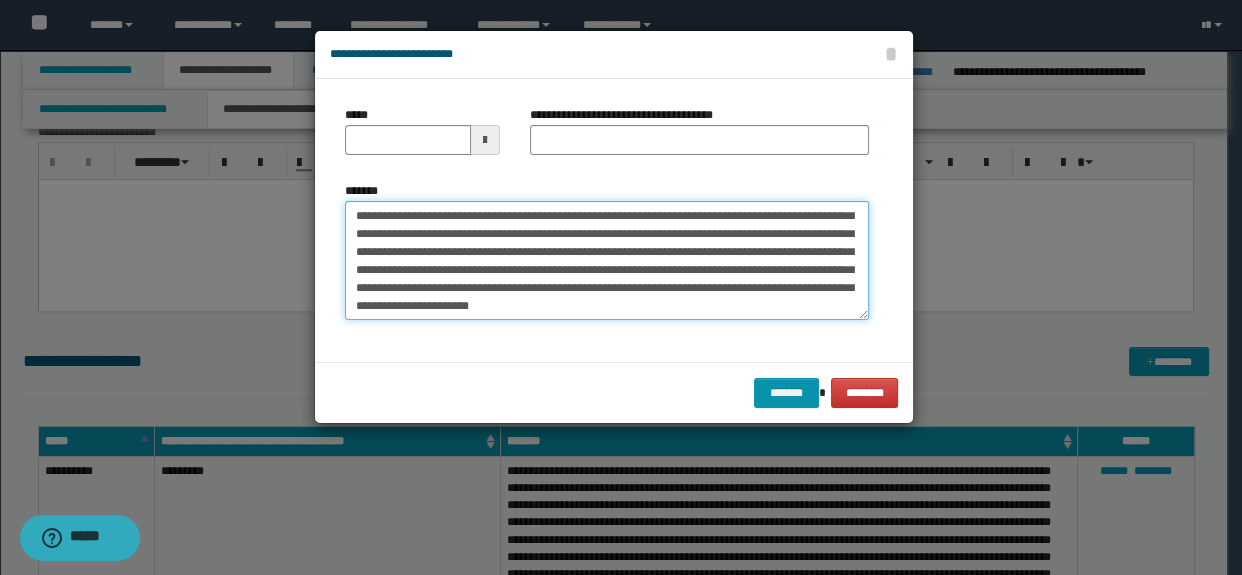 type on "**********" 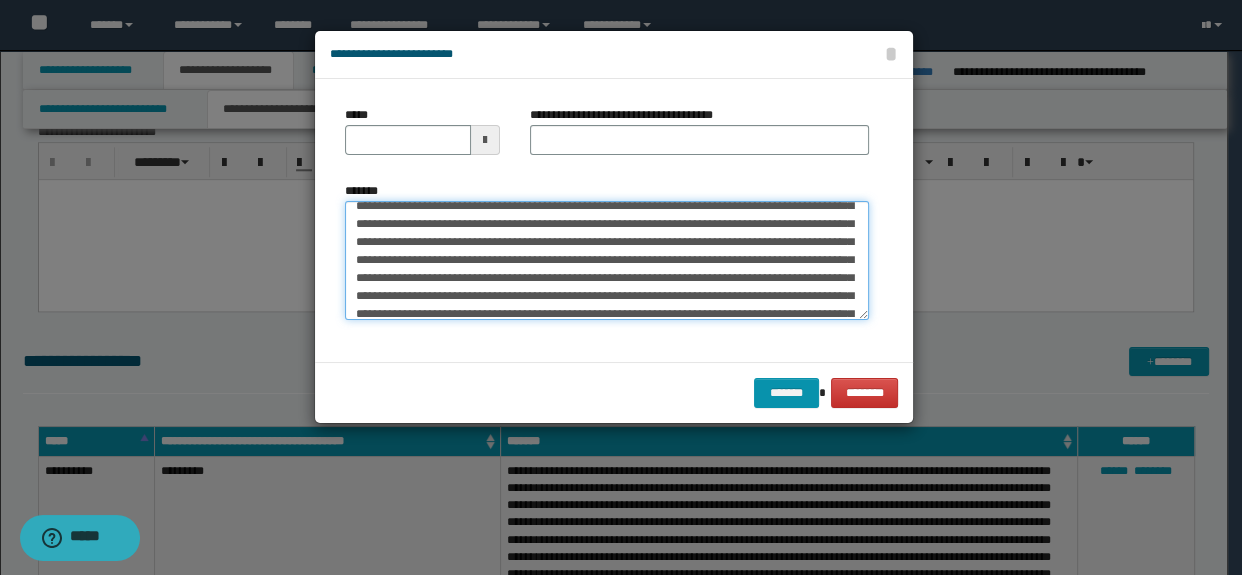 scroll, scrollTop: 0, scrollLeft: 0, axis: both 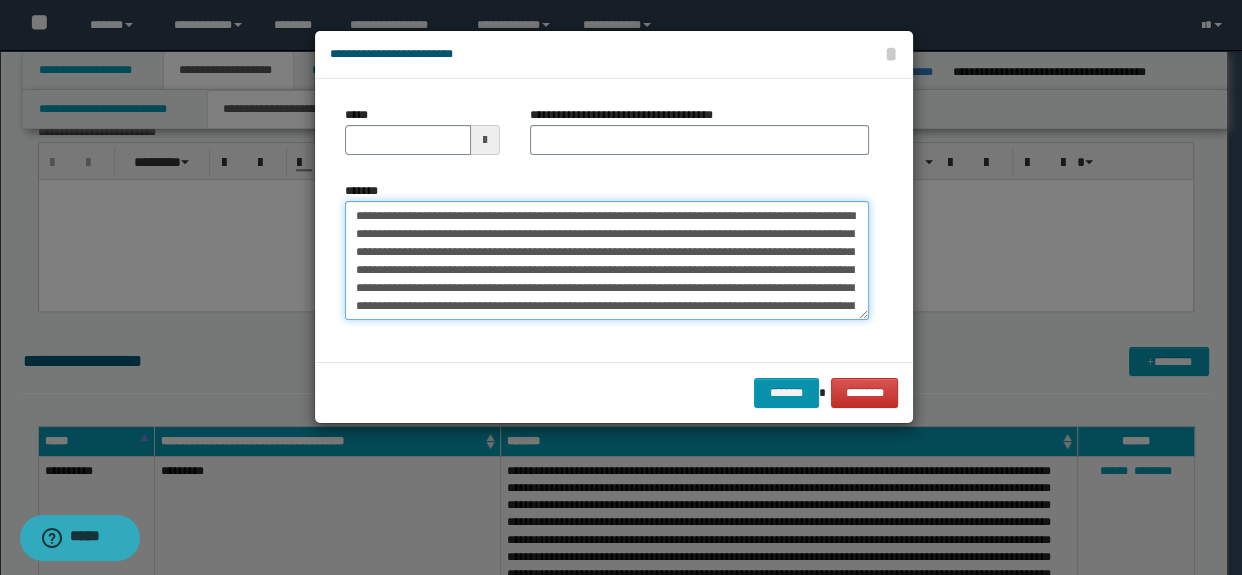 drag, startPoint x: 708, startPoint y: 211, endPoint x: 198, endPoint y: 135, distance: 515.63165 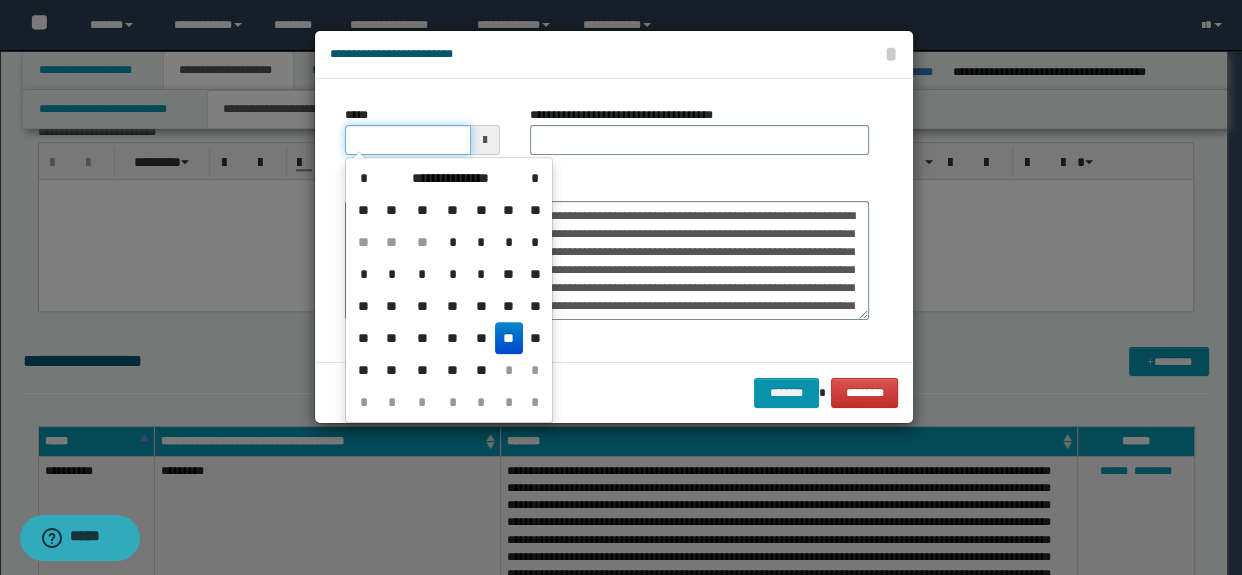 click on "*****" at bounding box center [408, 140] 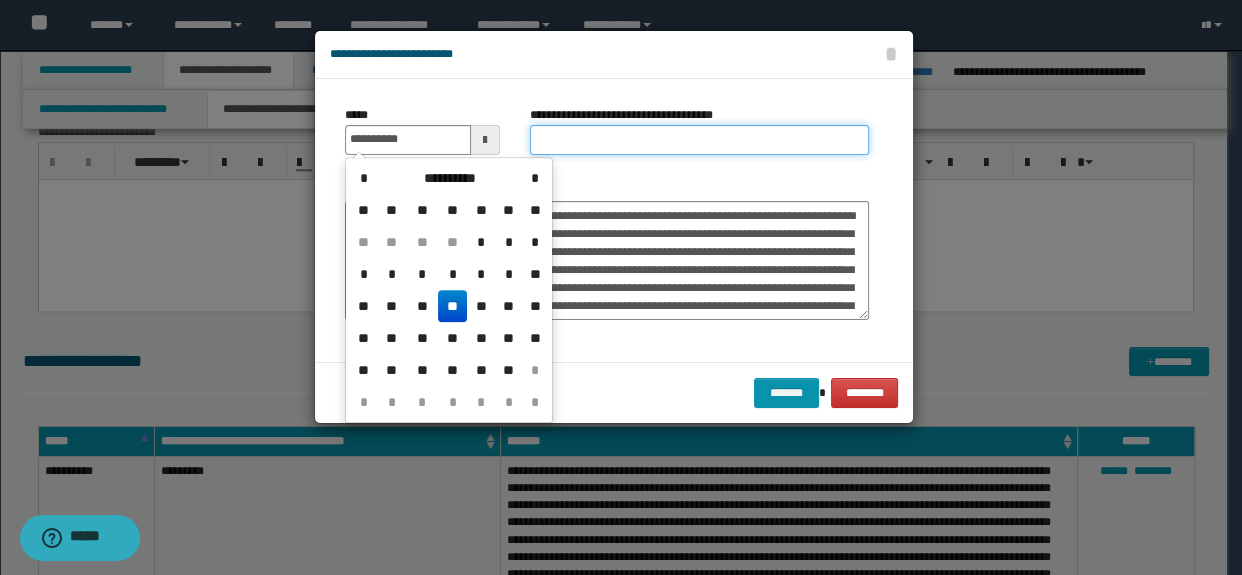 type on "**********" 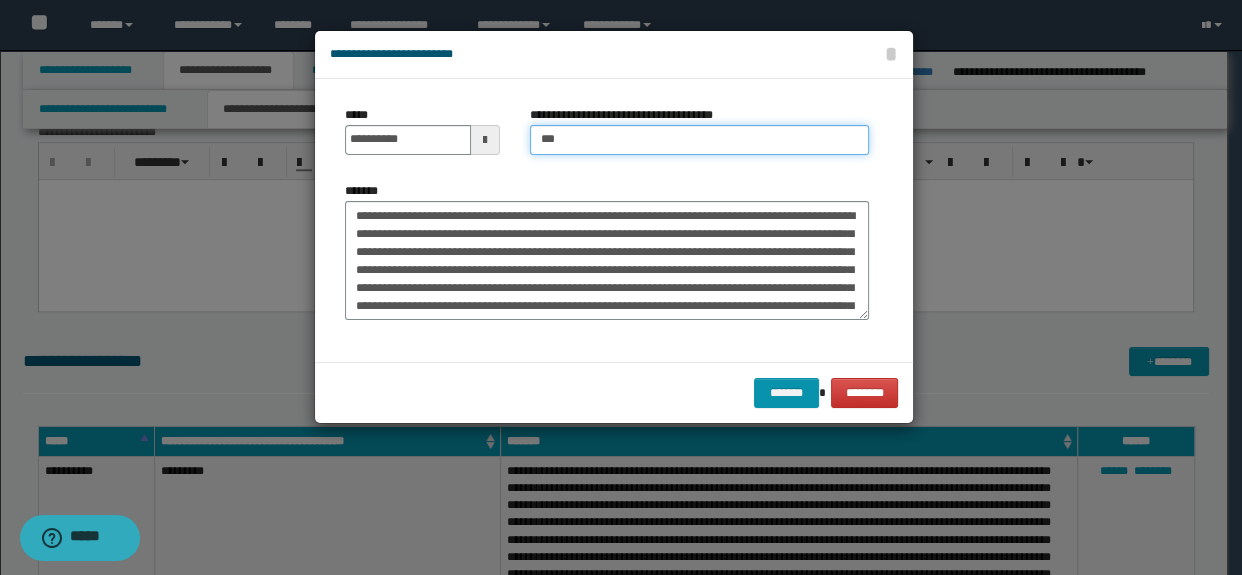 type on "**********" 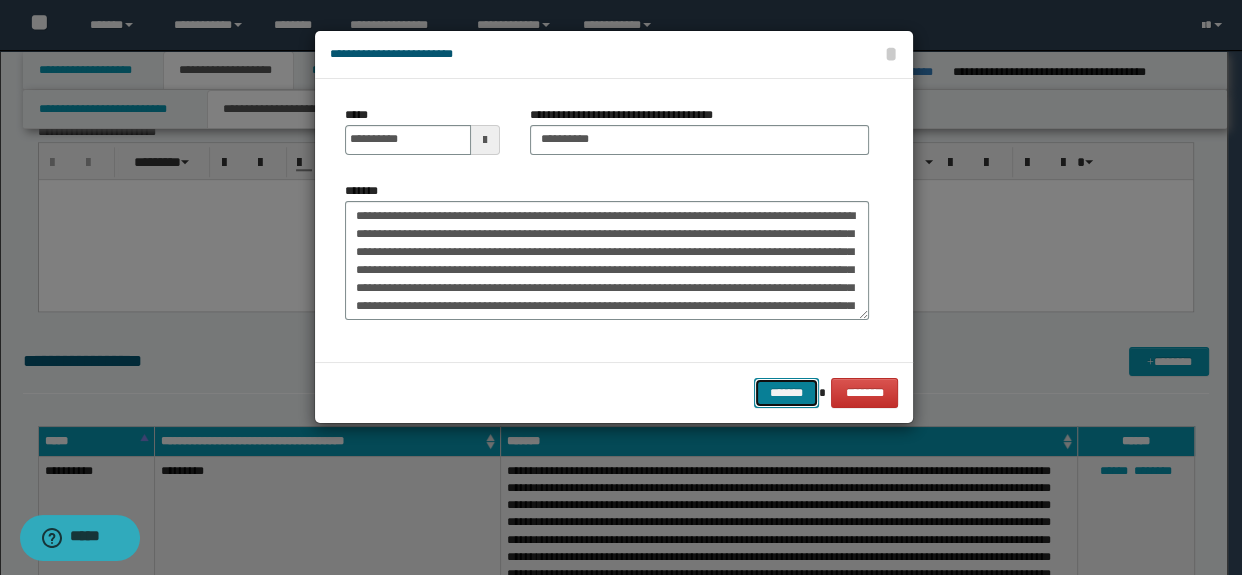 click on "*******" at bounding box center (786, 393) 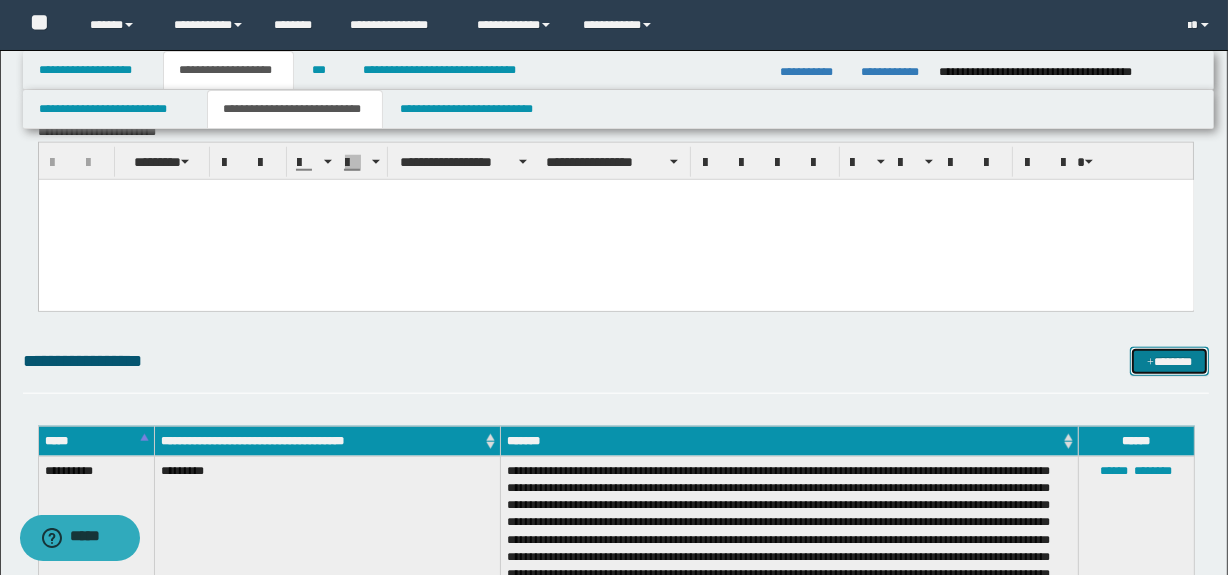 click on "*******" at bounding box center (1170, 362) 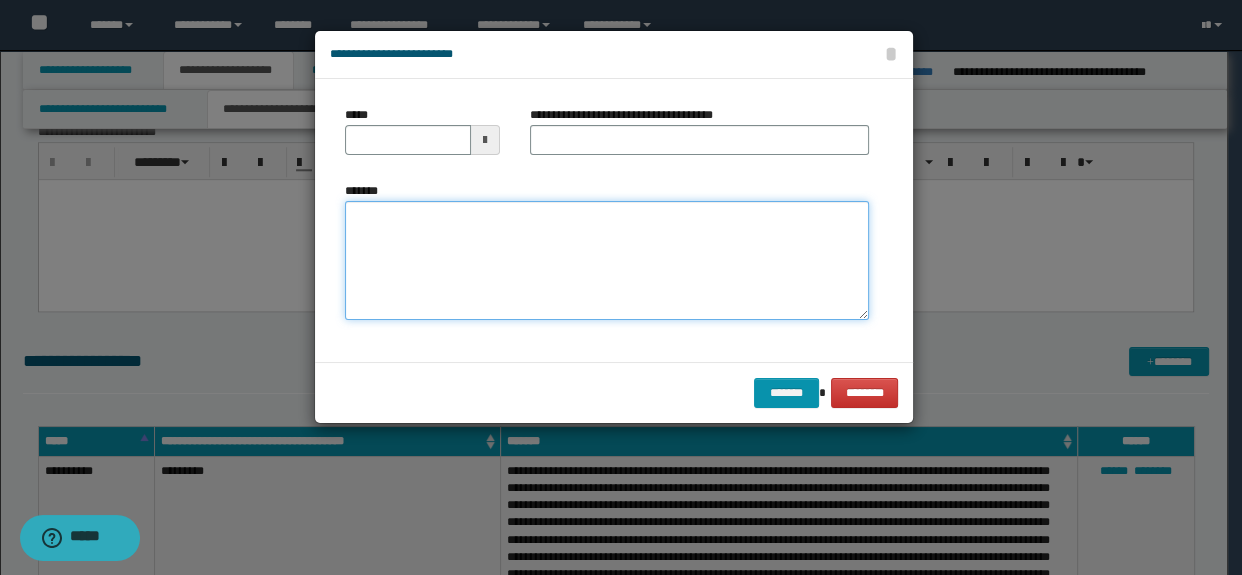 paste on "**********" 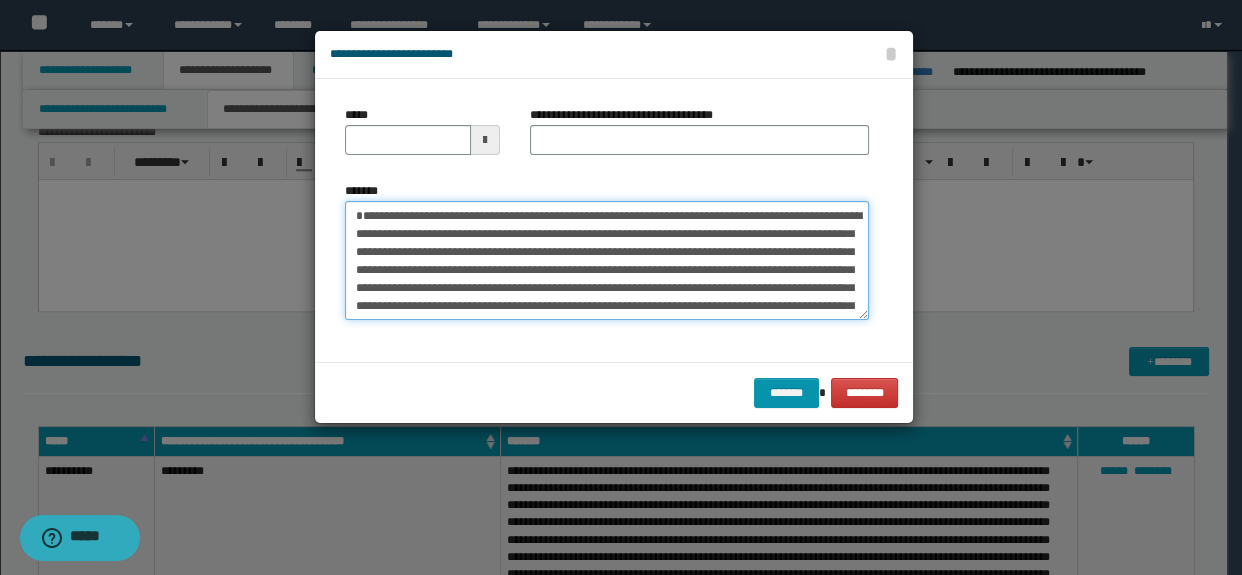 scroll, scrollTop: 557, scrollLeft: 0, axis: vertical 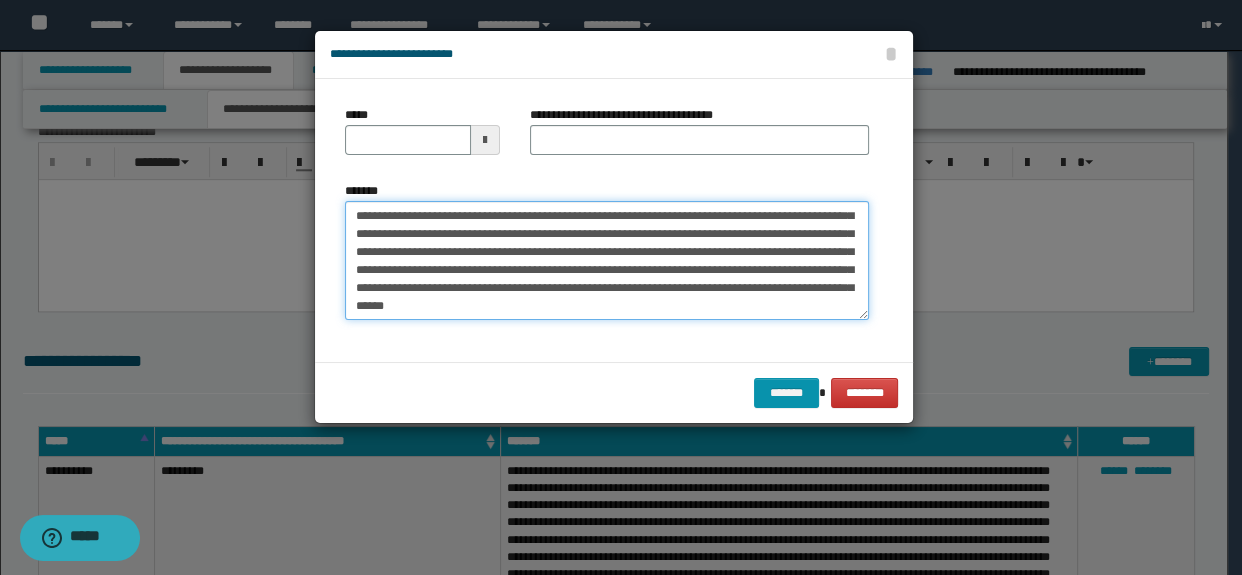 drag, startPoint x: 853, startPoint y: 279, endPoint x: 850, endPoint y: 230, distance: 49.09175 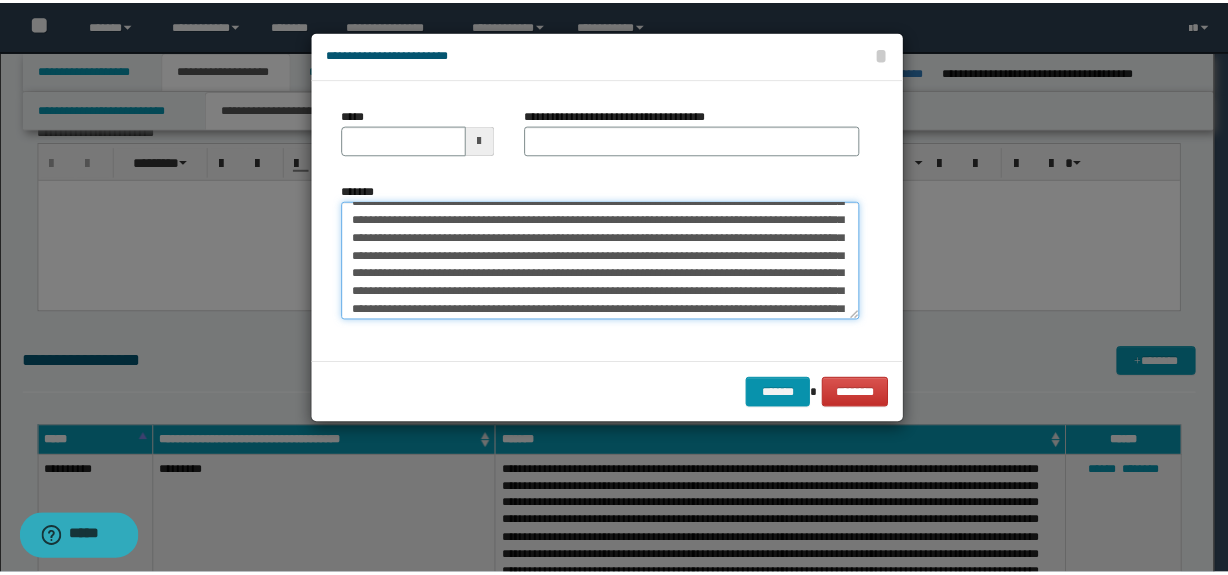 scroll, scrollTop: 0, scrollLeft: 0, axis: both 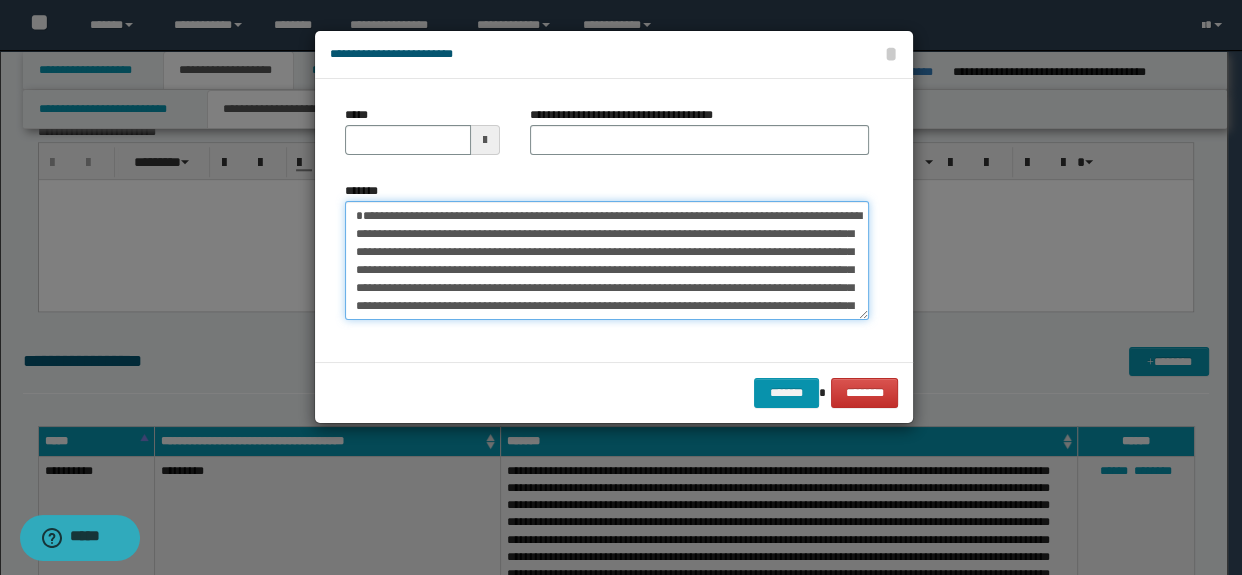 drag, startPoint x: 539, startPoint y: 251, endPoint x: 309, endPoint y: 210, distance: 233.62576 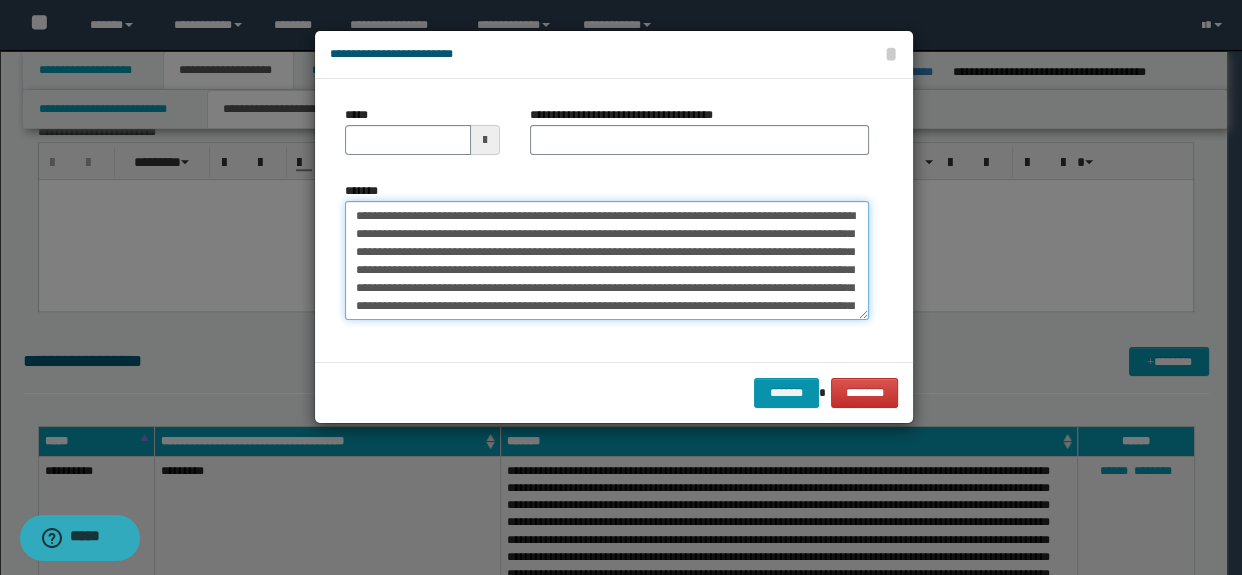 type 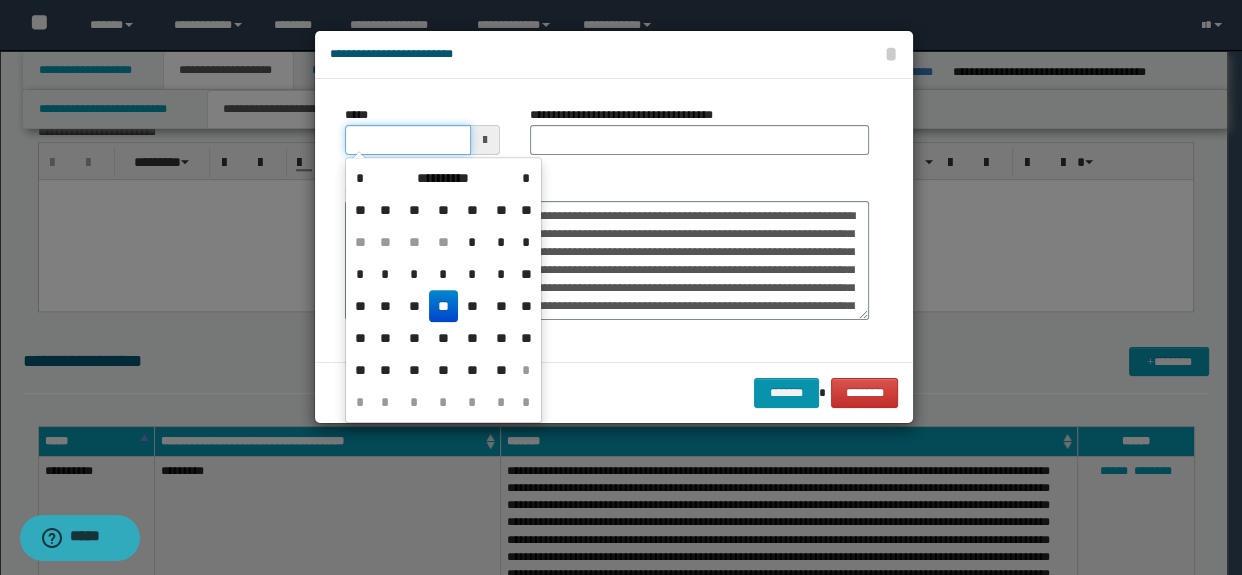 click on "*****" at bounding box center [408, 140] 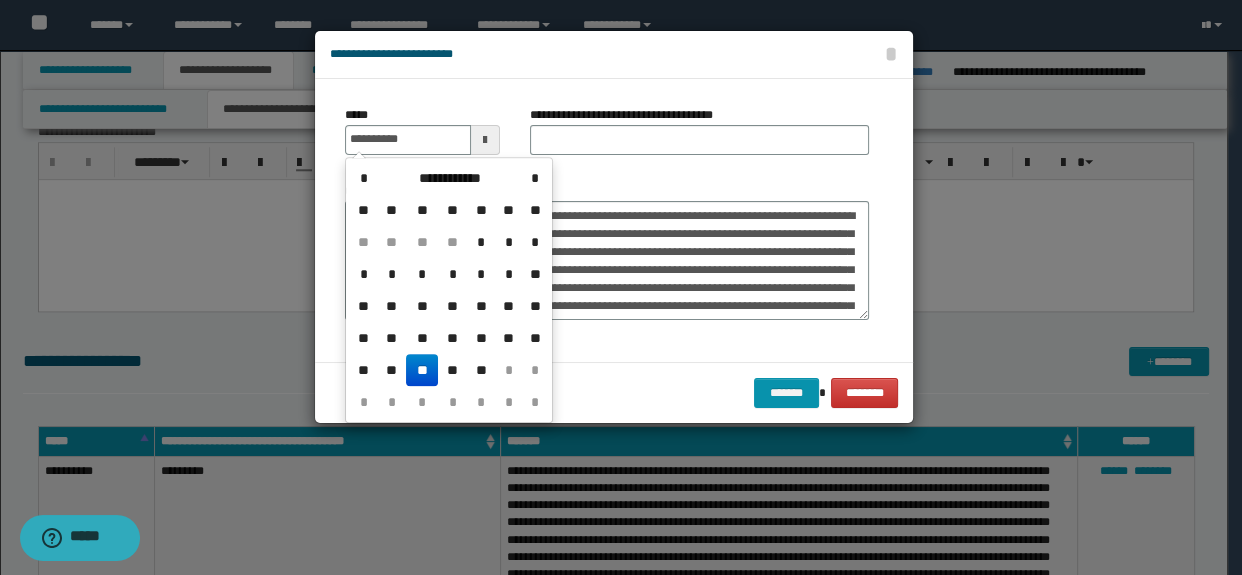 type on "**********" 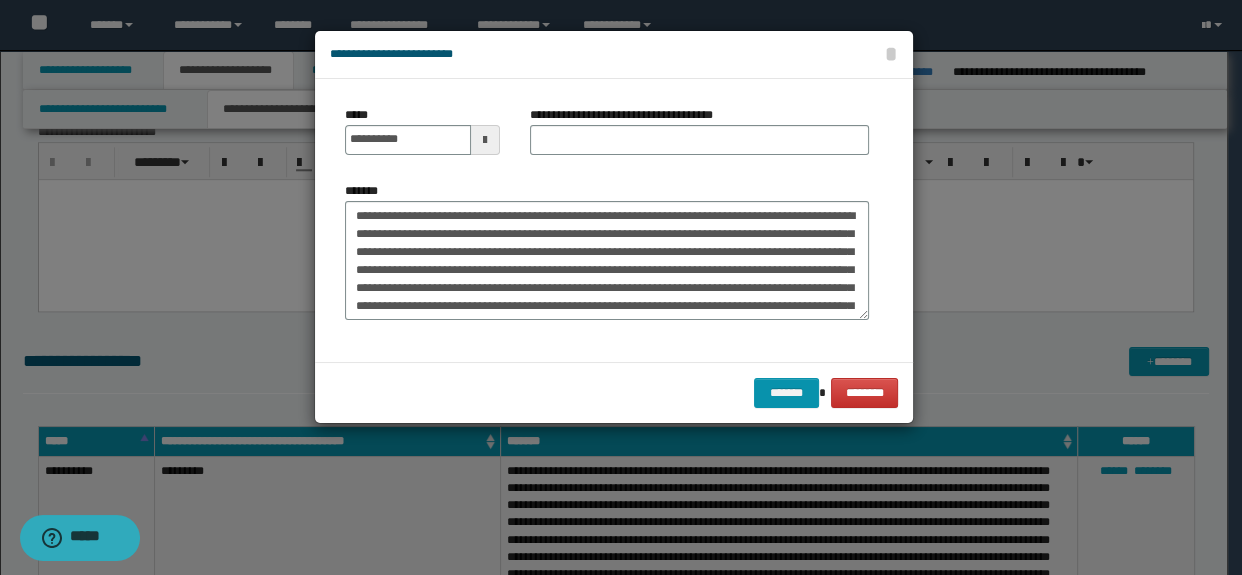 click on "**********" at bounding box center [700, 138] 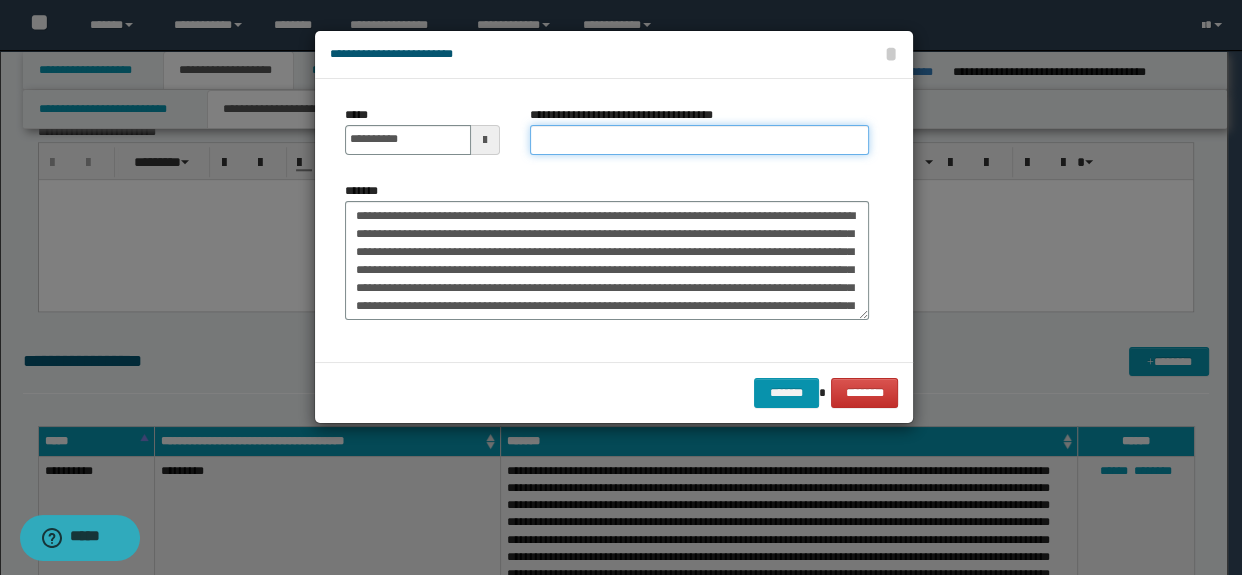 click on "**********" at bounding box center [700, 140] 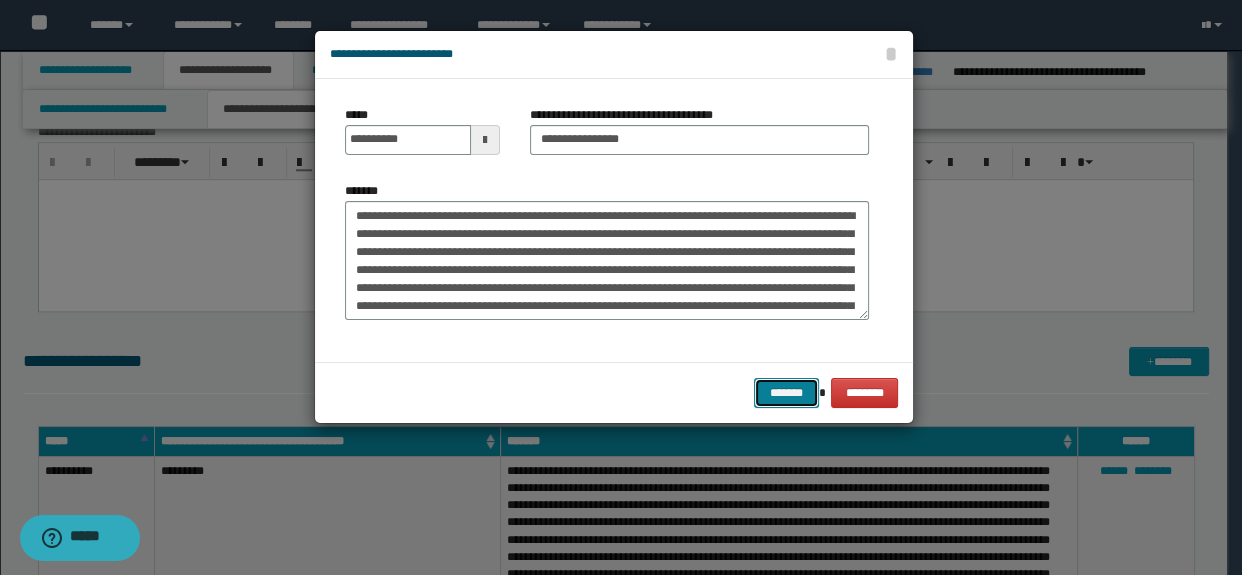 click on "*******" at bounding box center [786, 393] 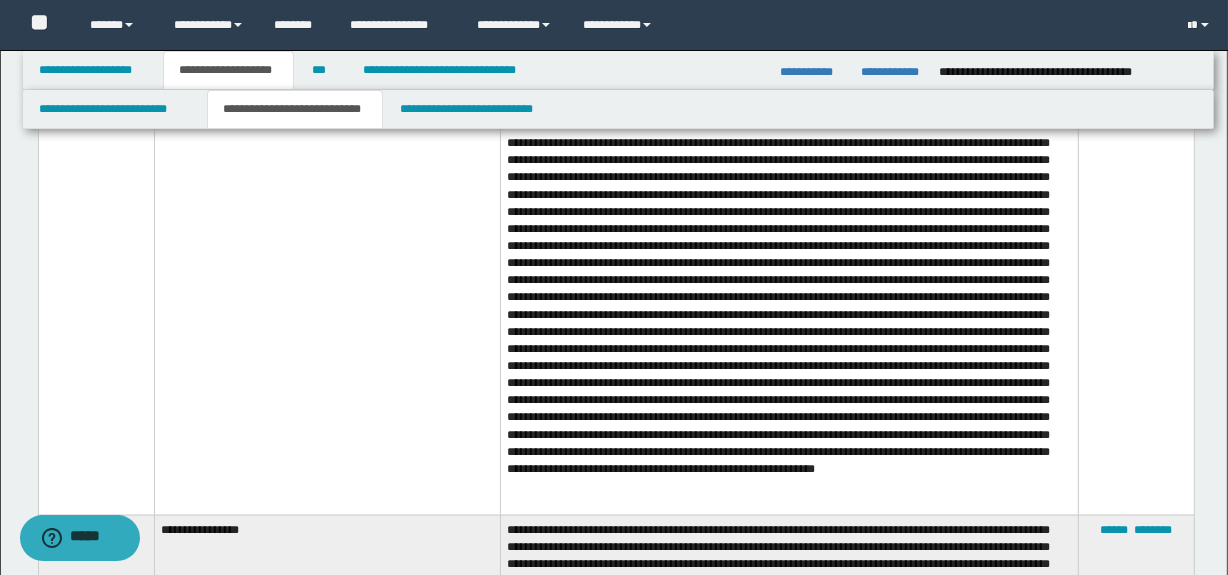 scroll, scrollTop: 2121, scrollLeft: 0, axis: vertical 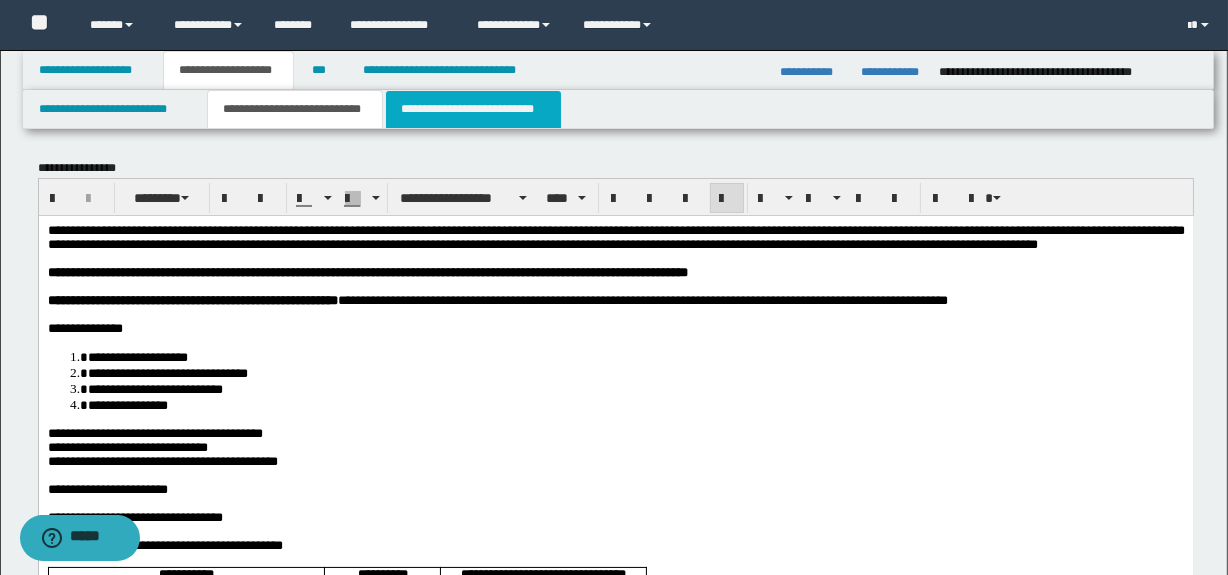 click on "**********" at bounding box center [473, 109] 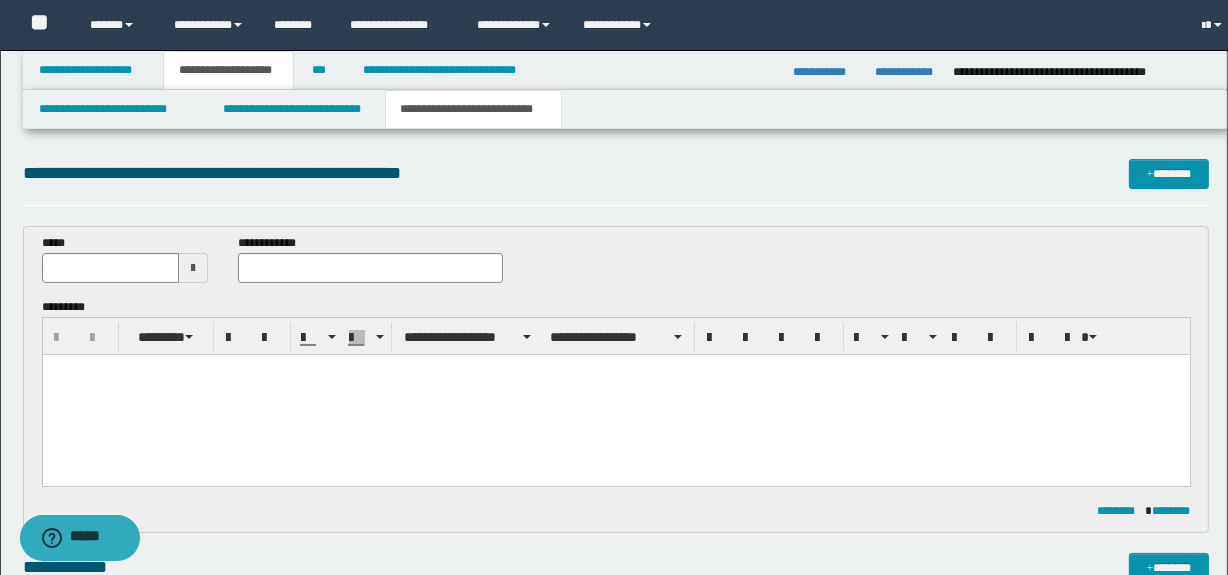 scroll, scrollTop: 0, scrollLeft: 0, axis: both 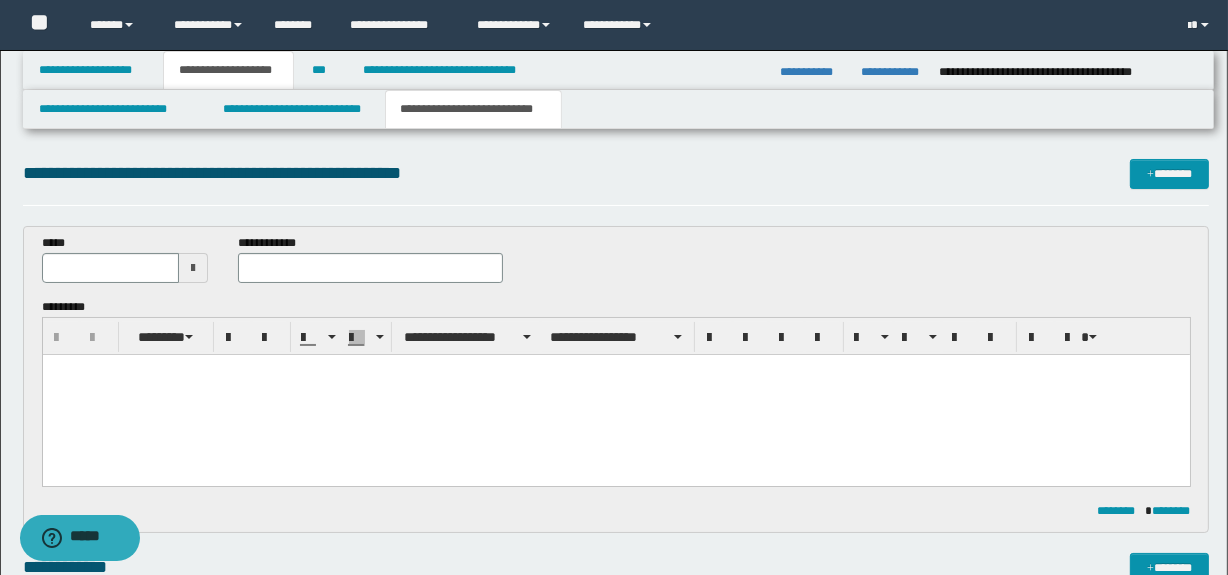 paste 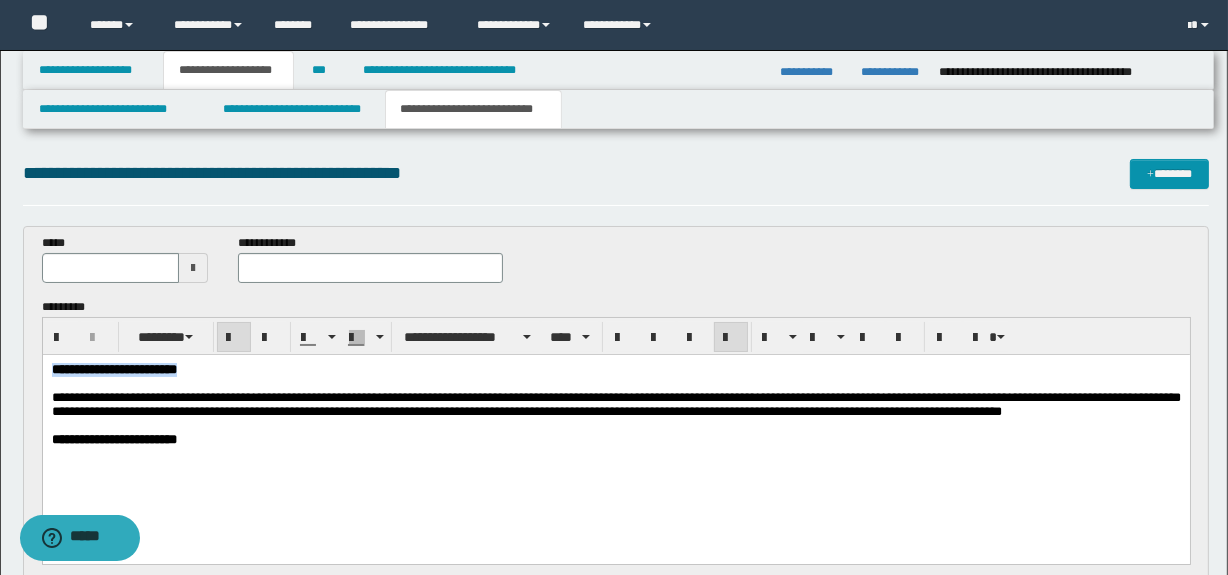 drag, startPoint x: 276, startPoint y: 373, endPoint x: 42, endPoint y: 370, distance: 234.01923 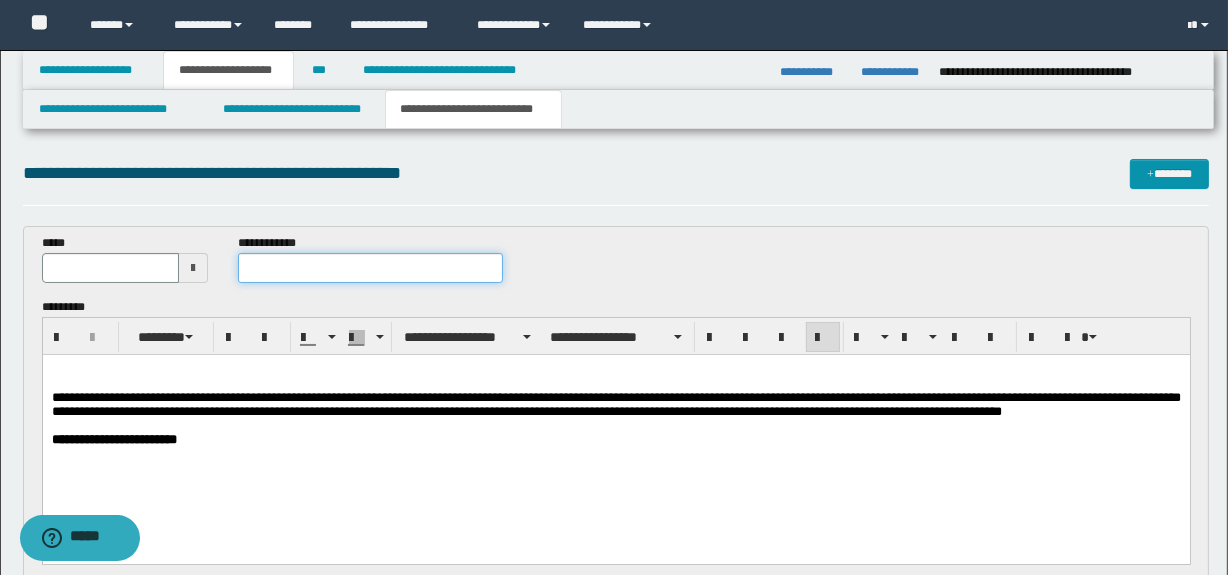 paste on "**********" 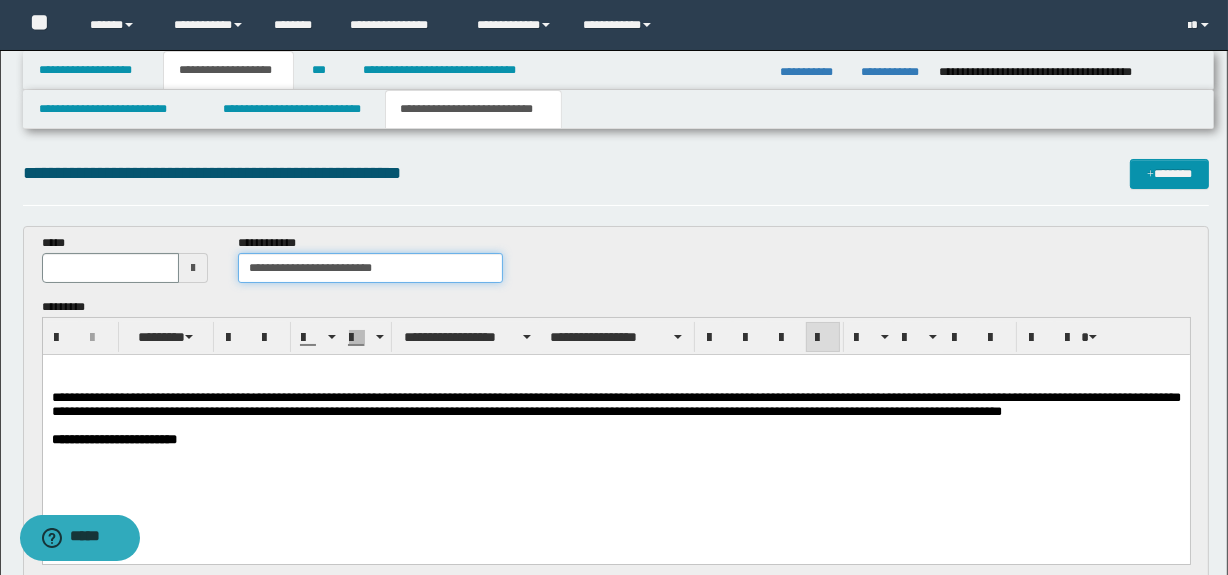 click on "**********" at bounding box center (370, 268) 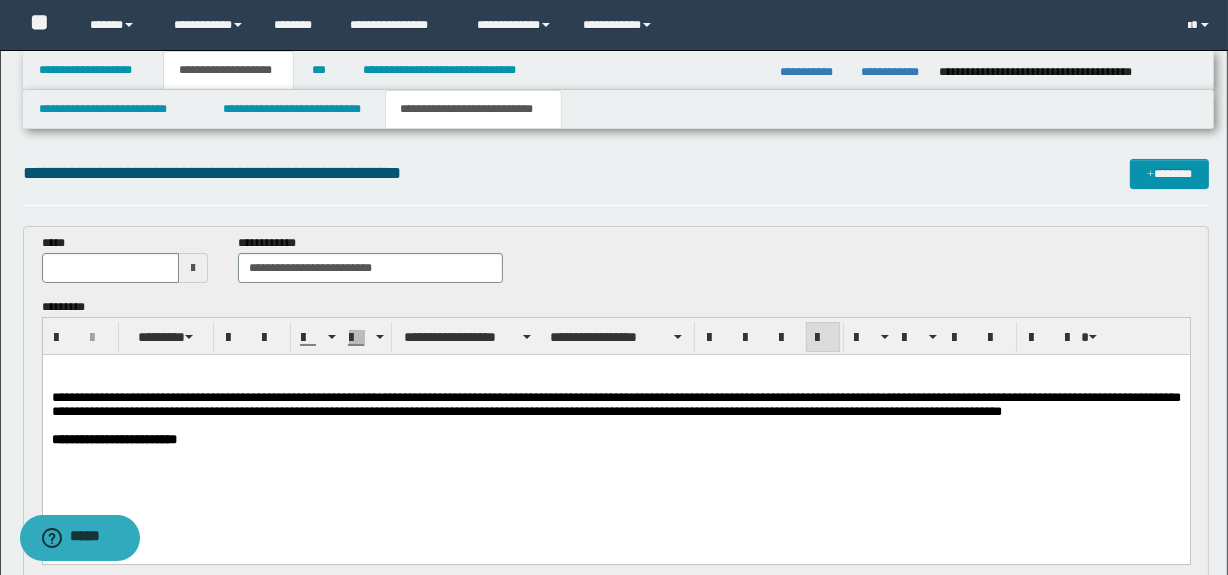 click at bounding box center (193, 268) 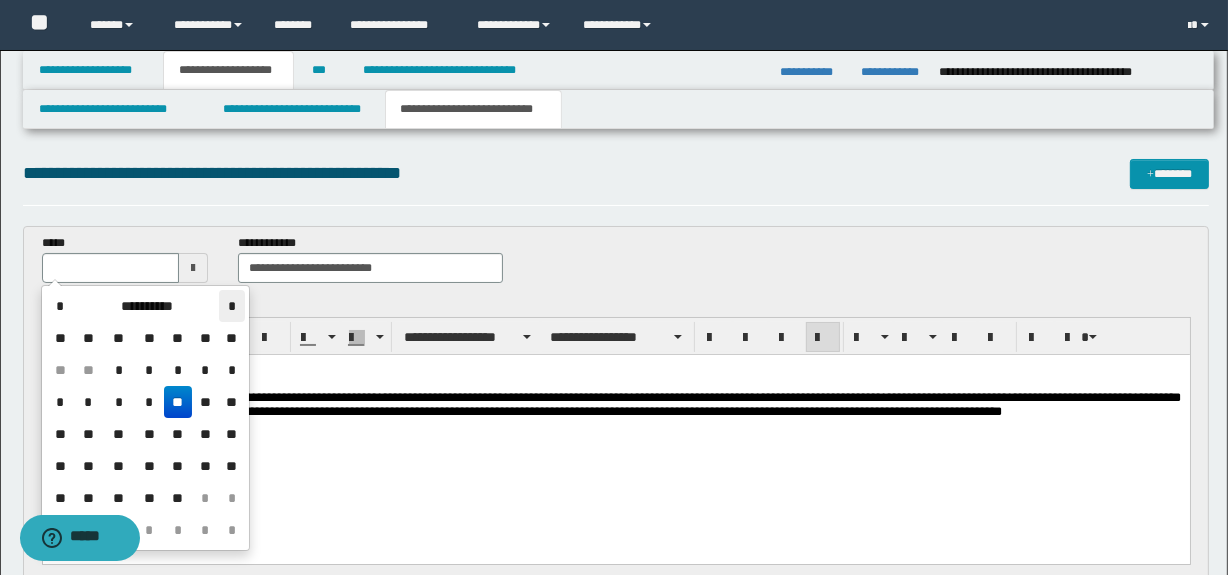 click on "*" at bounding box center [231, 306] 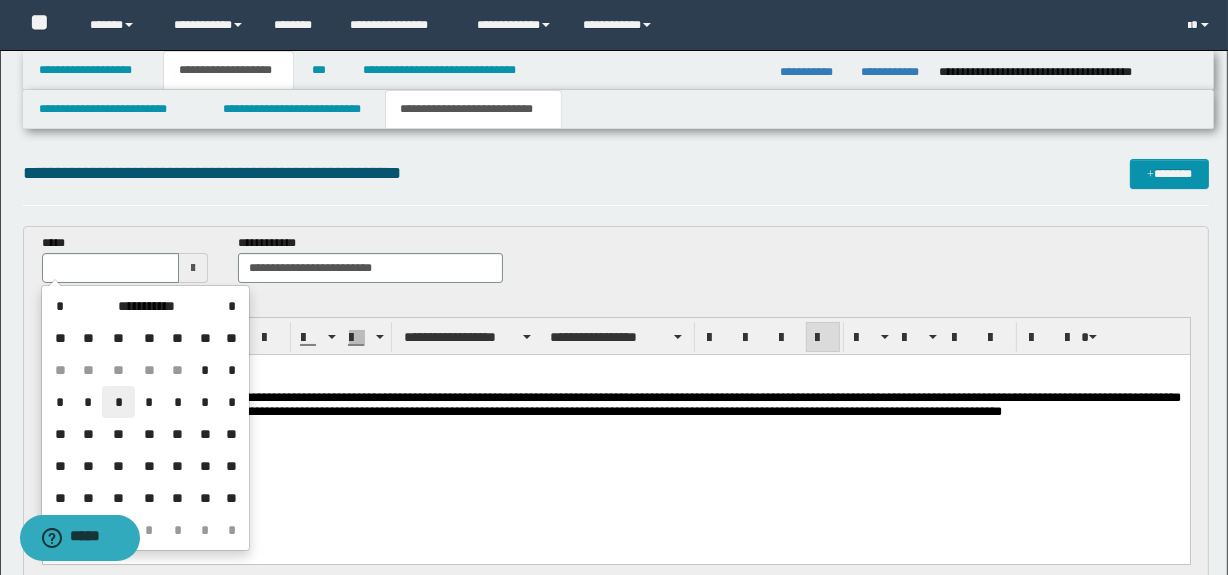 click on "*" at bounding box center [118, 402] 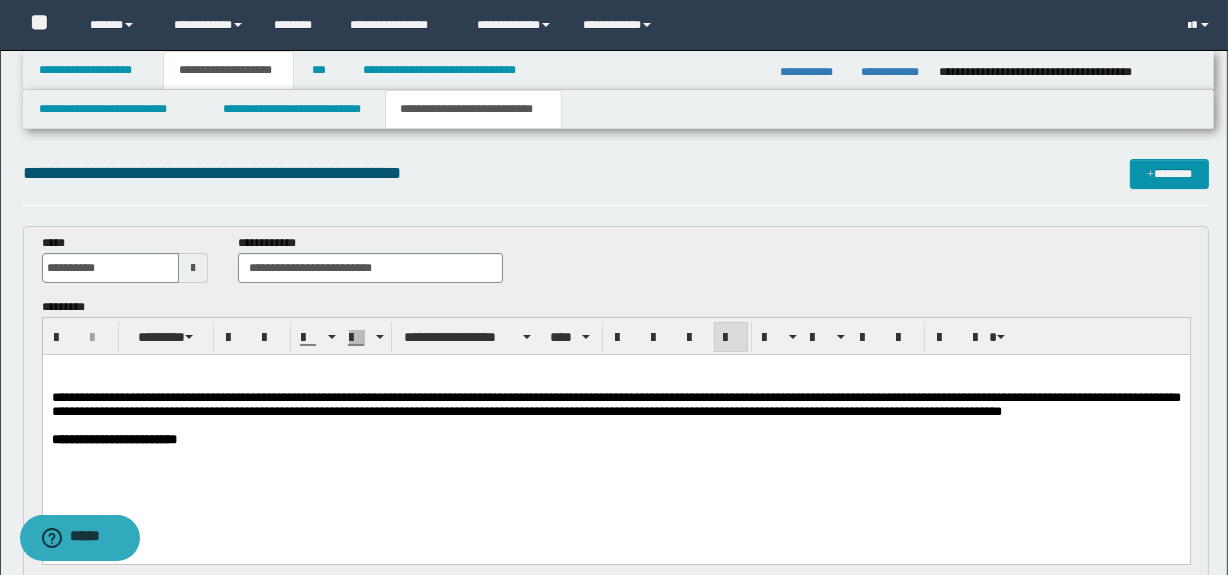 click on "**********" at bounding box center [615, 404] 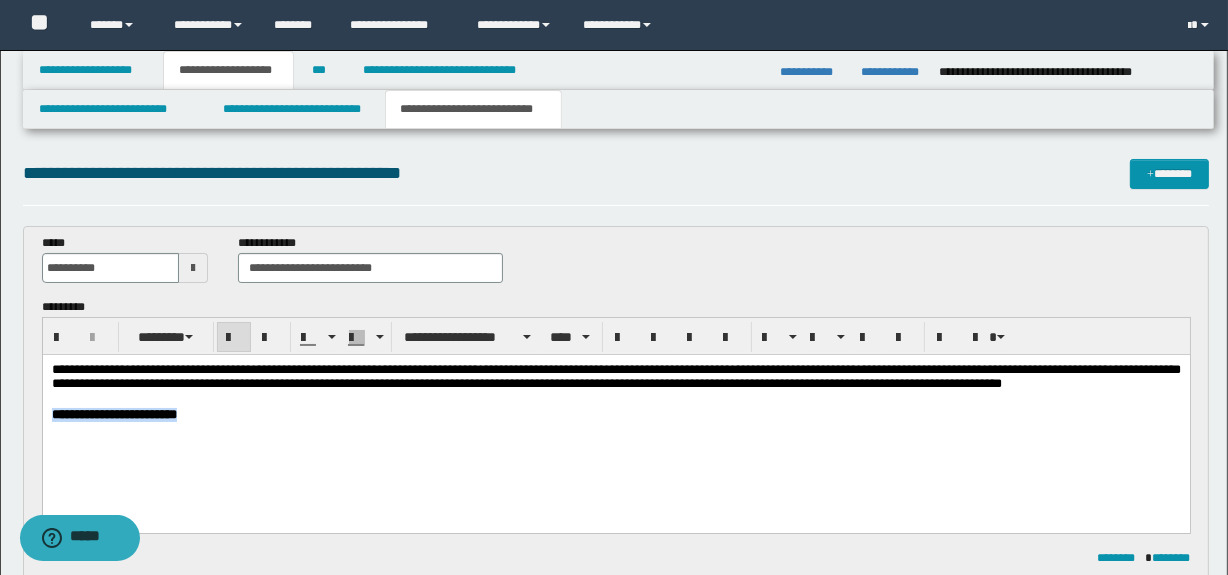 drag, startPoint x: 269, startPoint y: 422, endPoint x: 20, endPoint y: 432, distance: 249.20073 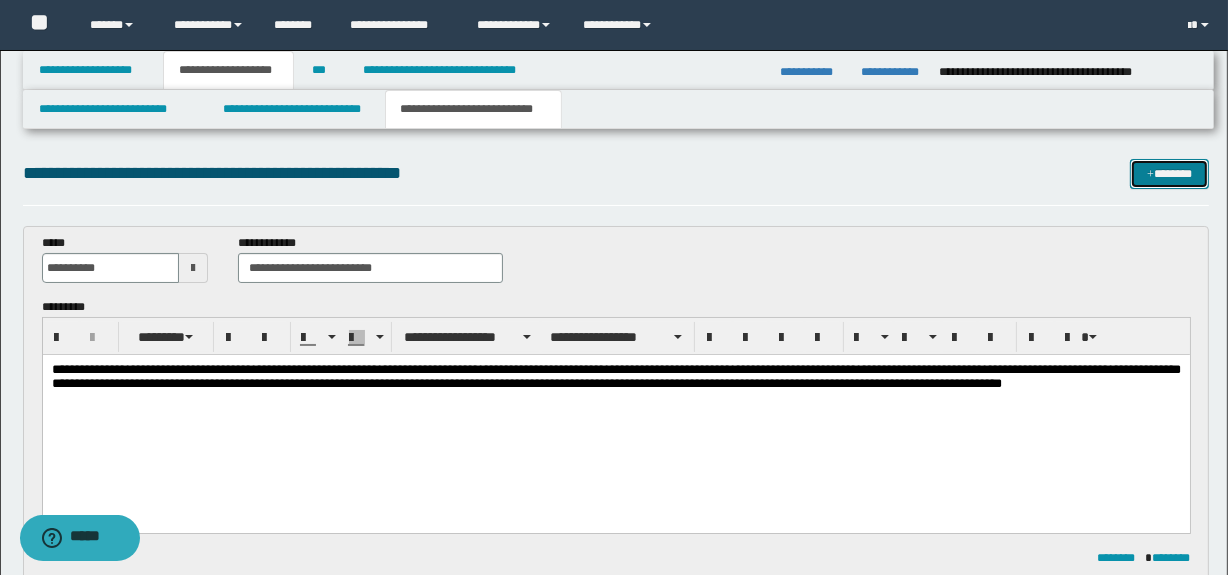 click on "*******" at bounding box center (1170, 174) 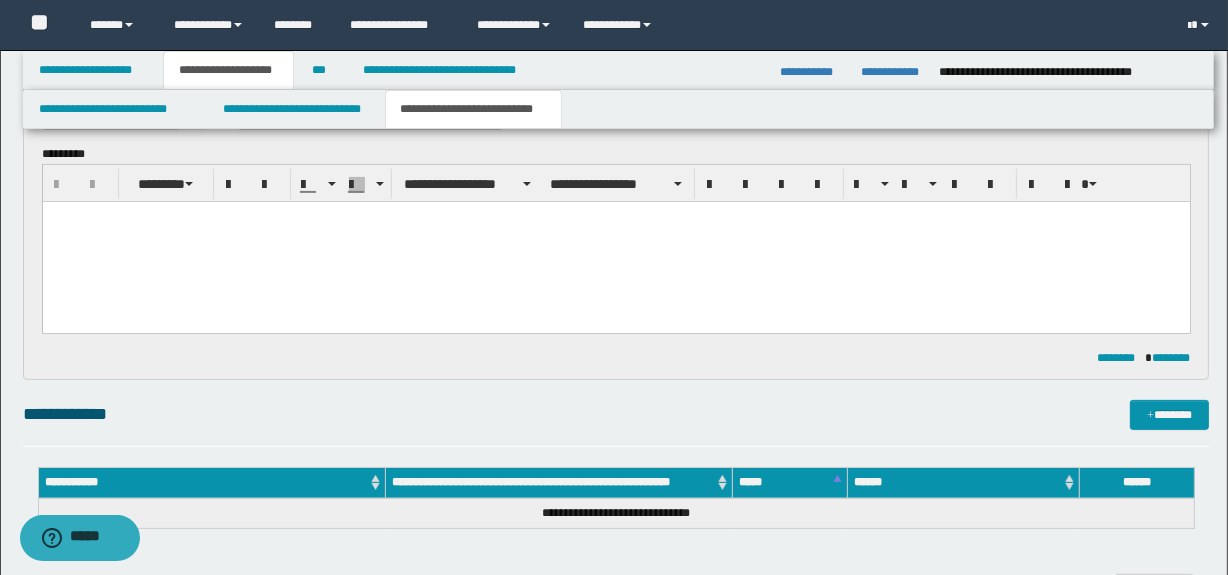 scroll, scrollTop: 0, scrollLeft: 0, axis: both 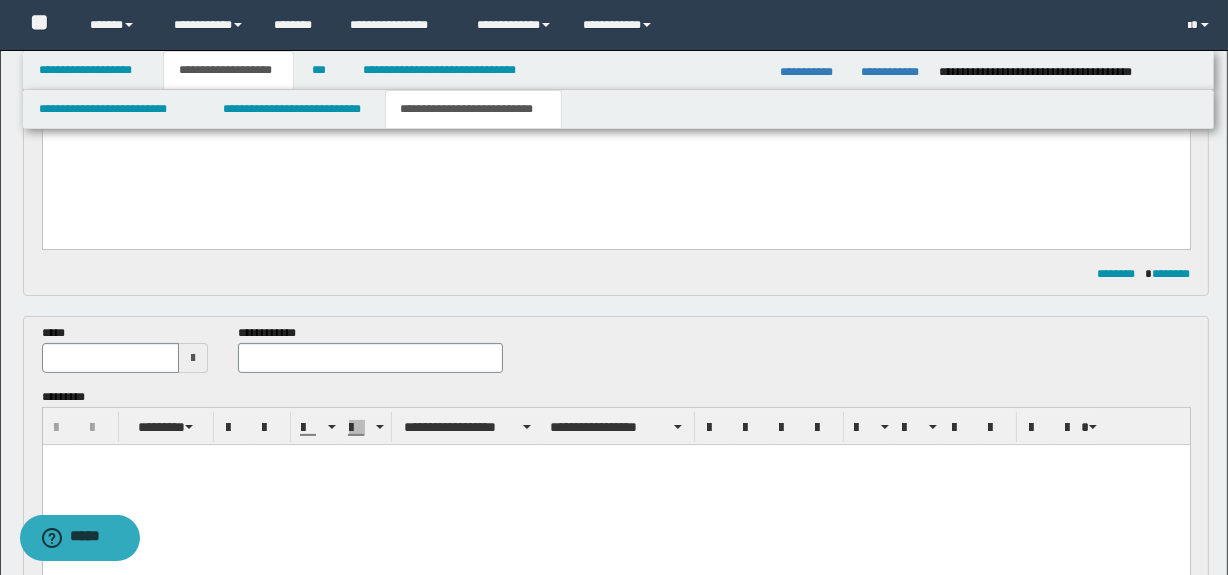 click on "**********" at bounding box center (370, 356) 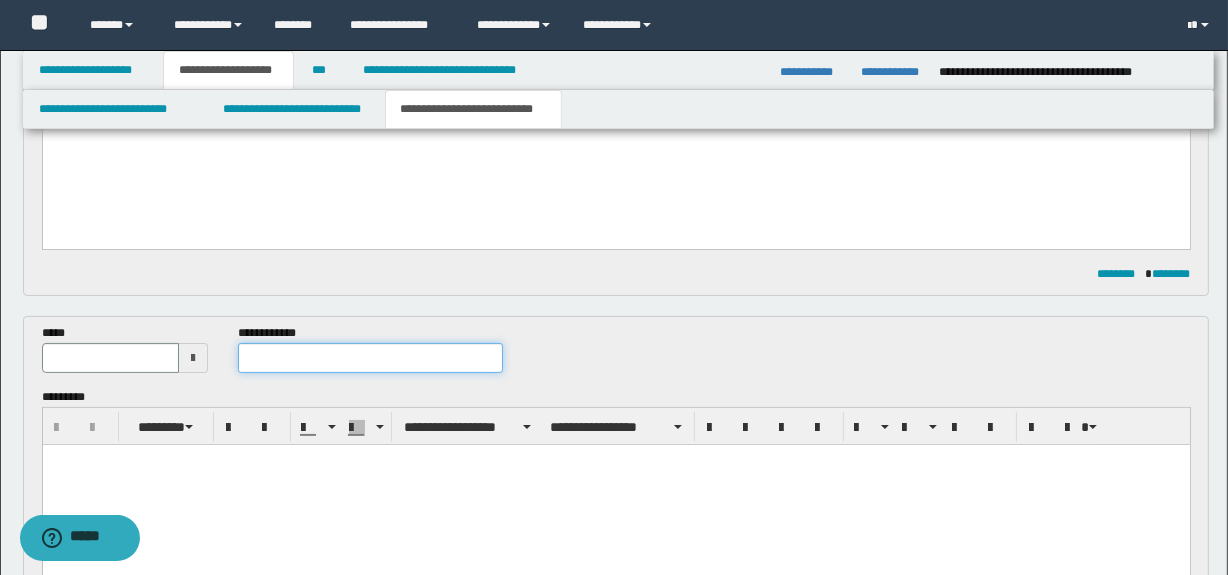 click at bounding box center (370, 358) 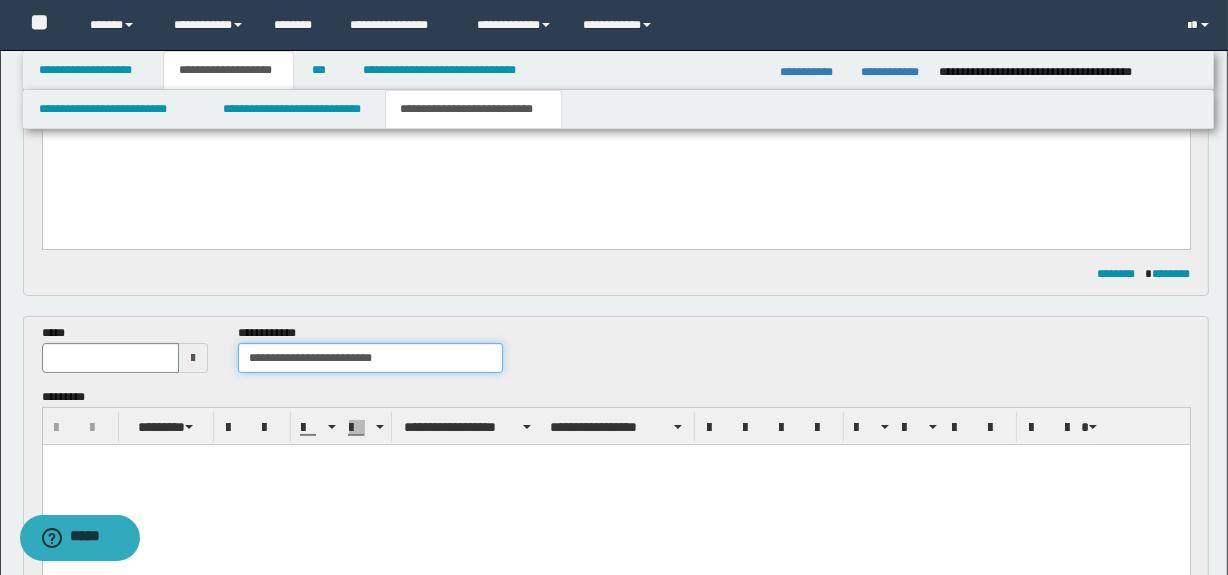 type on "**********" 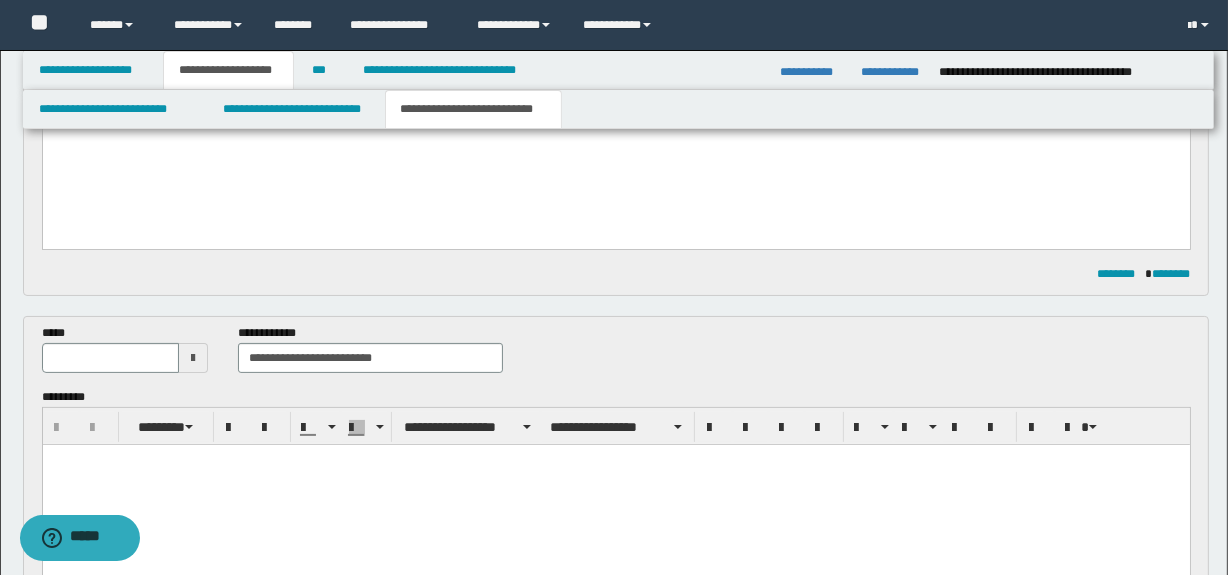 click at bounding box center (193, 358) 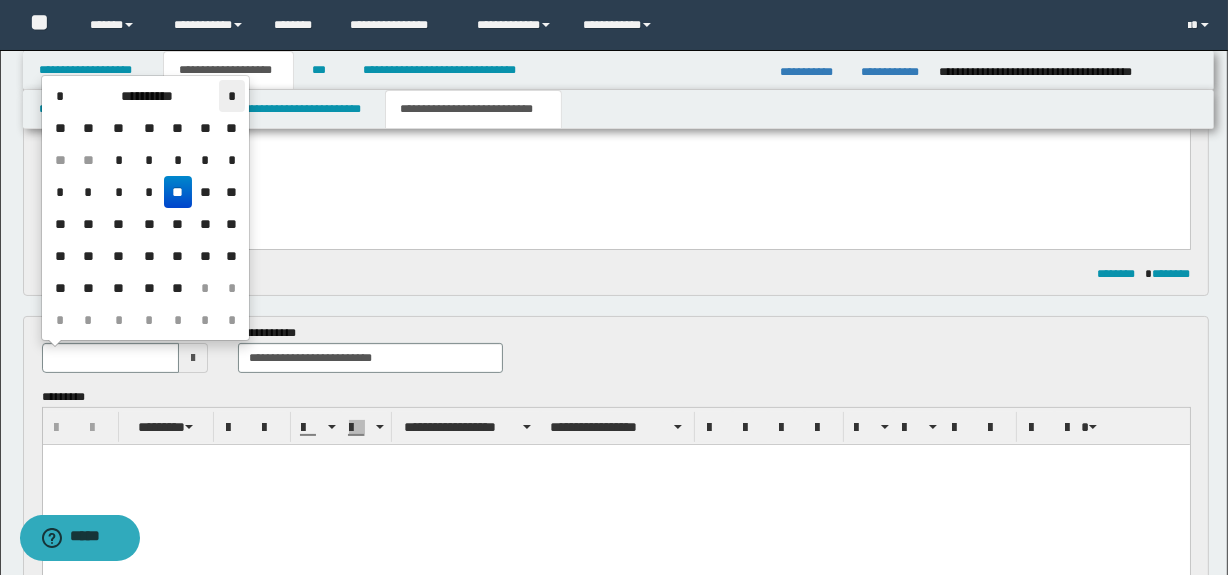 click on "*" at bounding box center (231, 96) 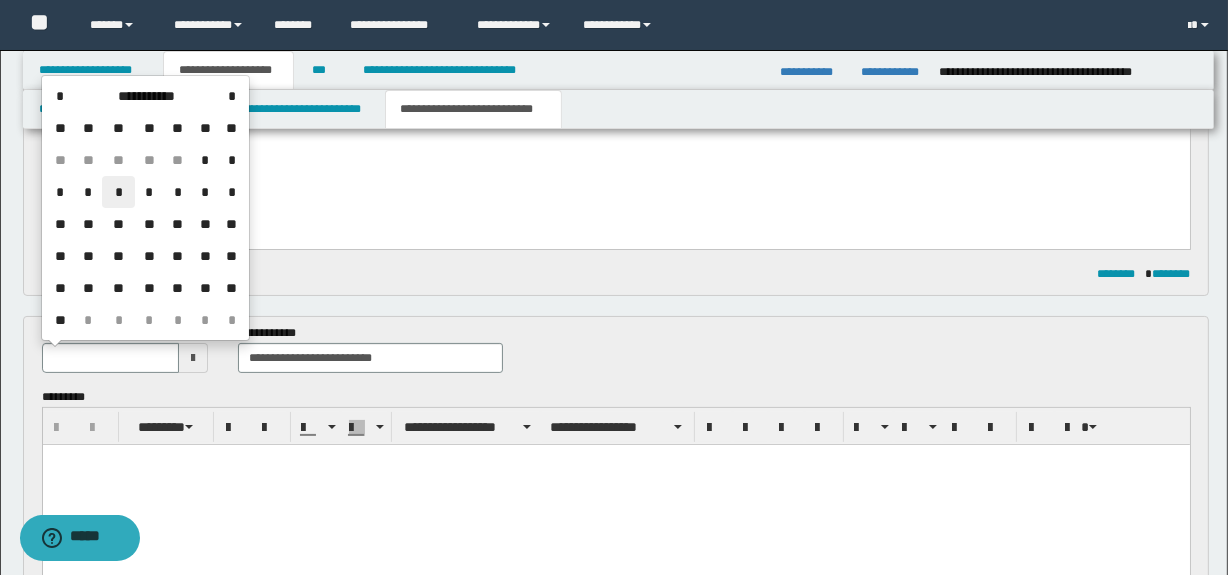 click on "*" at bounding box center (118, 192) 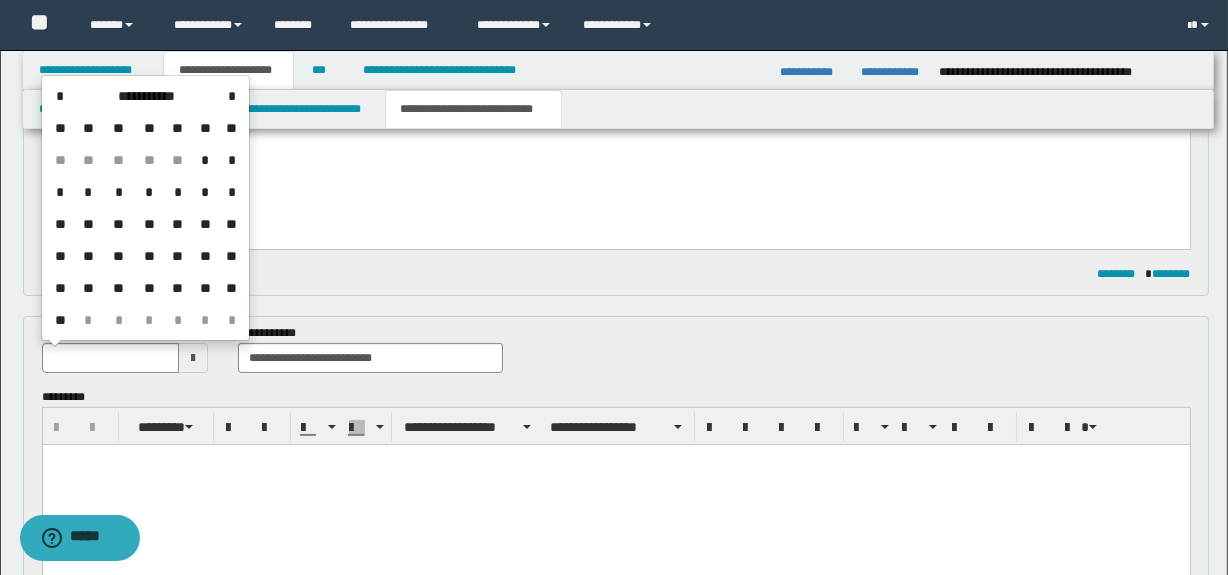 type on "**********" 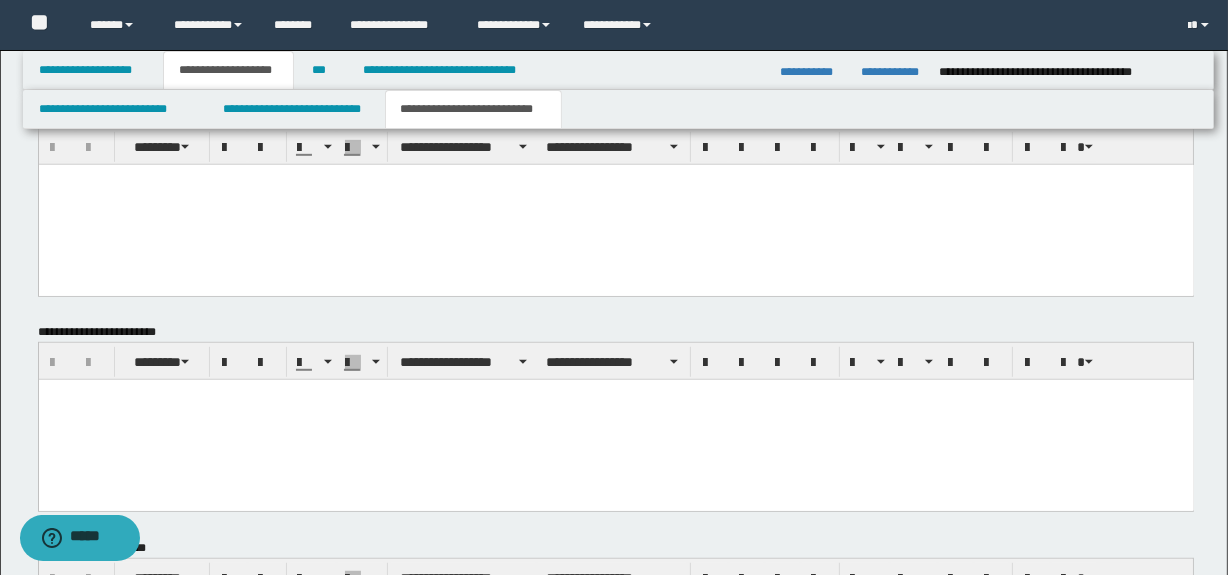 scroll, scrollTop: 1310, scrollLeft: 0, axis: vertical 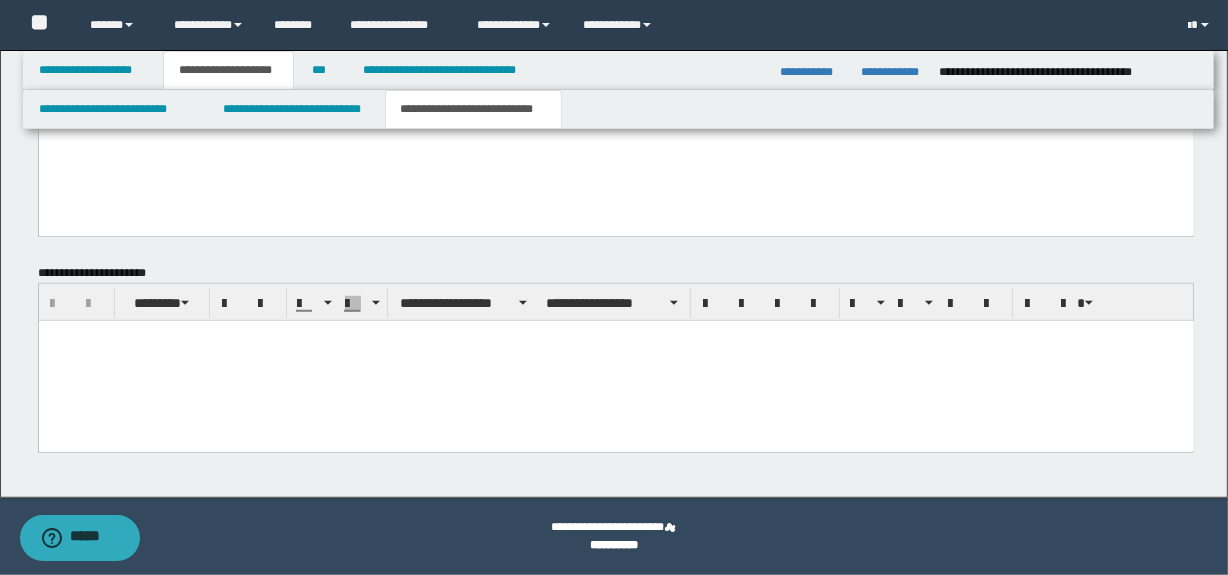 click at bounding box center (615, 360) 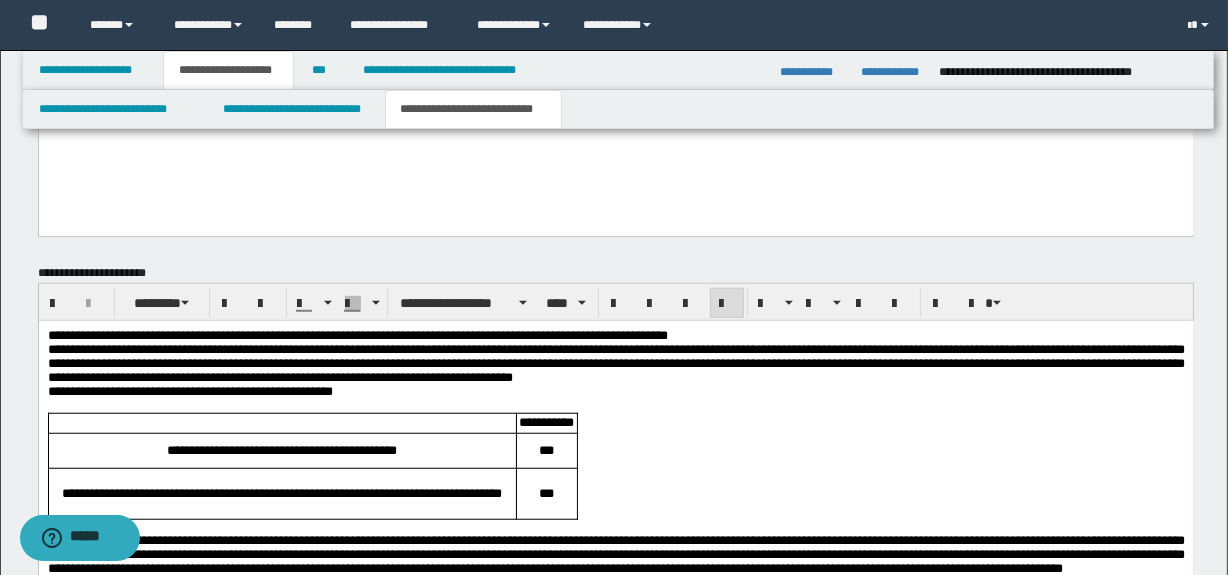 click on "**********" at bounding box center (615, 335) 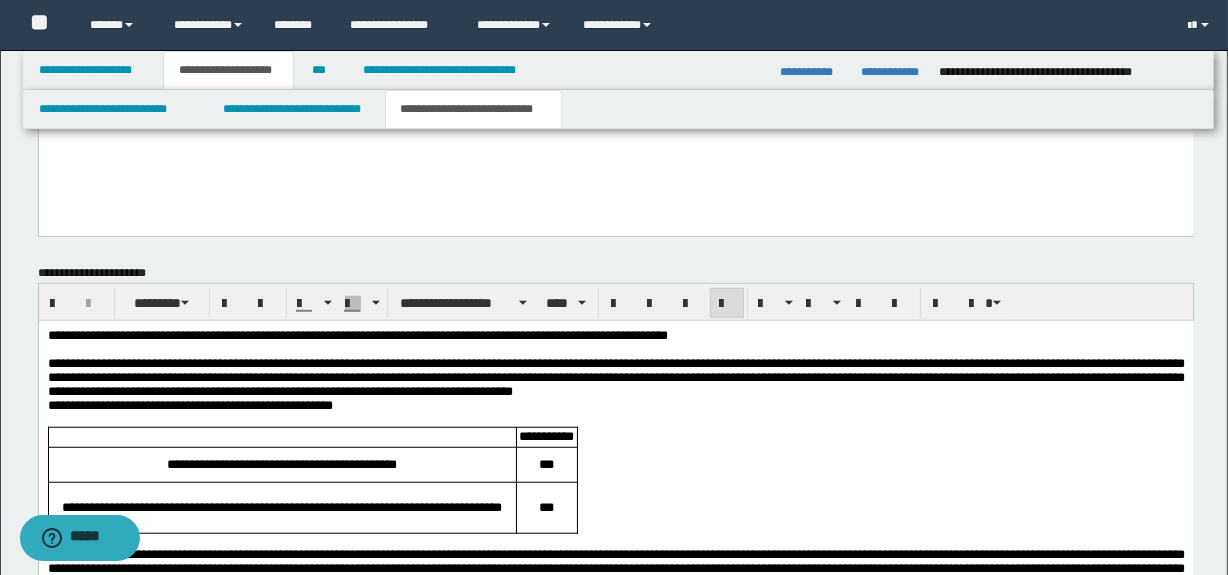 click on "**********" at bounding box center (615, 377) 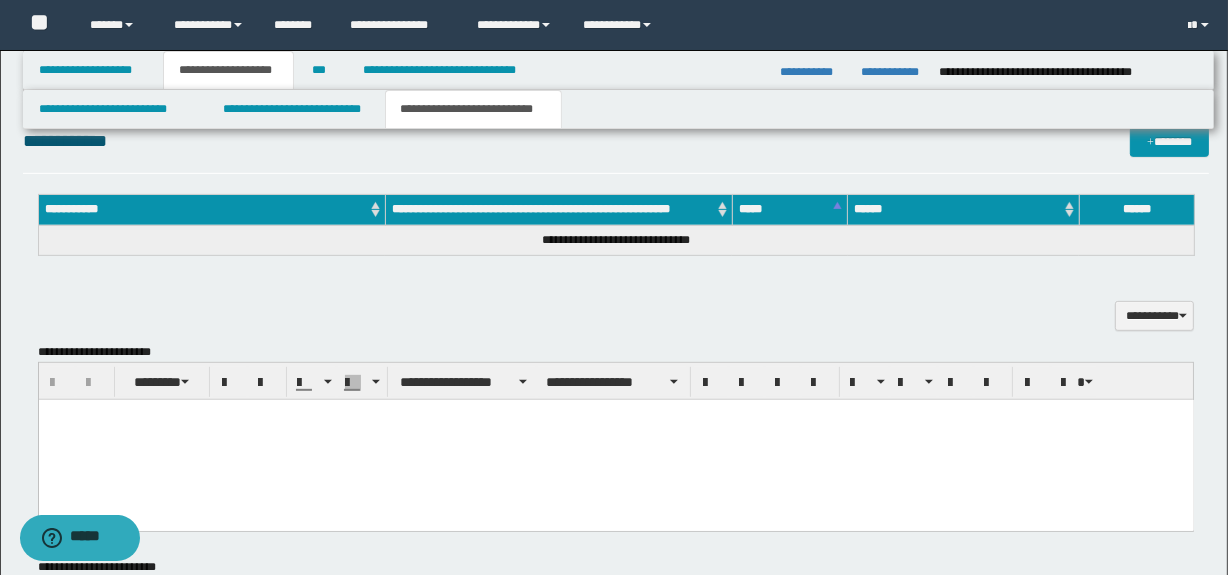 scroll, scrollTop: 808, scrollLeft: 0, axis: vertical 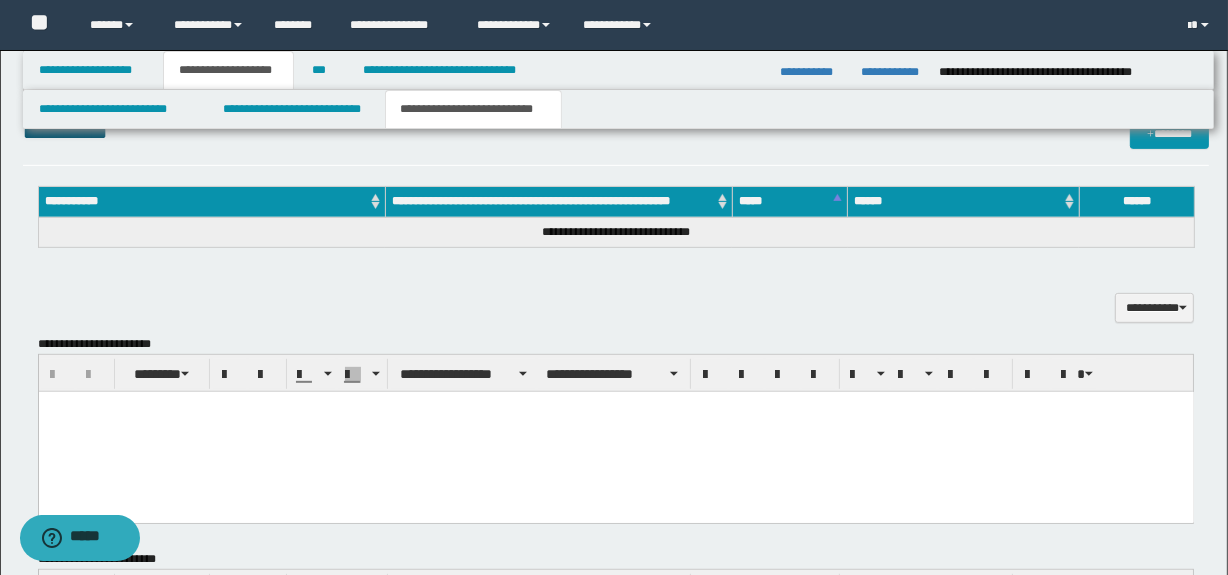 paste 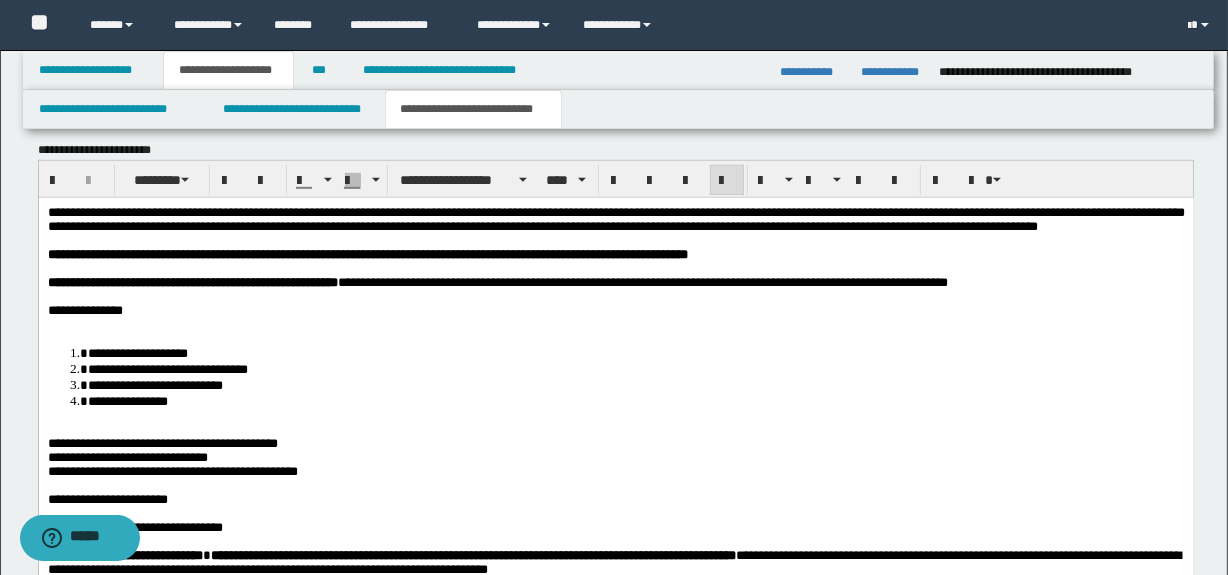 scroll, scrollTop: 1013, scrollLeft: 0, axis: vertical 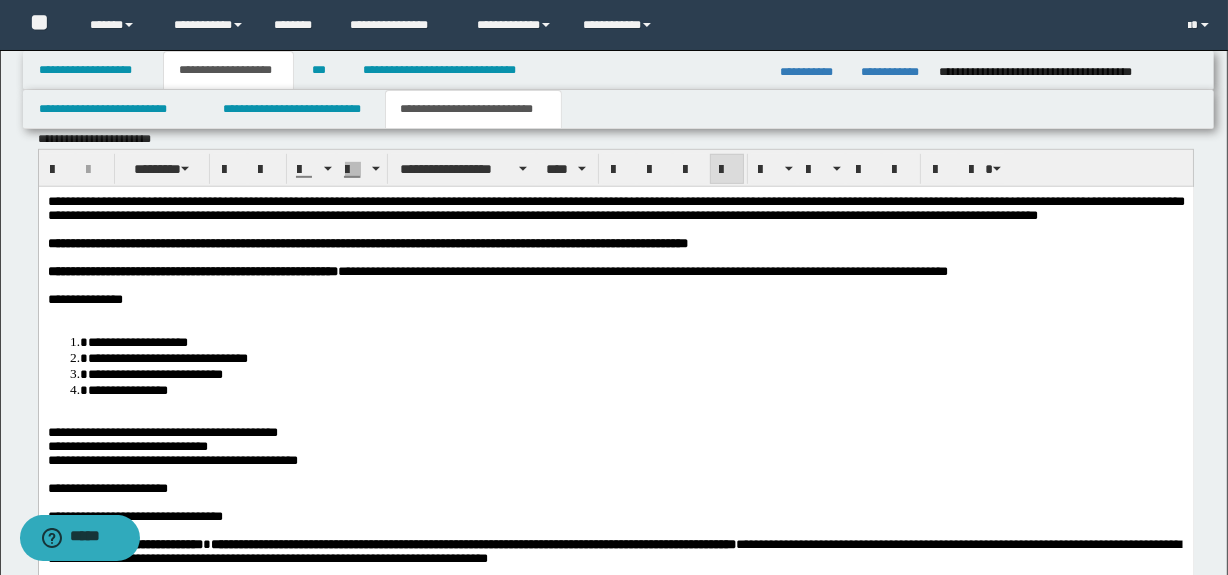 click at bounding box center [615, 313] 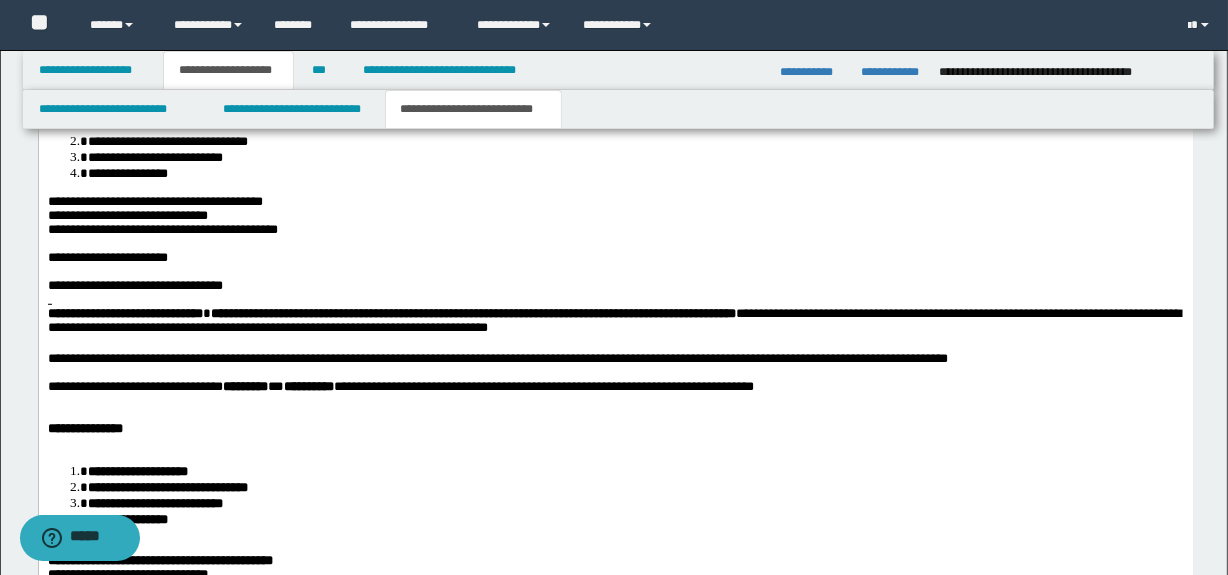 scroll, scrollTop: 1232, scrollLeft: 0, axis: vertical 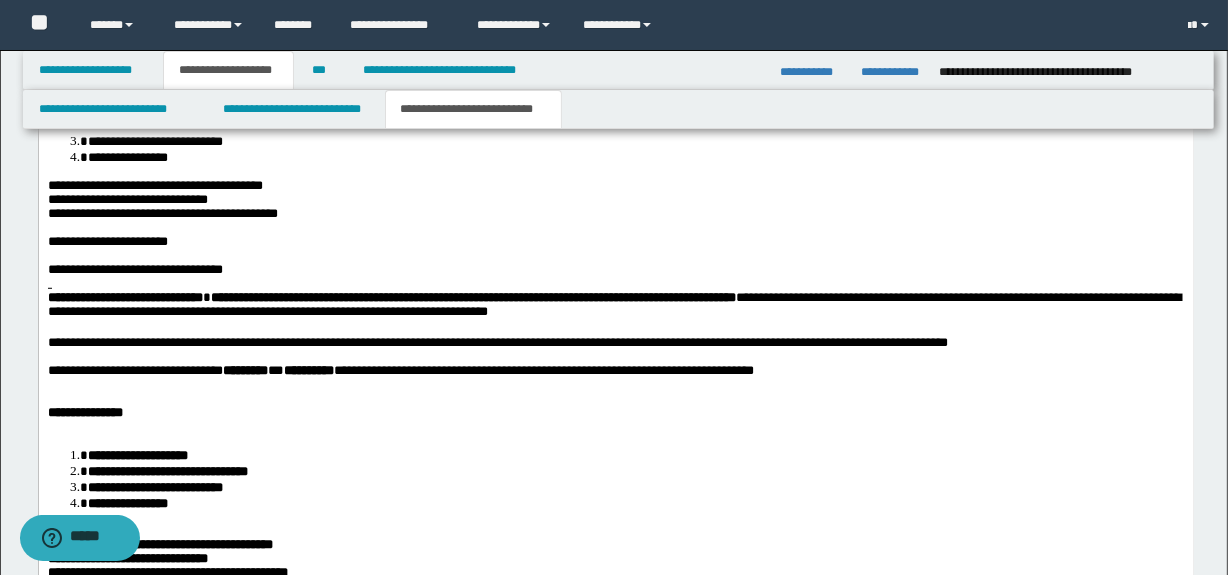 click at bounding box center [615, 284] 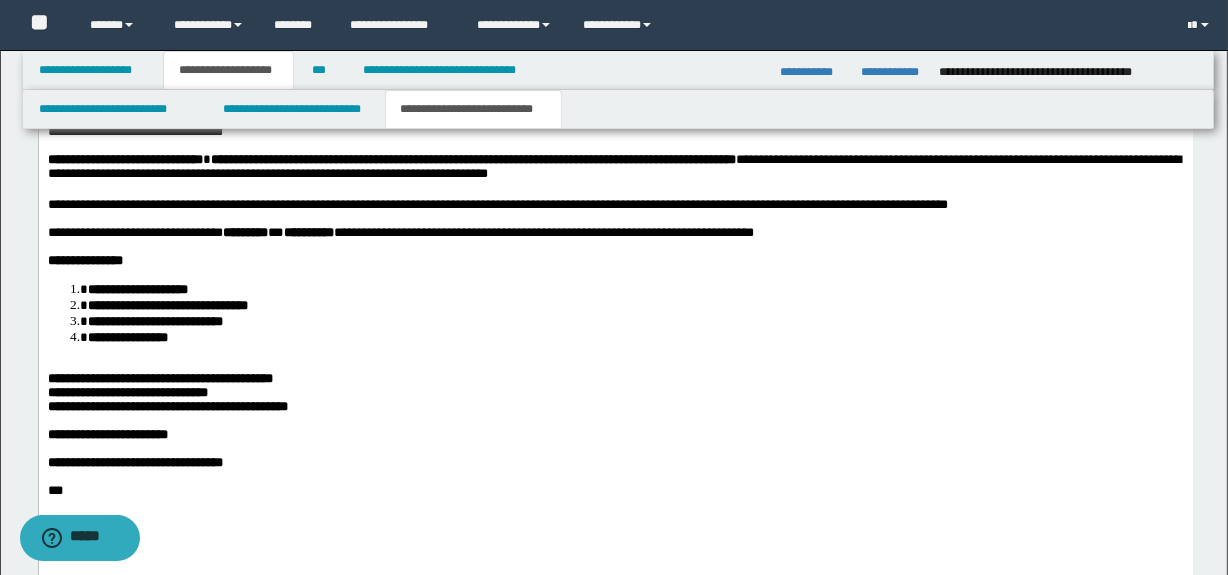 scroll, scrollTop: 1380, scrollLeft: 0, axis: vertical 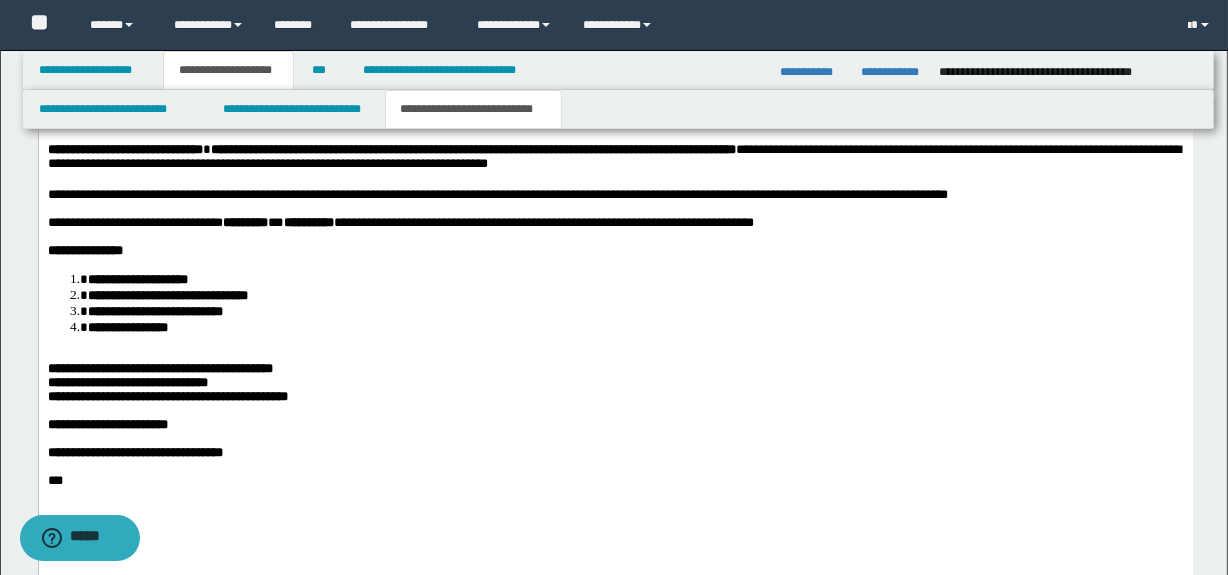 click at bounding box center (615, 355) 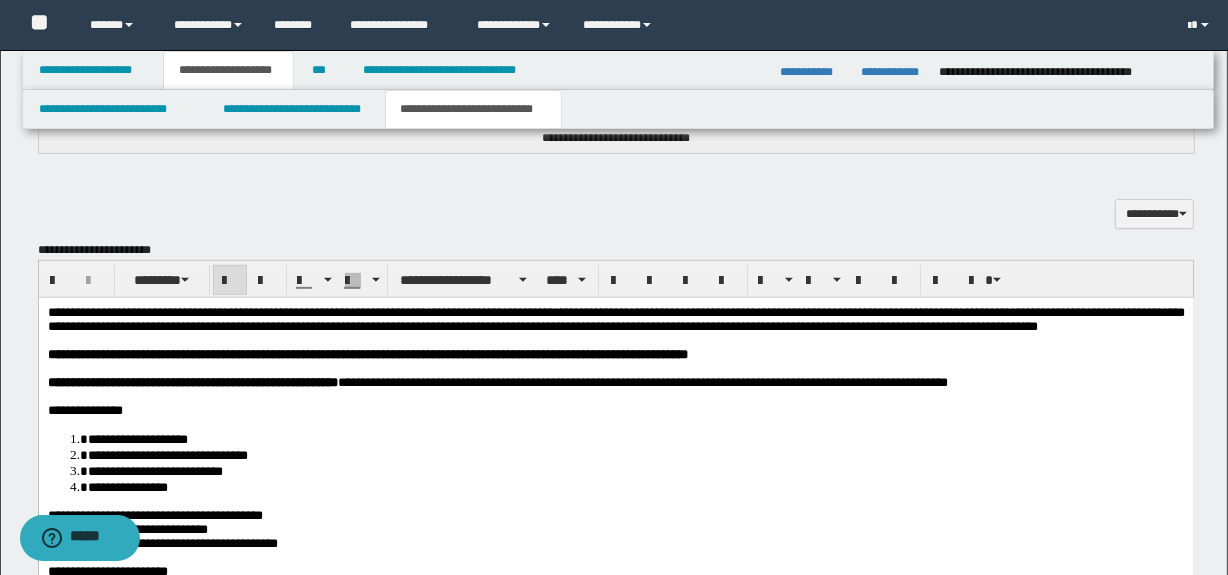 scroll, scrollTop: 765, scrollLeft: 0, axis: vertical 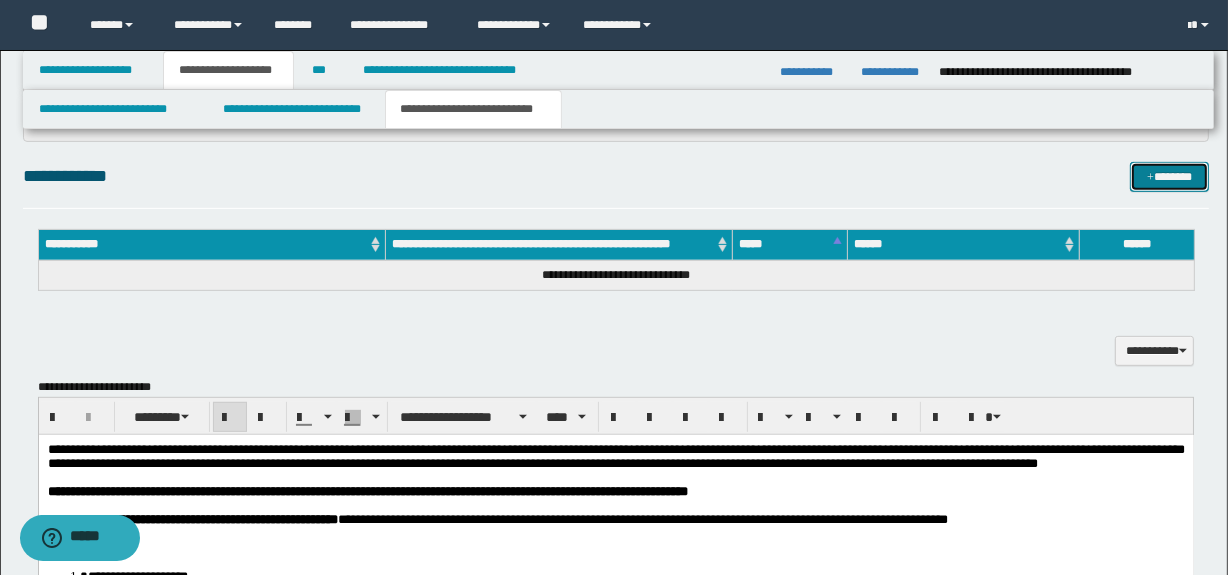 click on "*******" at bounding box center (1170, 177) 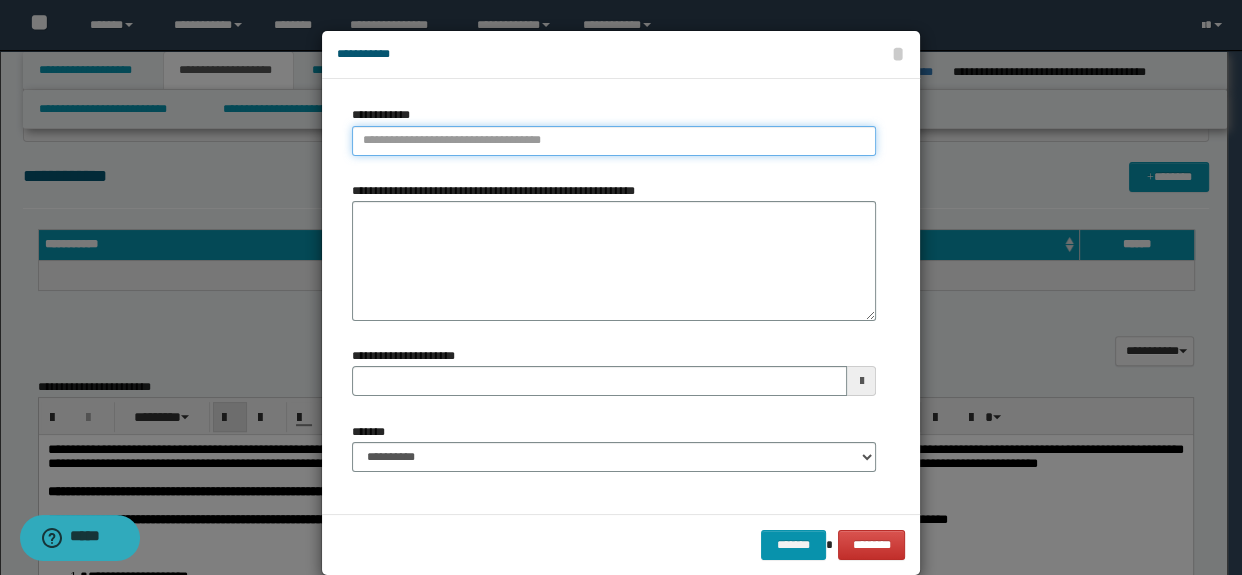 click on "**********" at bounding box center [614, 141] 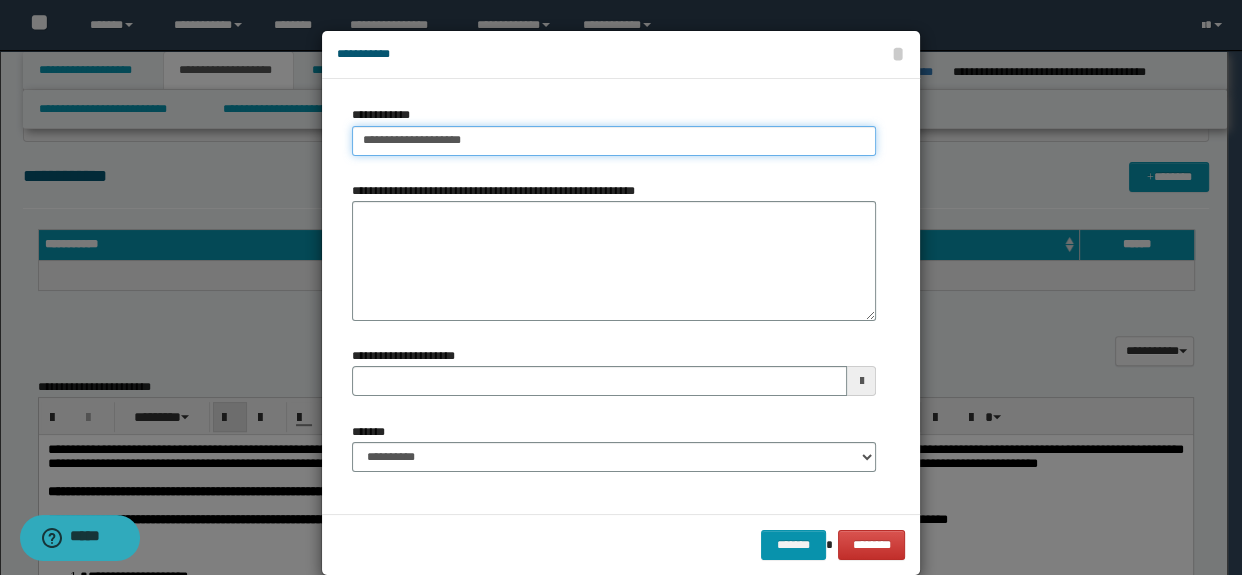 type on "**********" 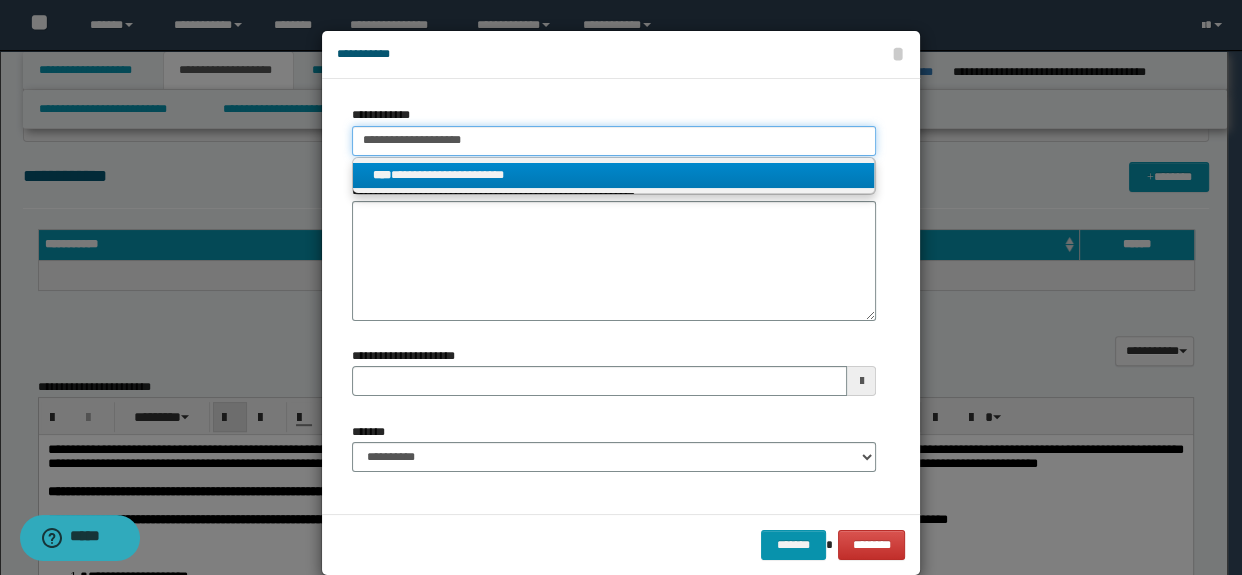 type on "**********" 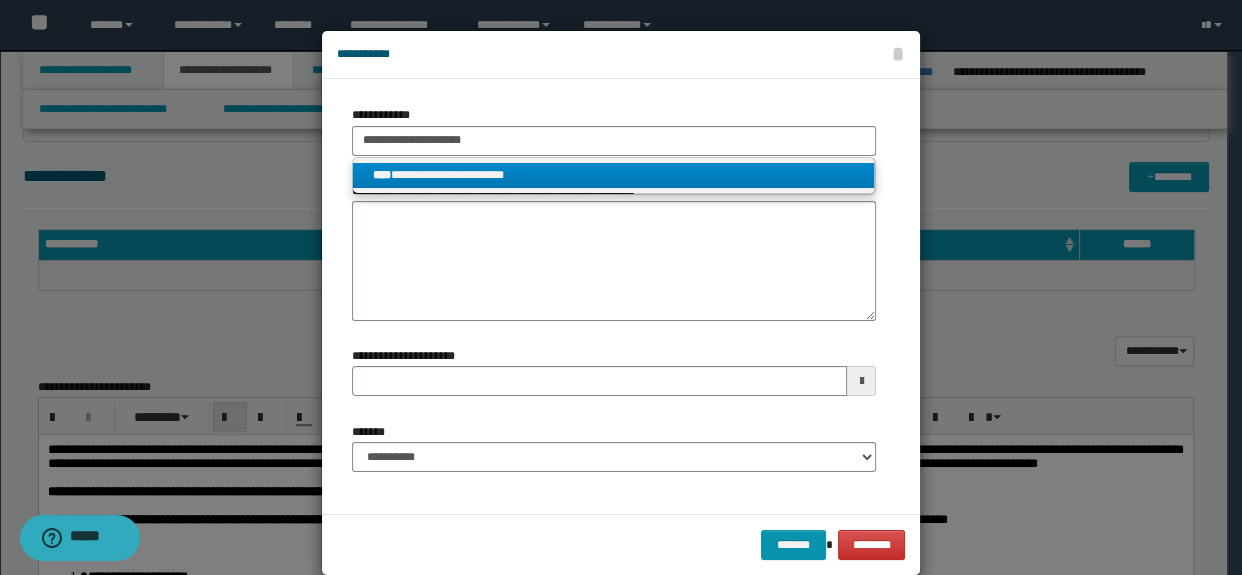 click on "**********" at bounding box center (614, 175) 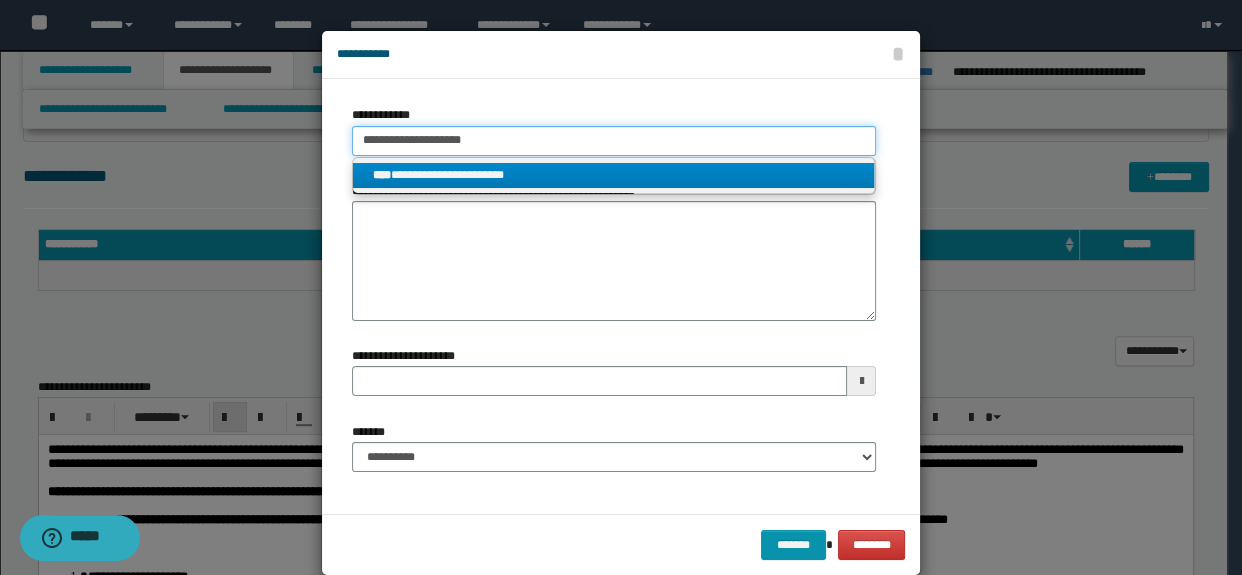 type 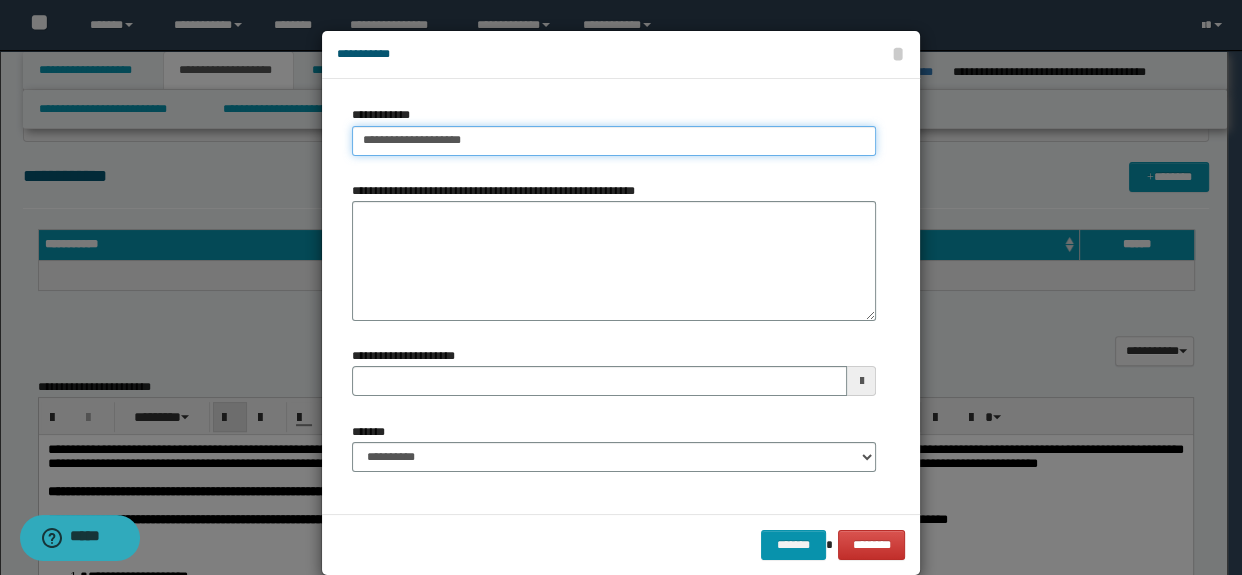 type 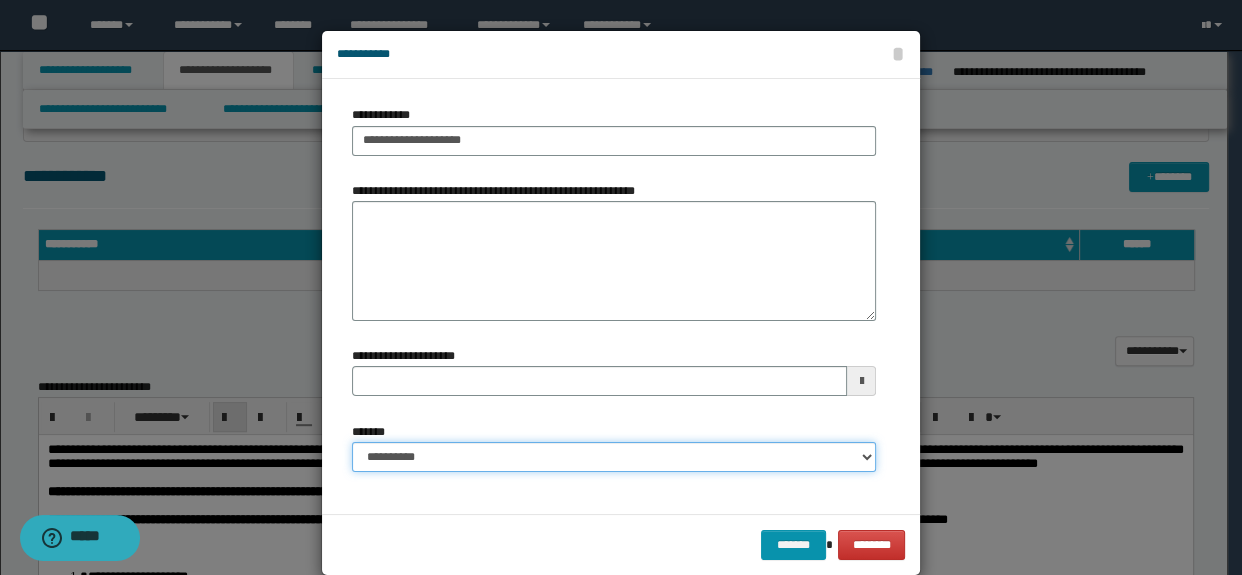 click on "**********" at bounding box center (614, 457) 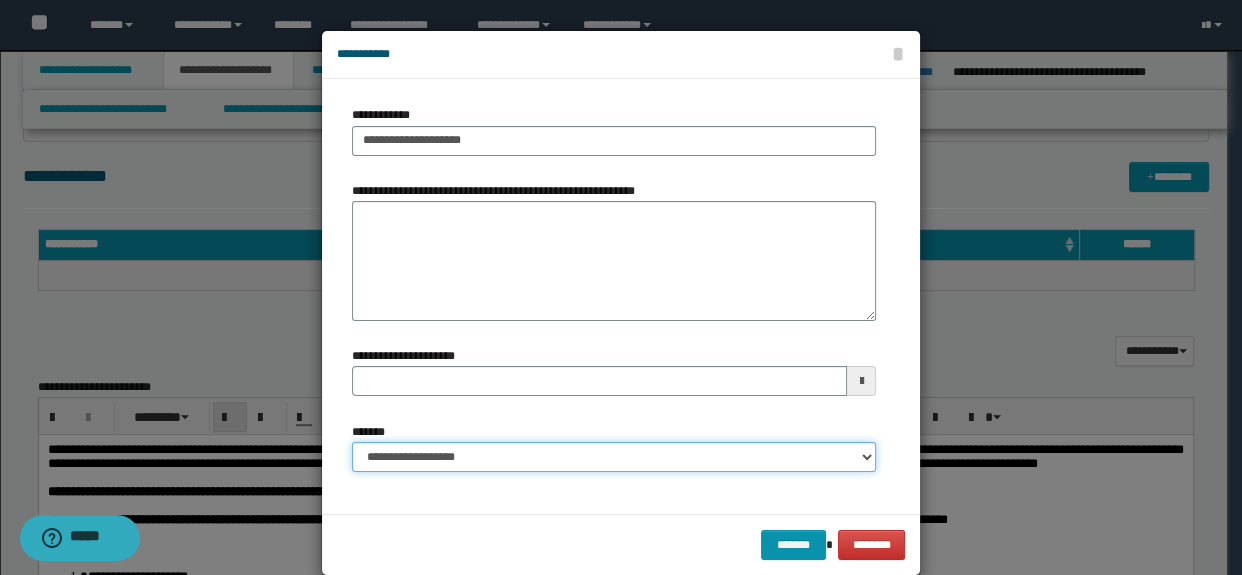 click on "**********" at bounding box center [614, 457] 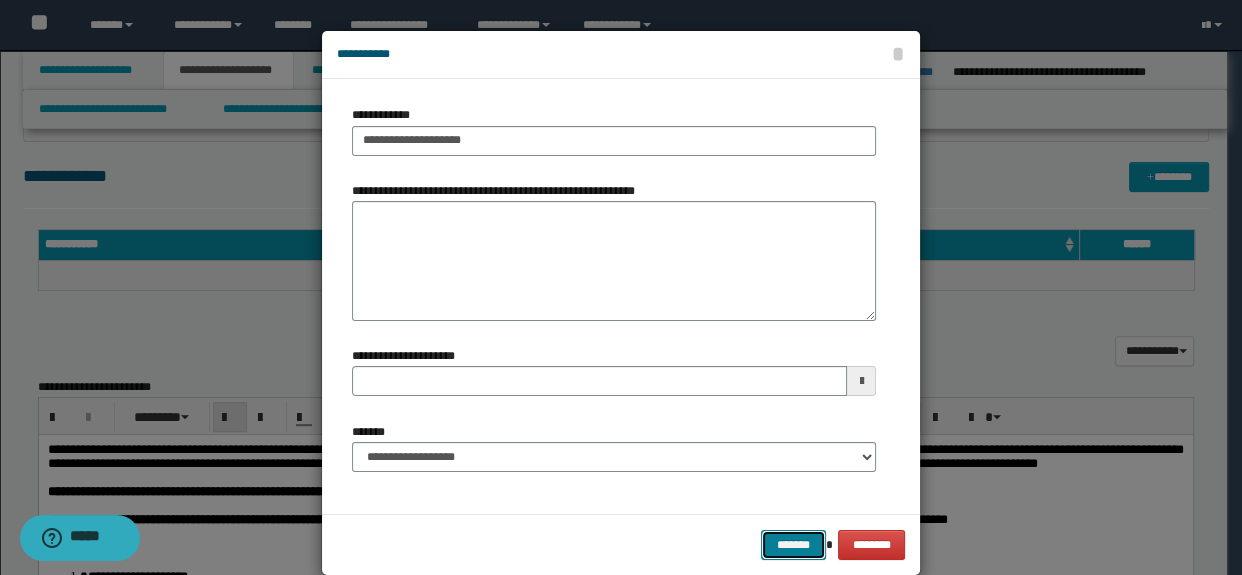 click on "*******" at bounding box center [793, 545] 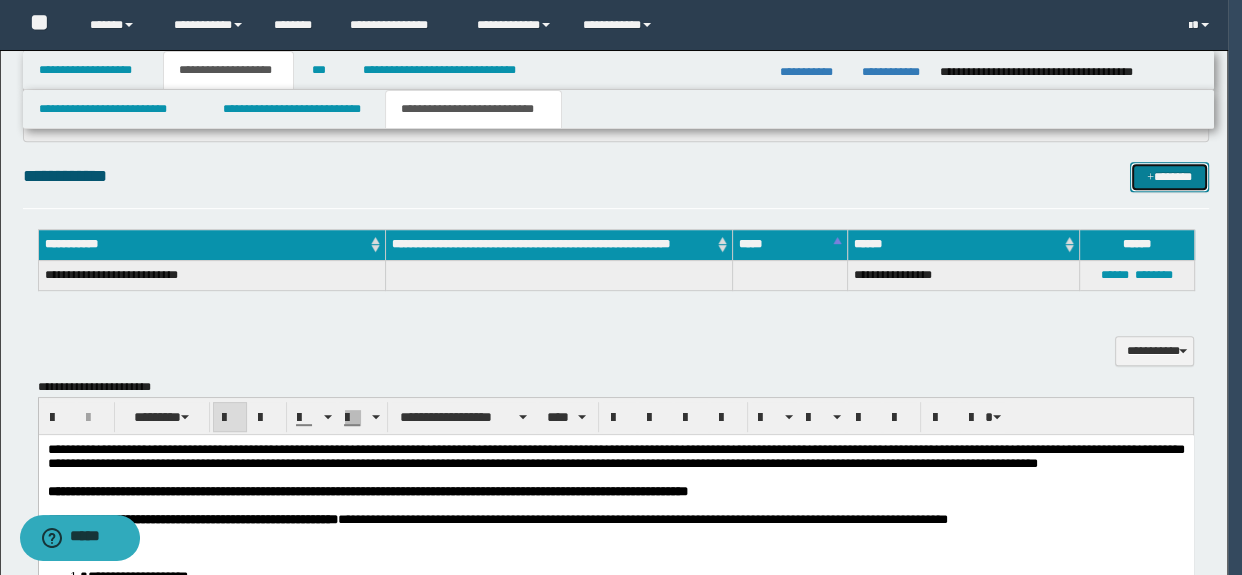 type 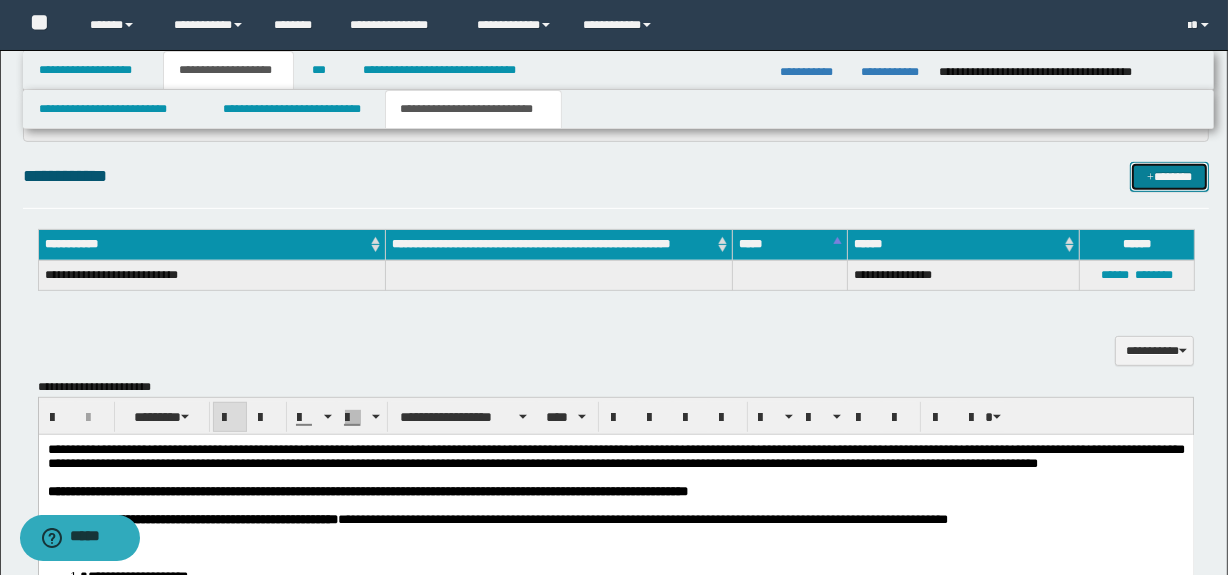click on "*******" at bounding box center (1170, 177) 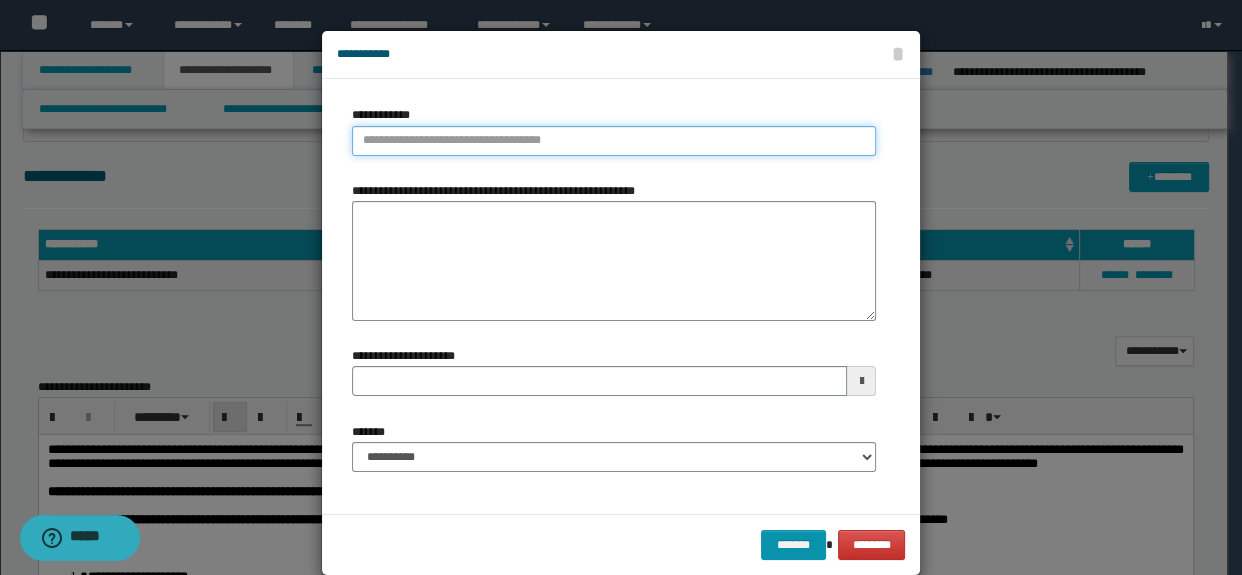 type on "**********" 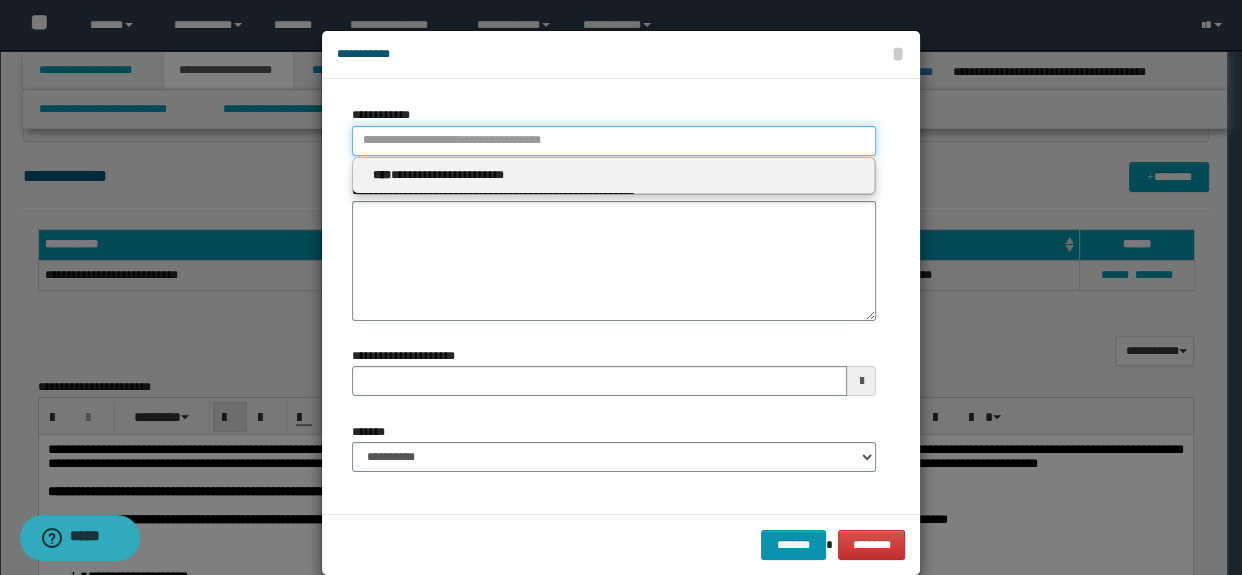 click on "**********" at bounding box center [614, 141] 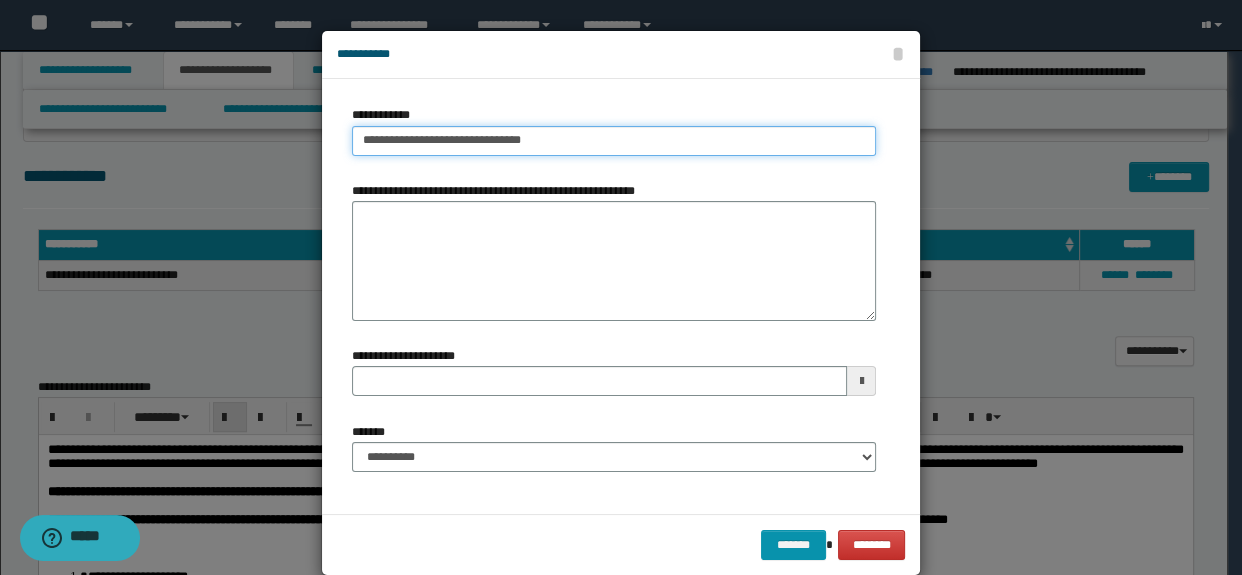 type on "**********" 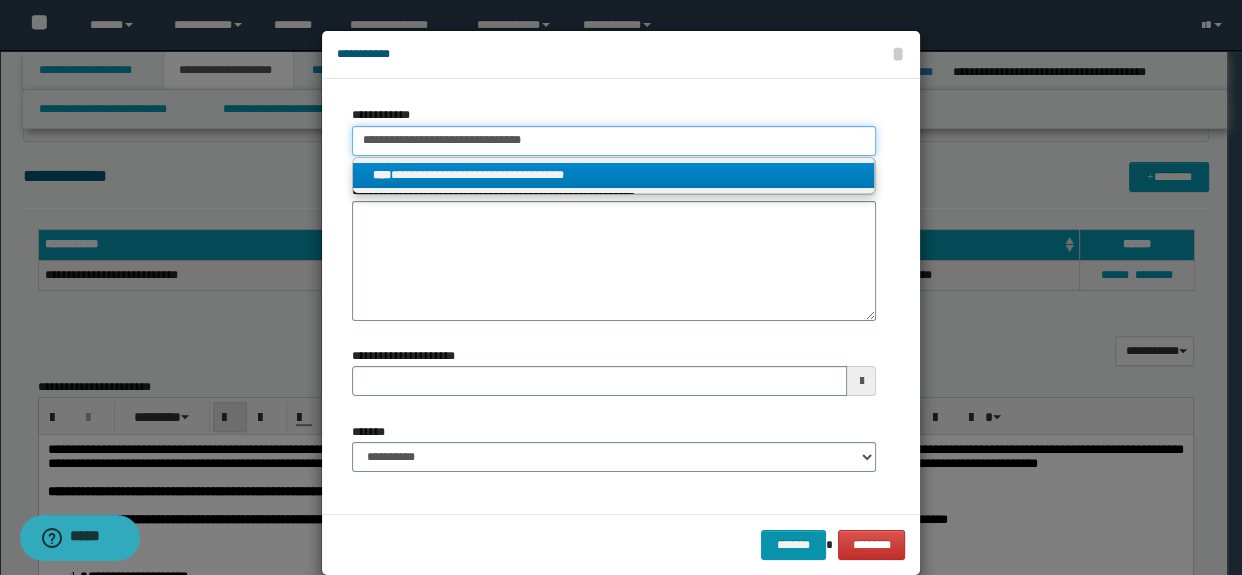 type on "**********" 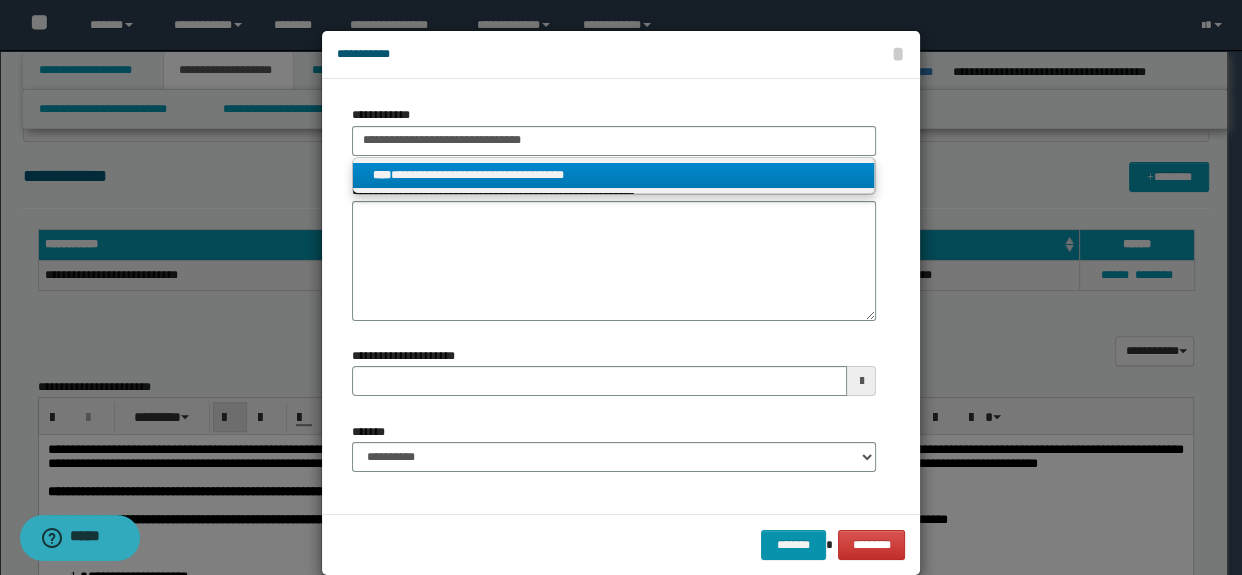 click on "**********" at bounding box center [614, 175] 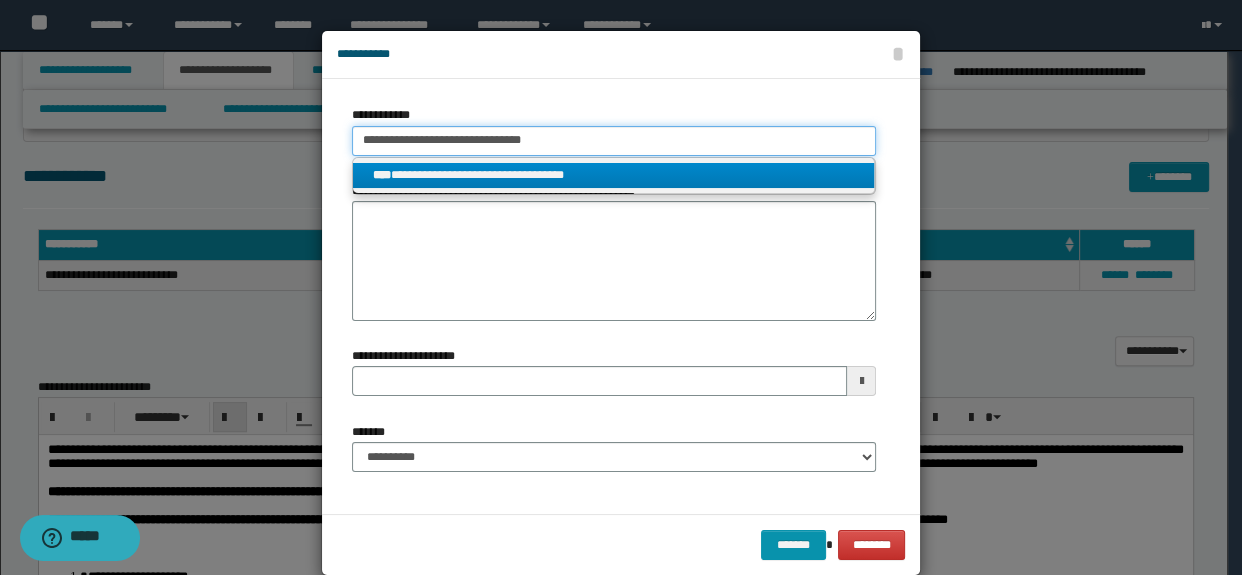 type 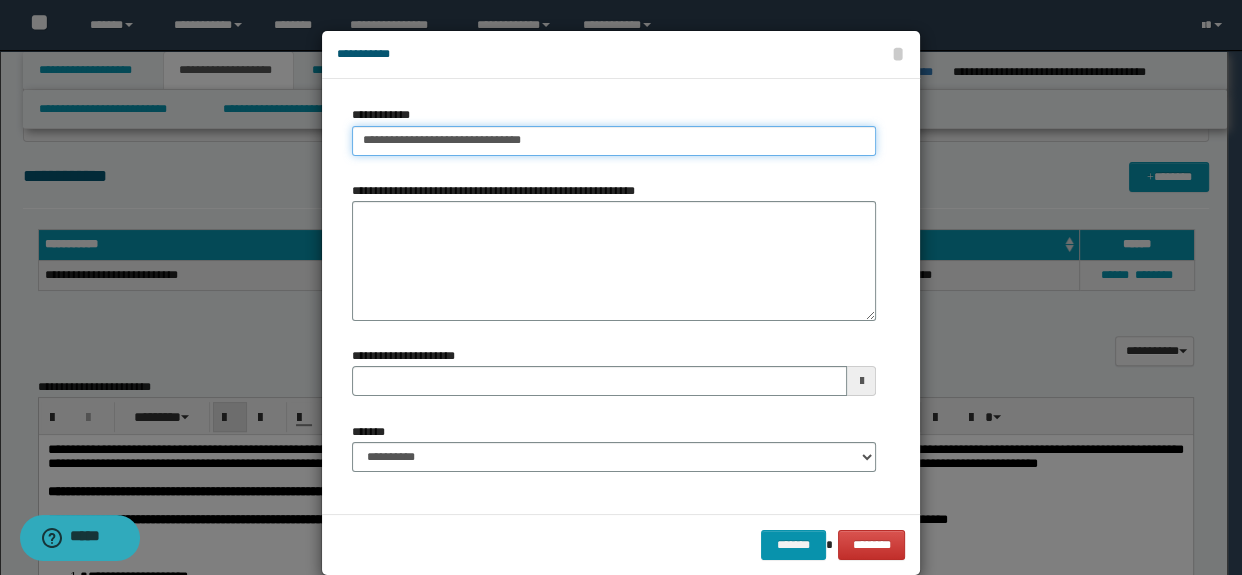 type 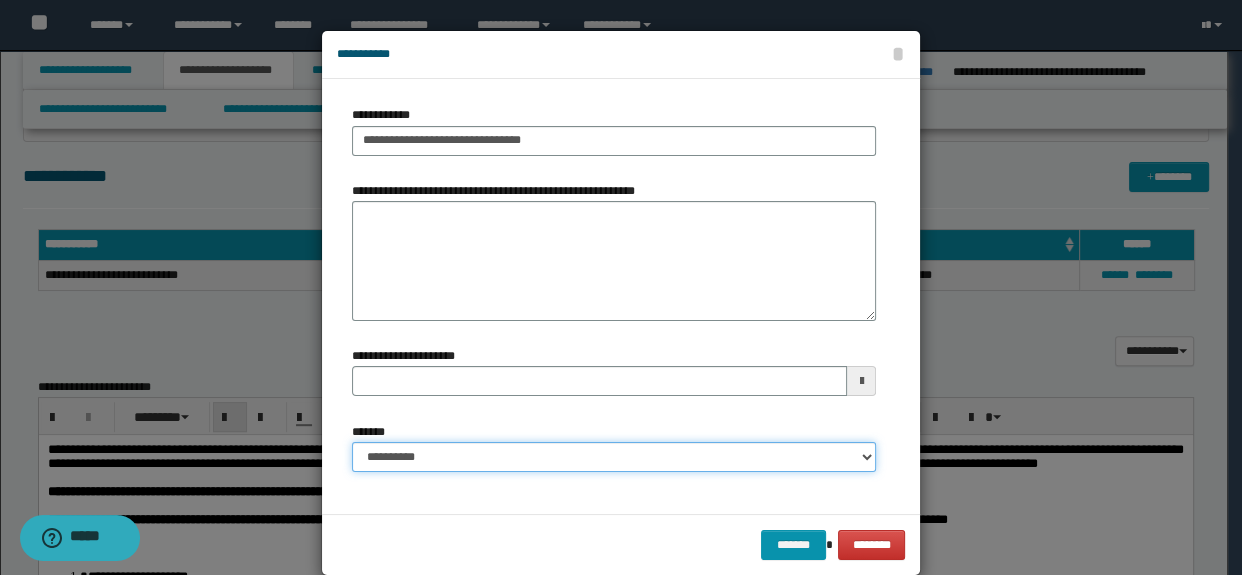click on "**********" at bounding box center [614, 457] 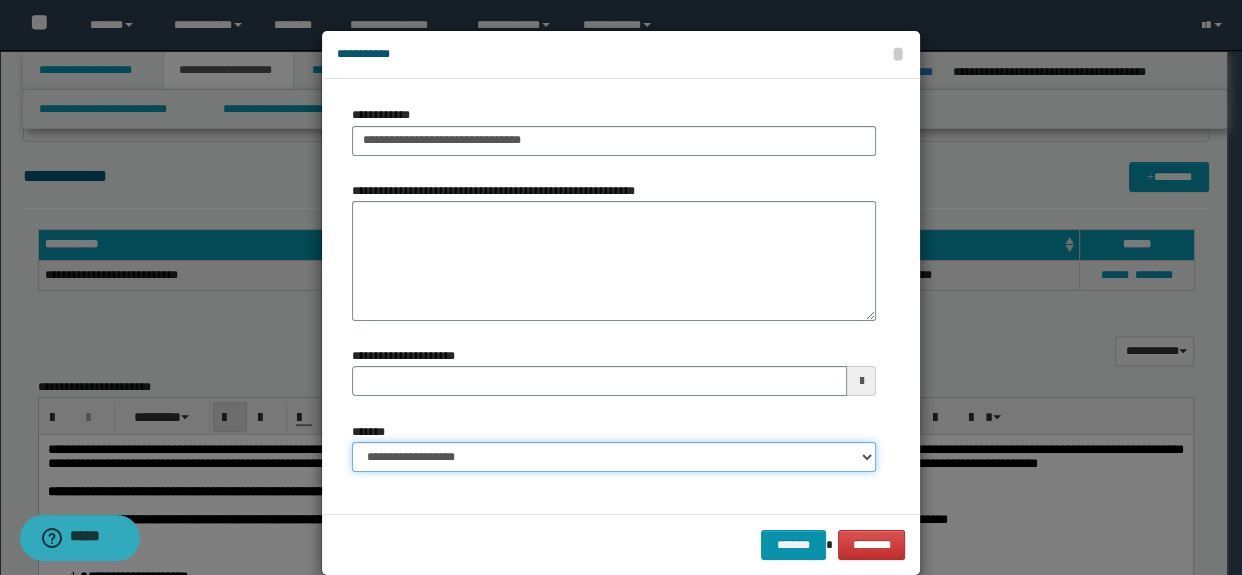 click on "**********" at bounding box center (614, 457) 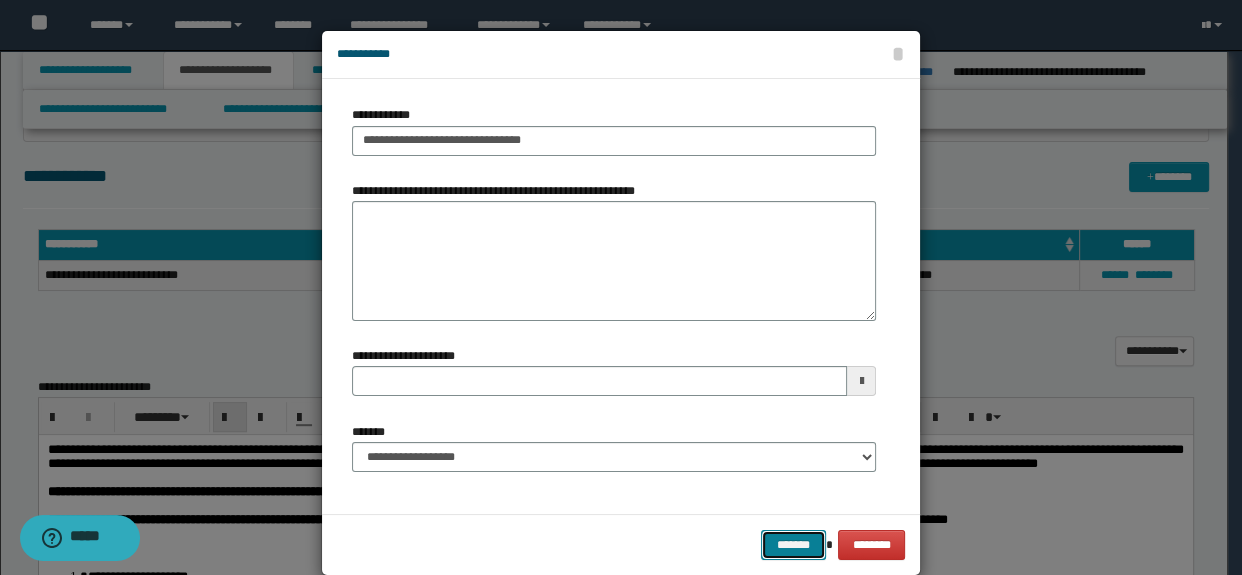 click on "*******" at bounding box center [793, 545] 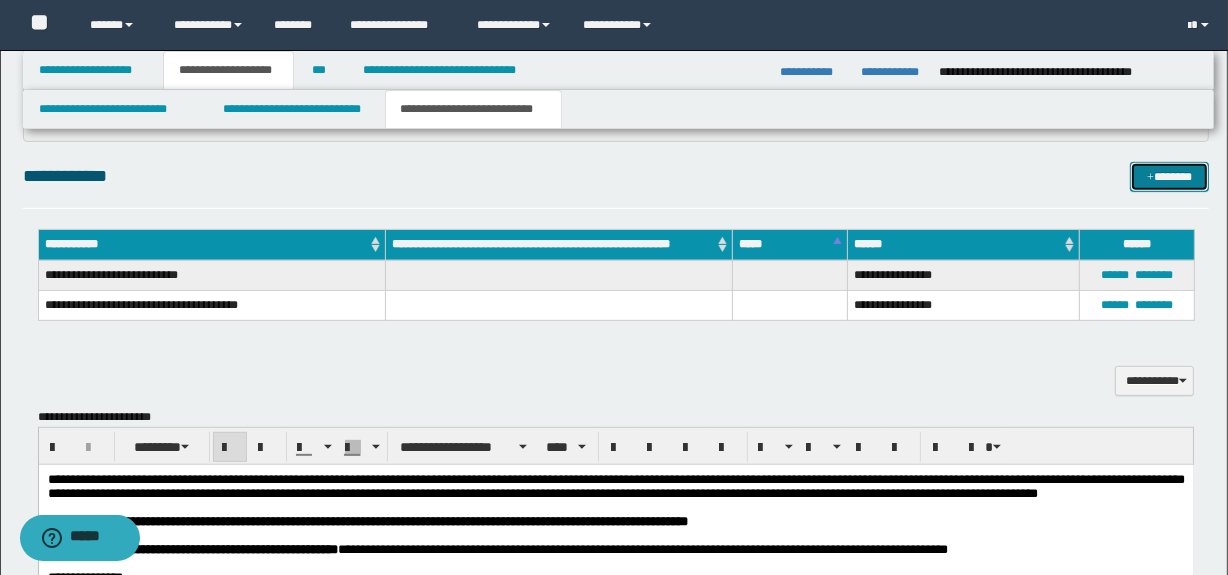 click on "*******" at bounding box center (1170, 177) 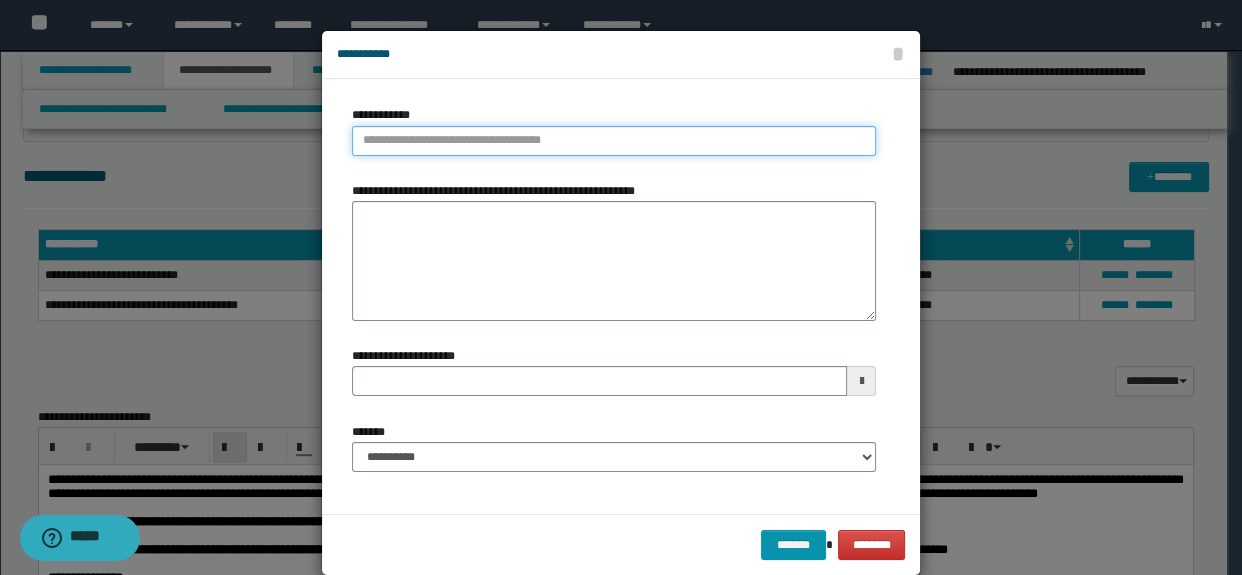 type on "**********" 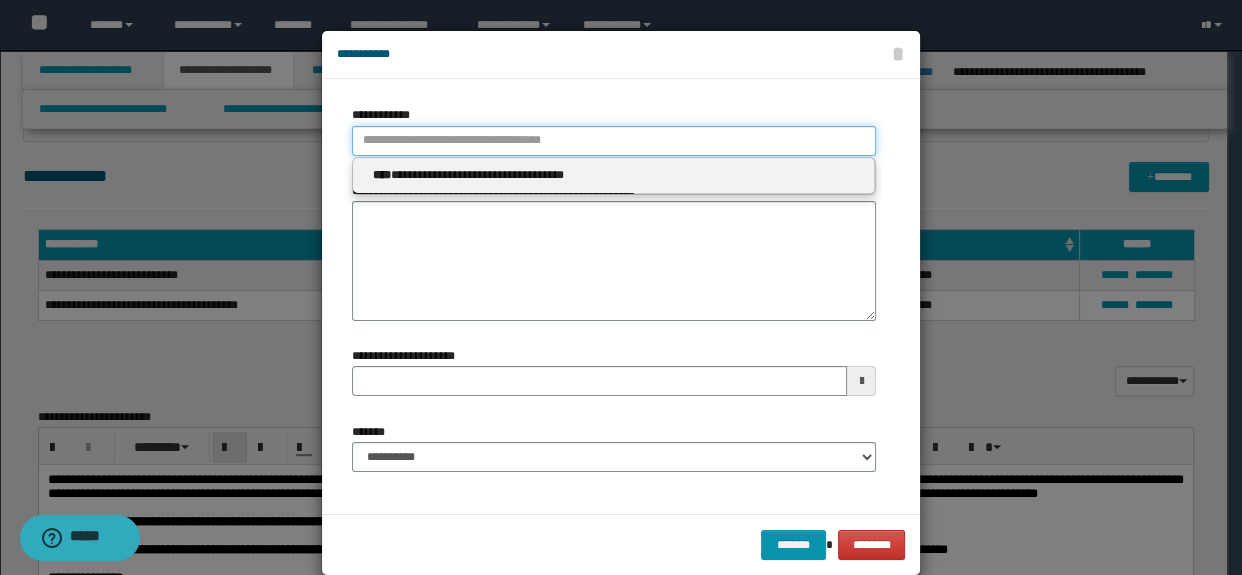 click on "**********" at bounding box center (614, 141) 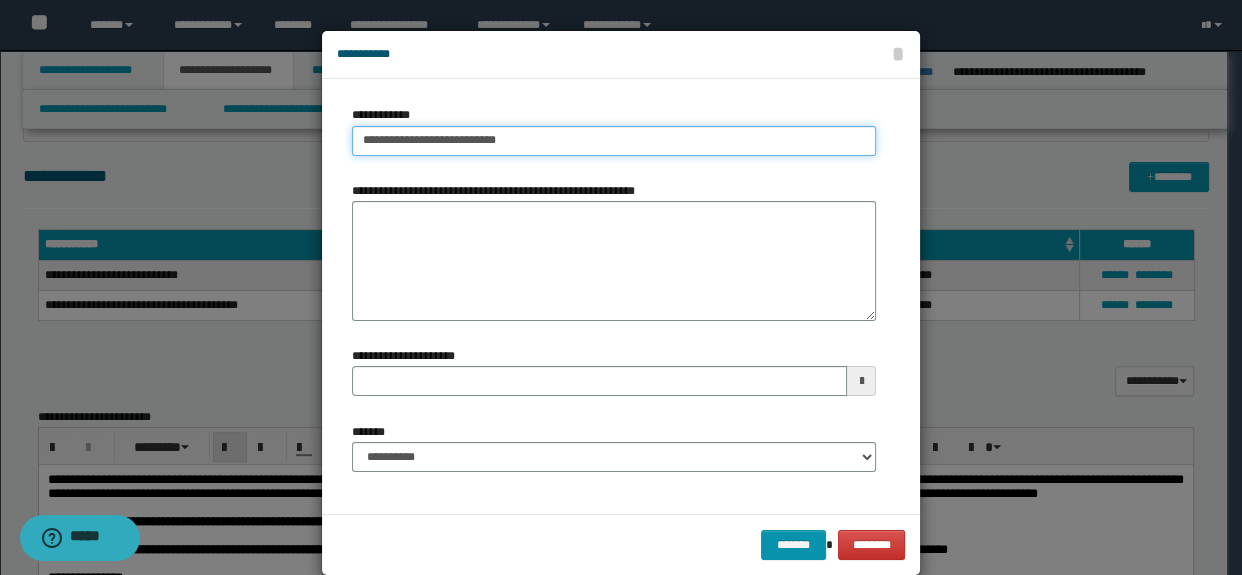 type on "**********" 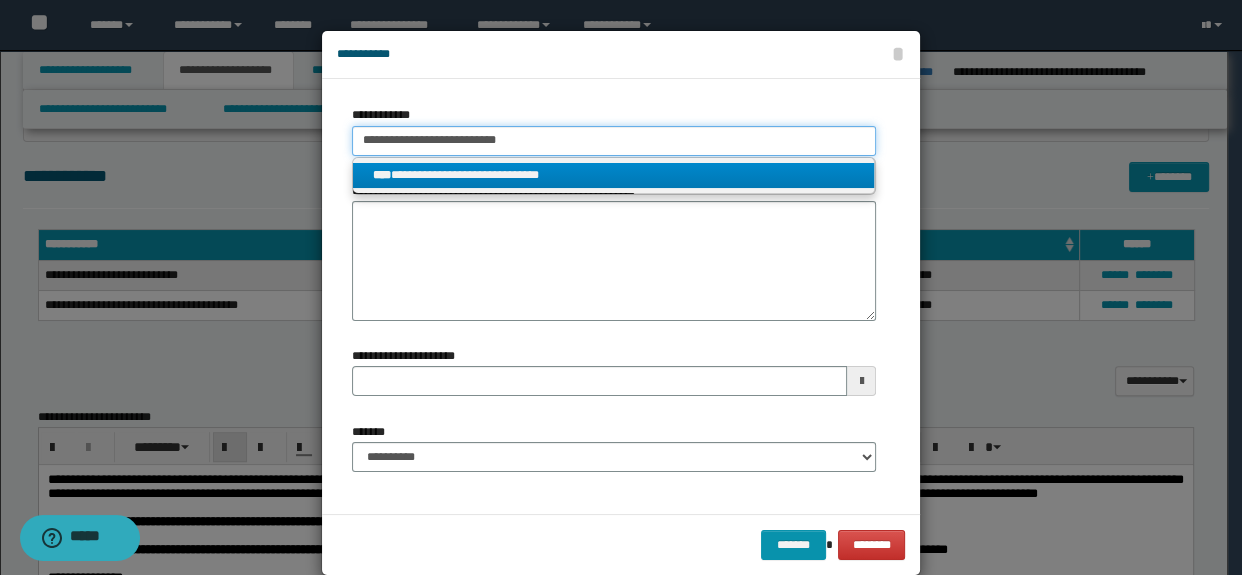 type on "**********" 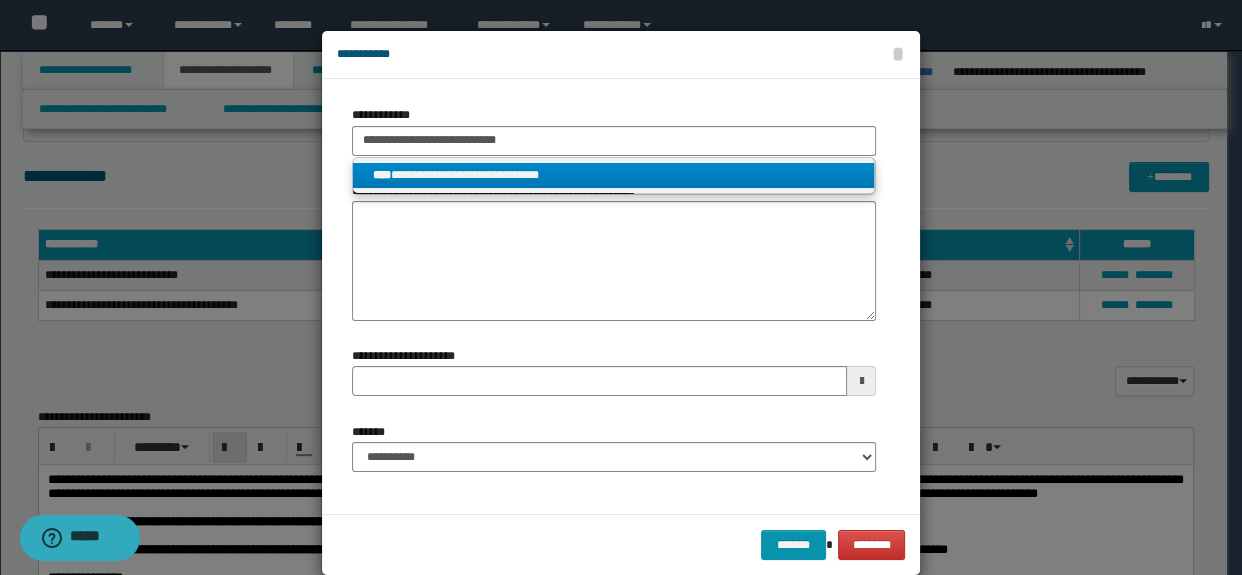 click on "**********" at bounding box center (614, 175) 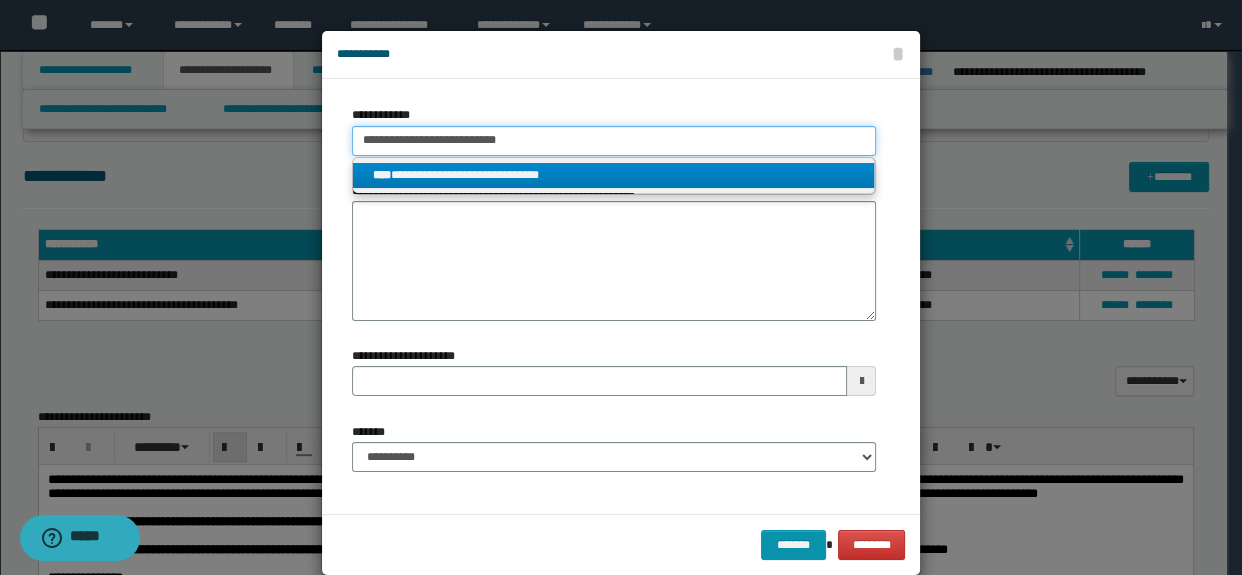 type 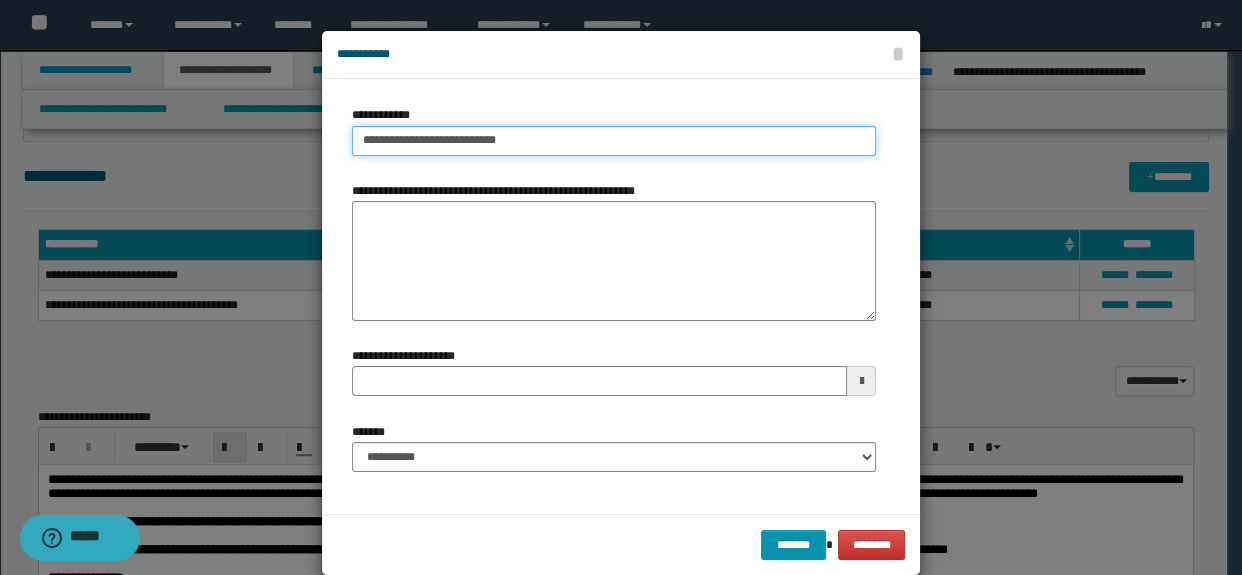 type 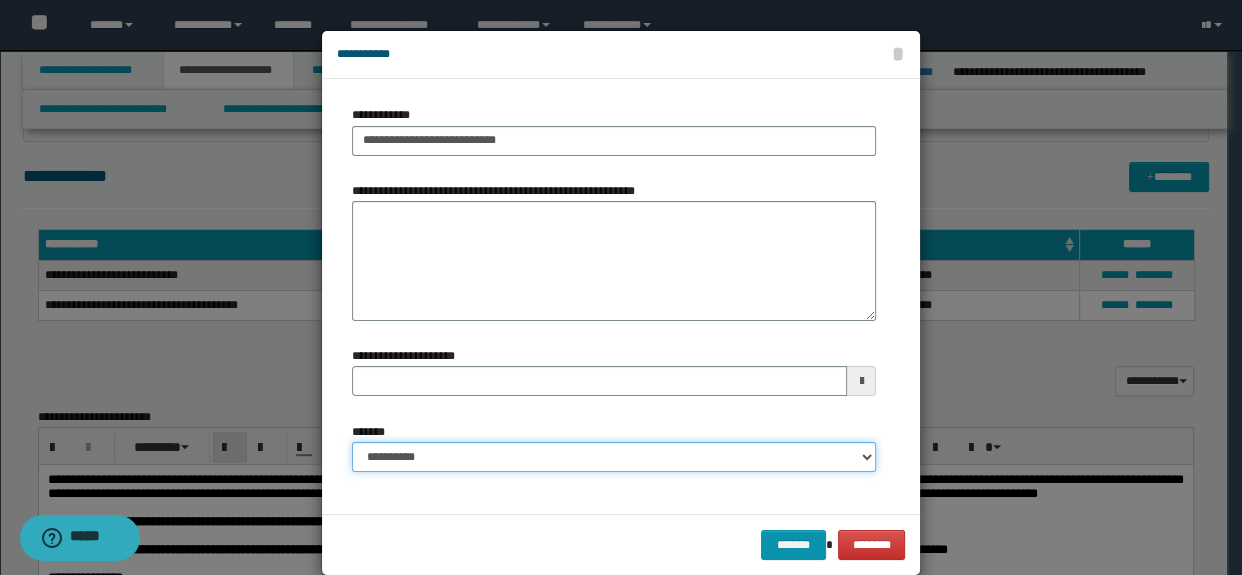 click on "**********" at bounding box center (614, 457) 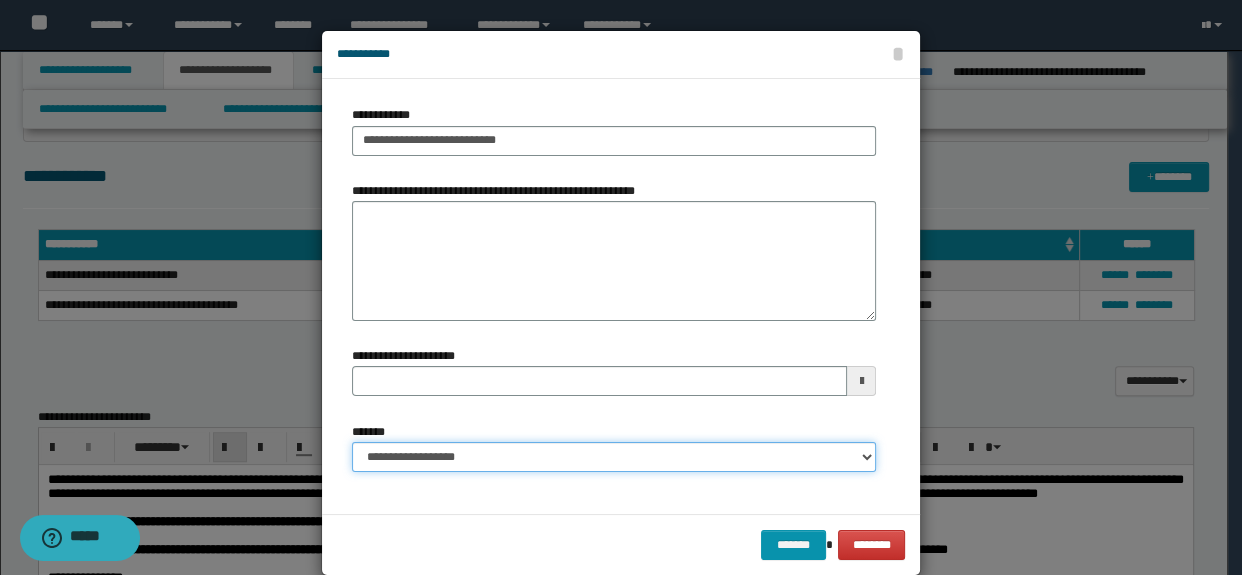 type 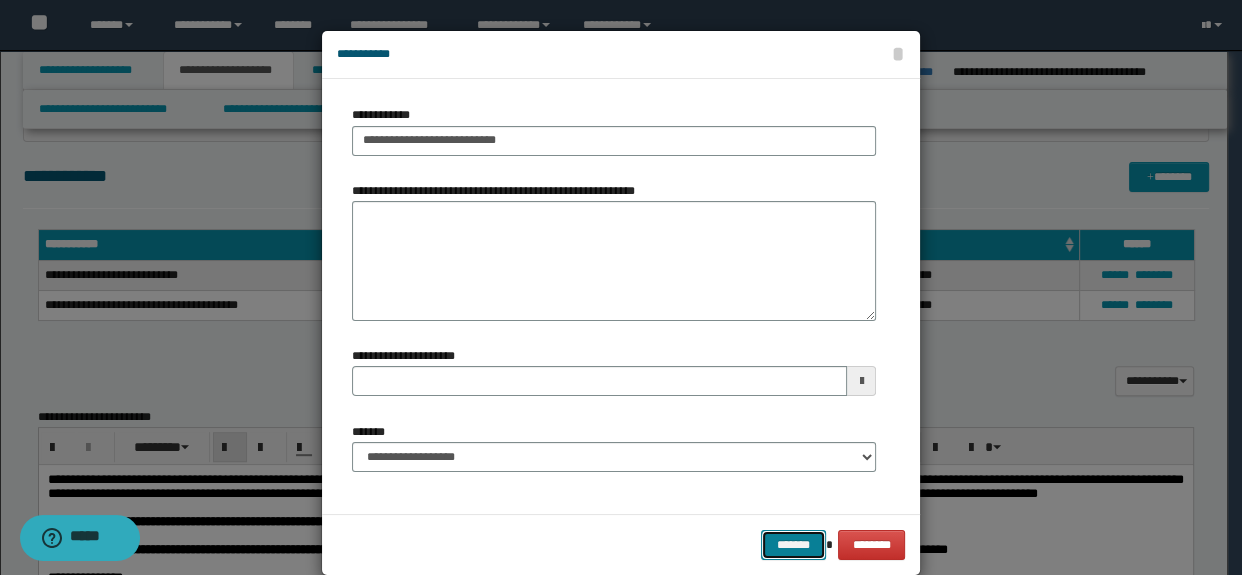 click on "*******" at bounding box center (793, 545) 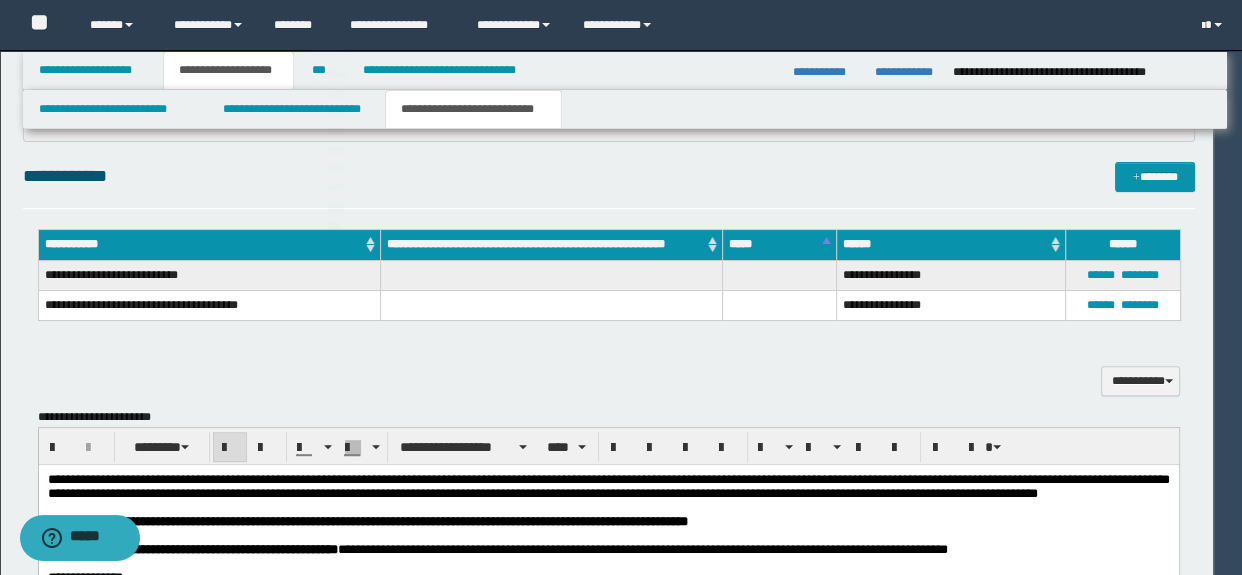 type 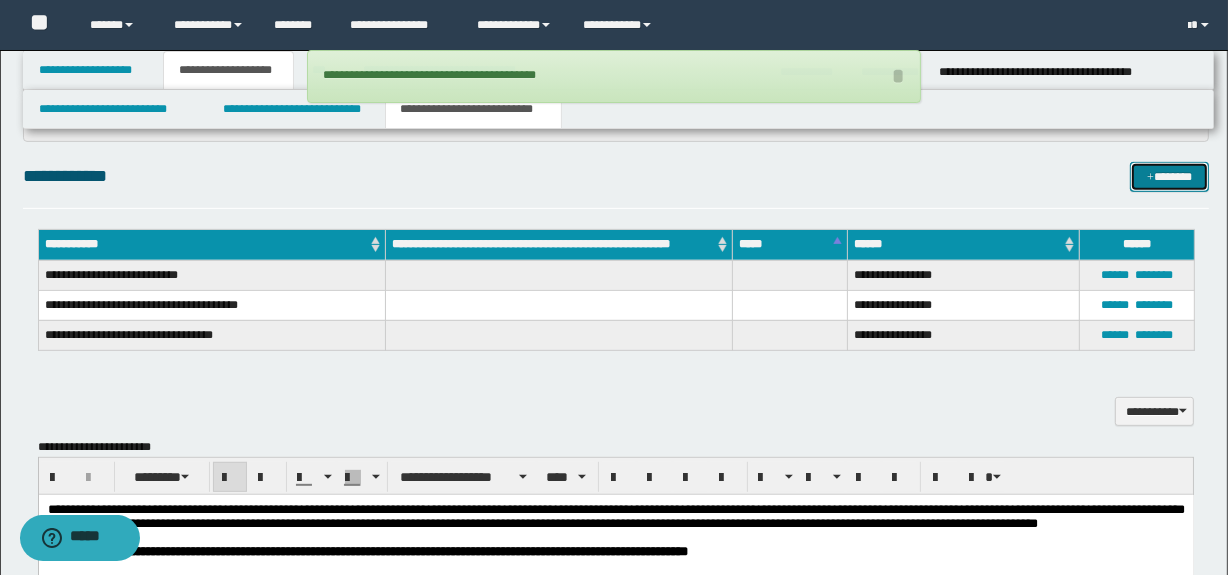 click on "*******" at bounding box center (1170, 177) 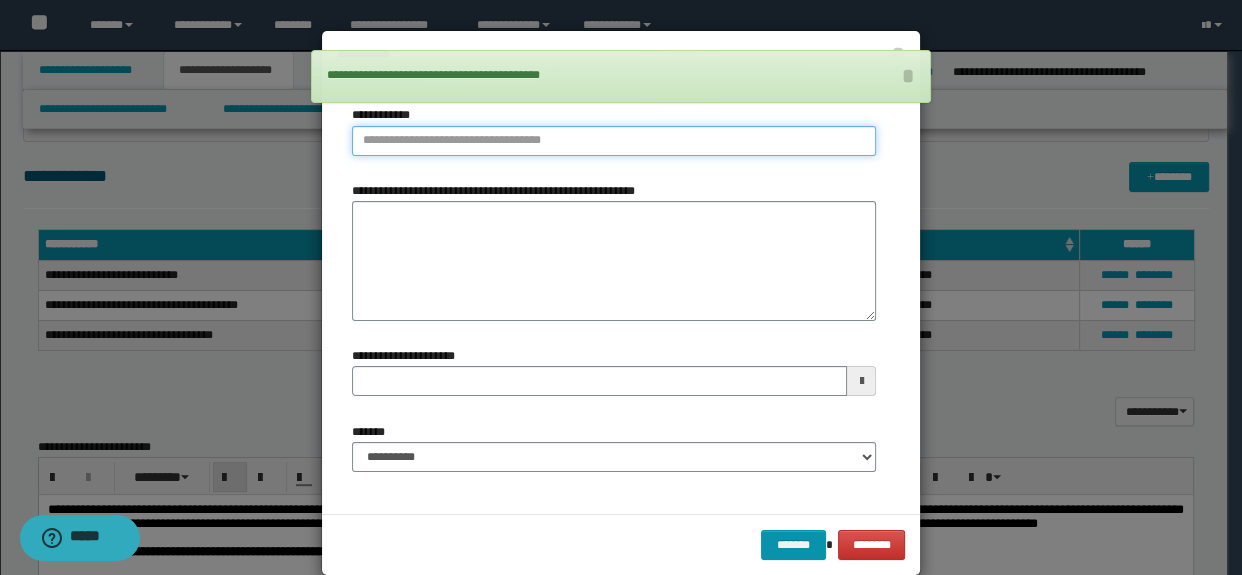 type on "**********" 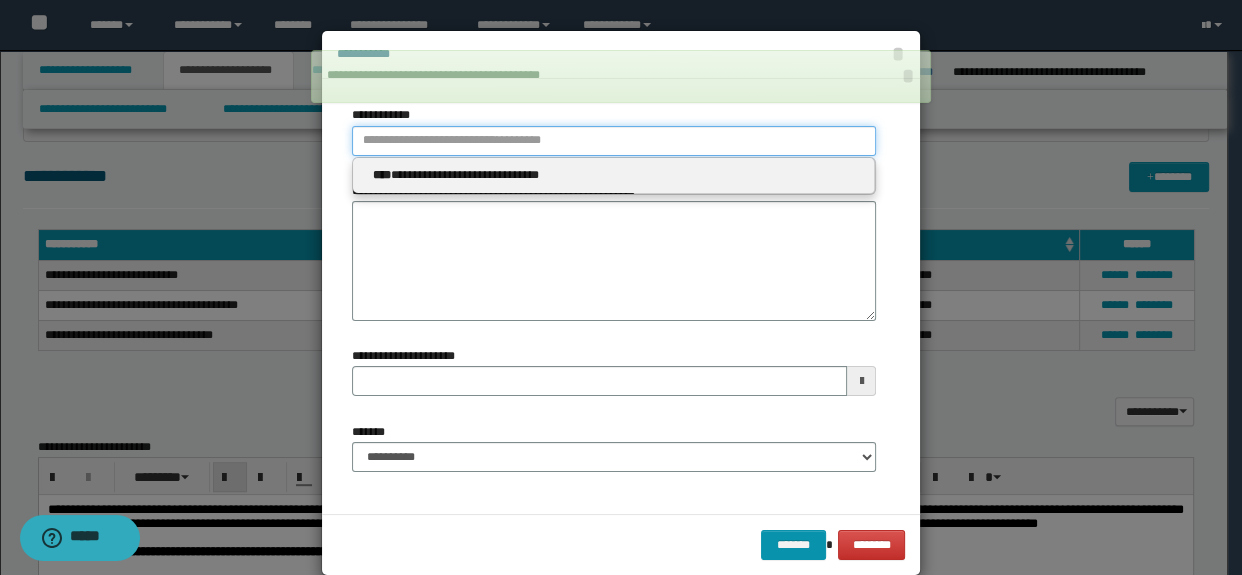 paste on "**********" 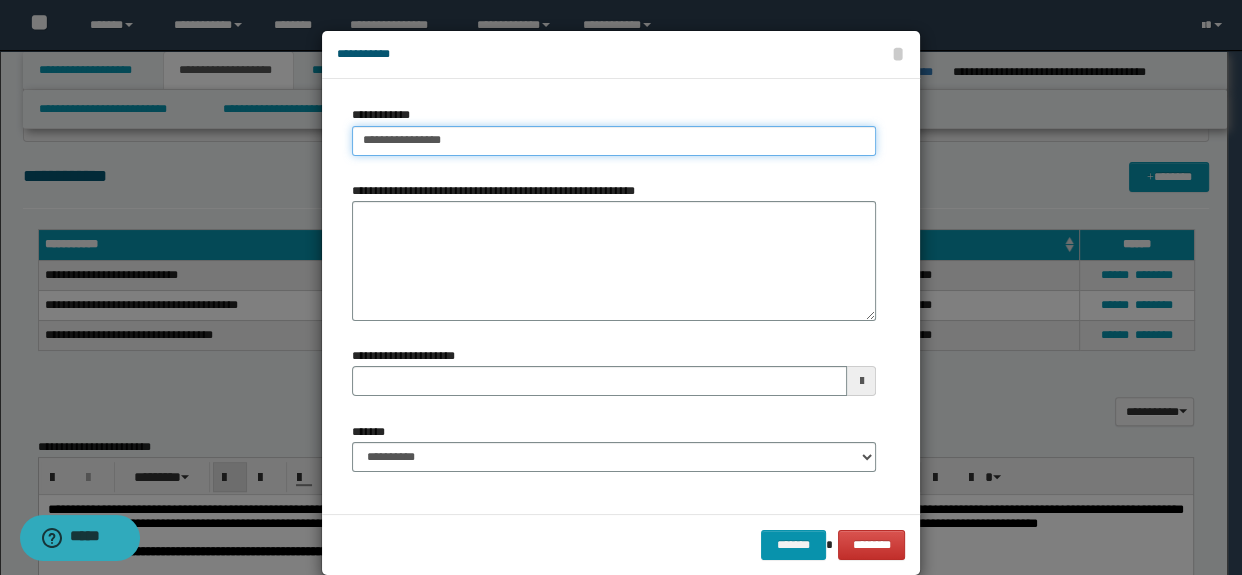 type on "**********" 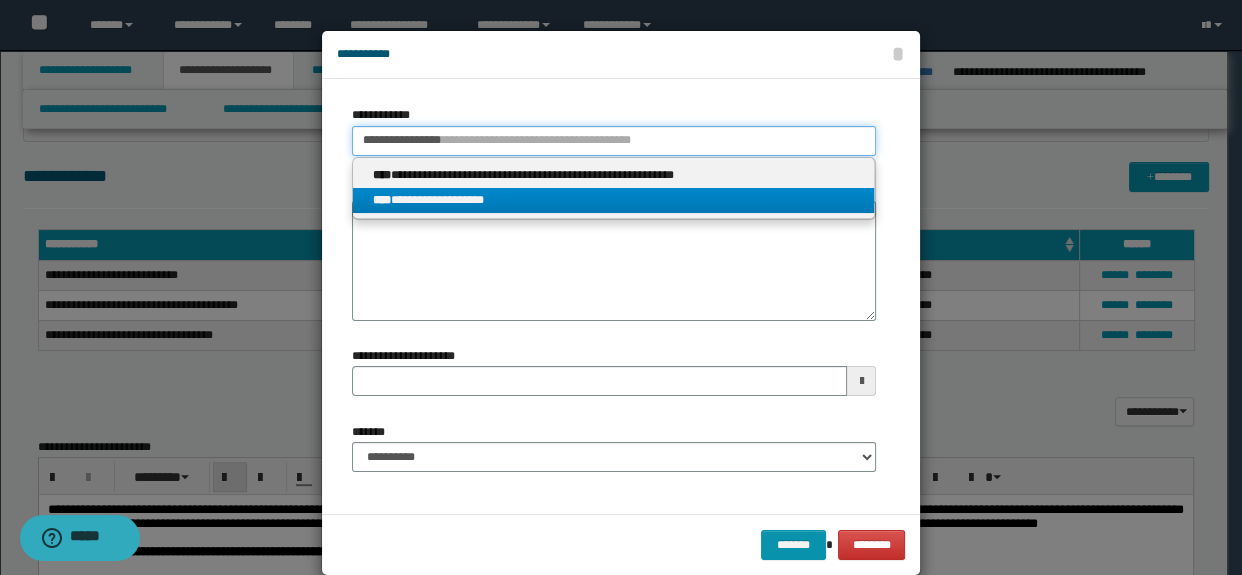 type on "**********" 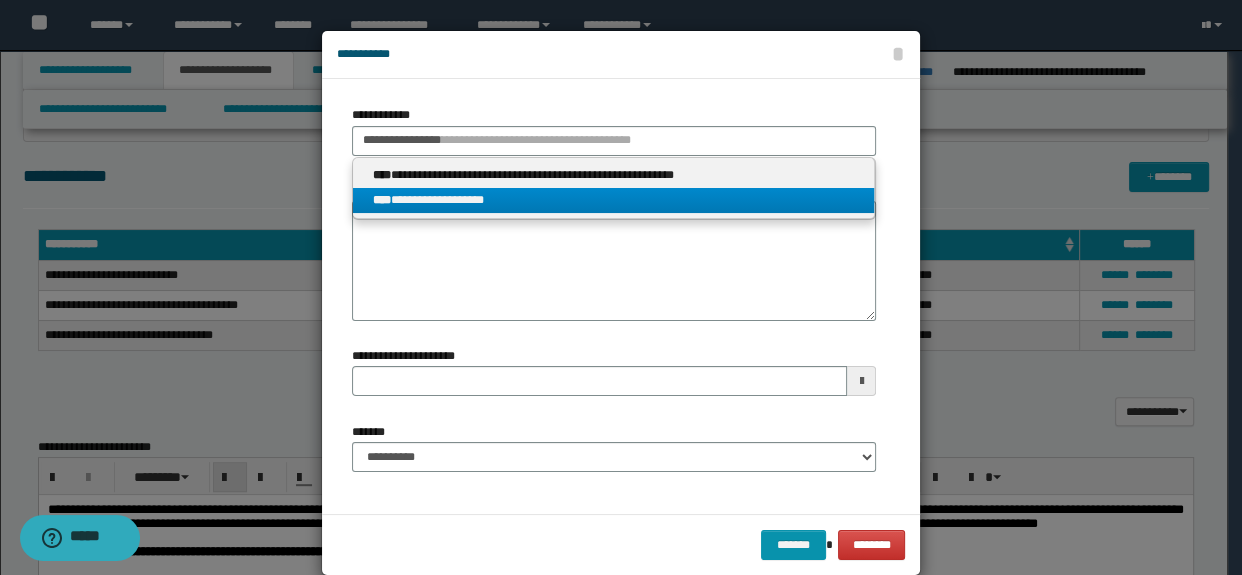 click on "**********" at bounding box center [614, 200] 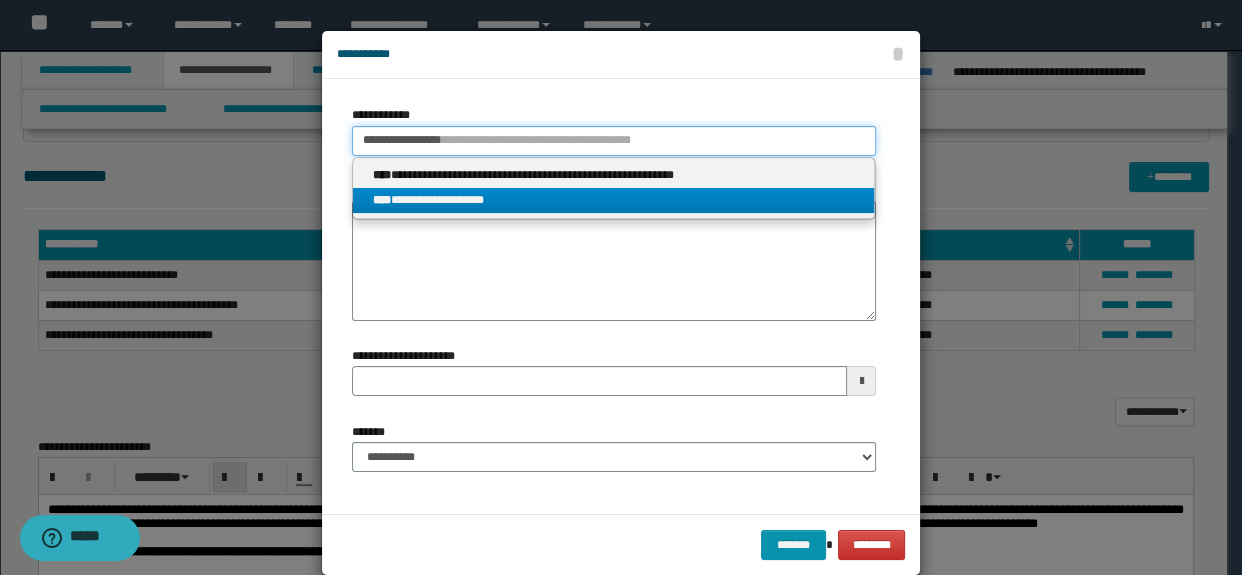 type 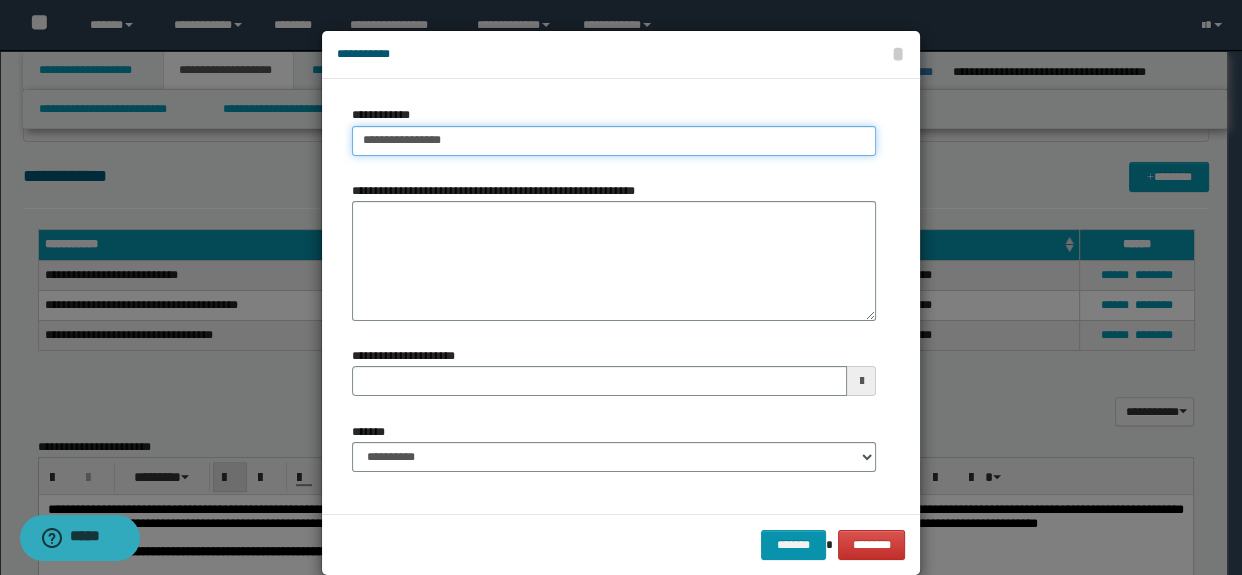 type 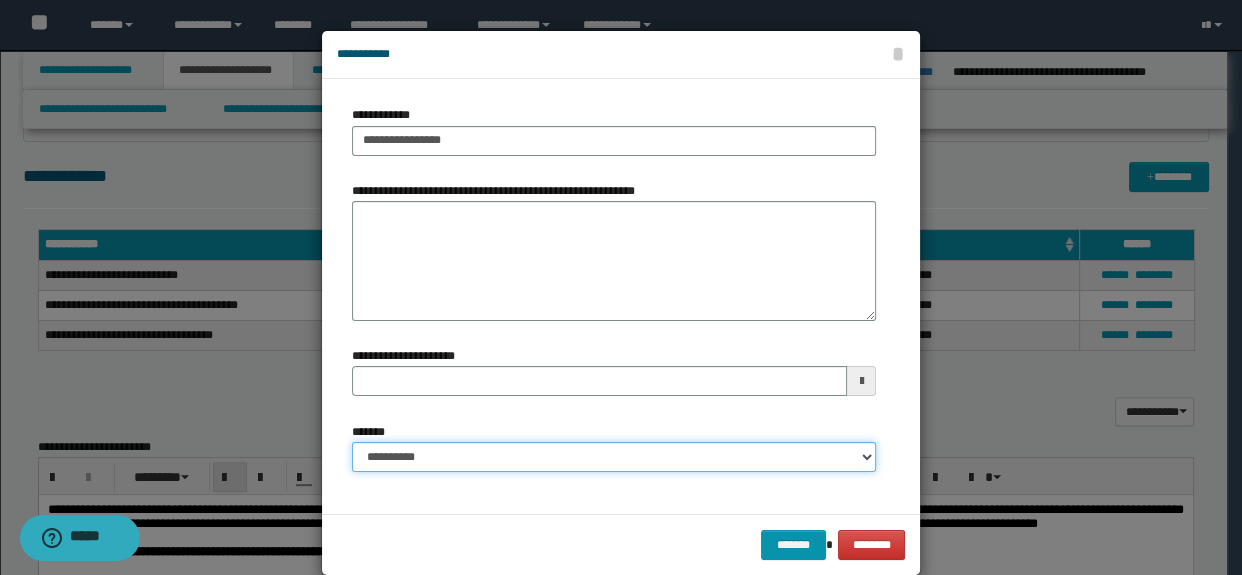 click on "**********" at bounding box center [614, 457] 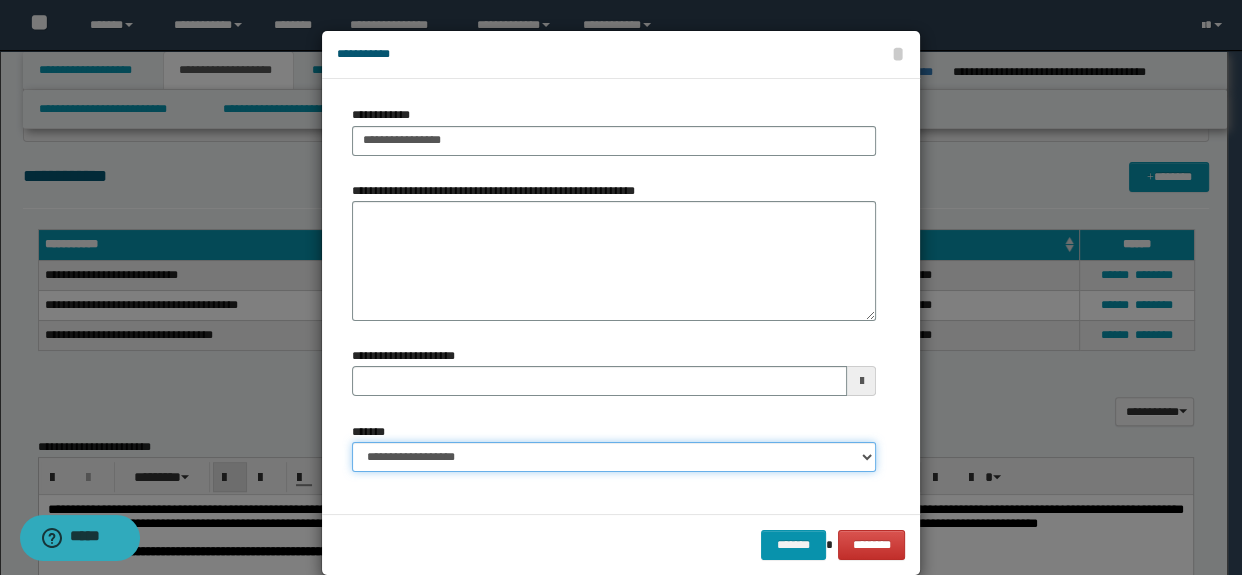 click on "**********" at bounding box center (614, 457) 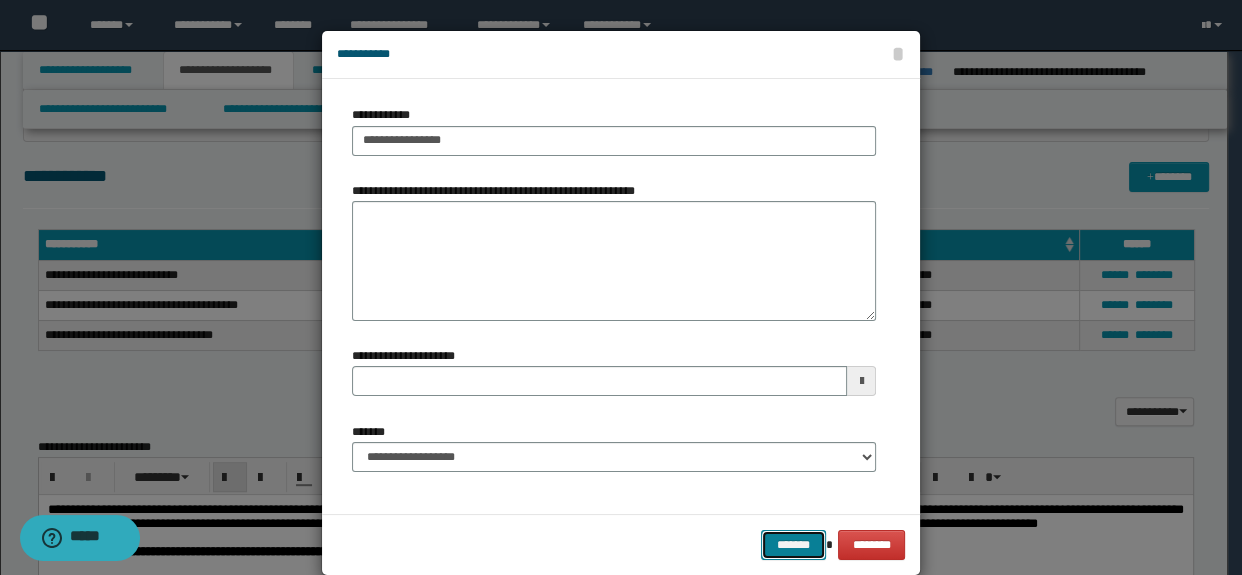 click on "*******" at bounding box center [793, 545] 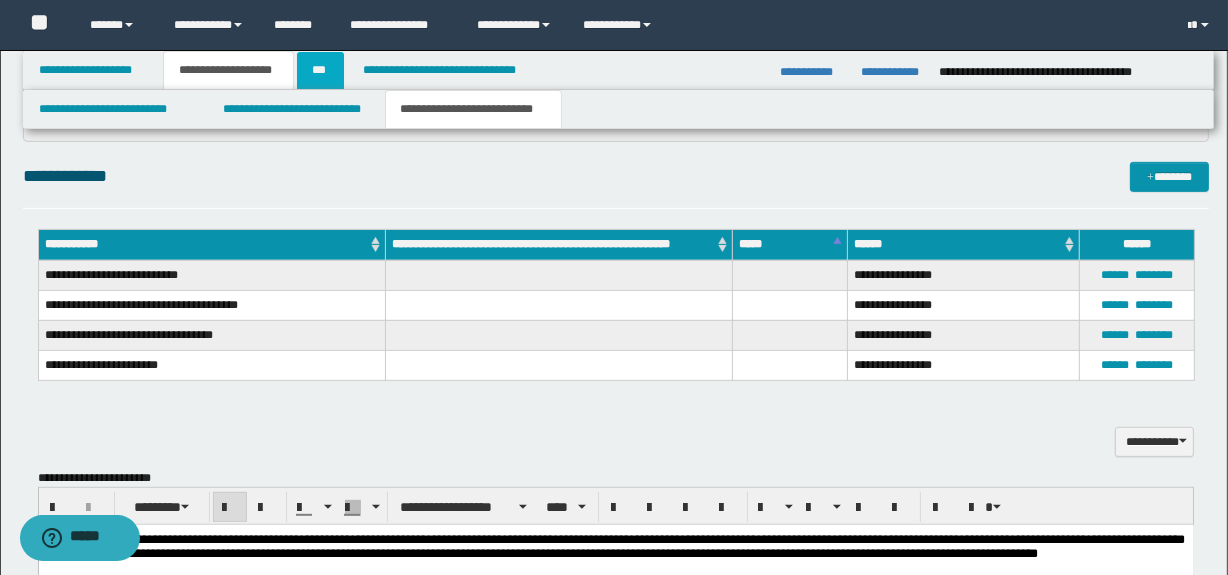 click on "***" at bounding box center (320, 70) 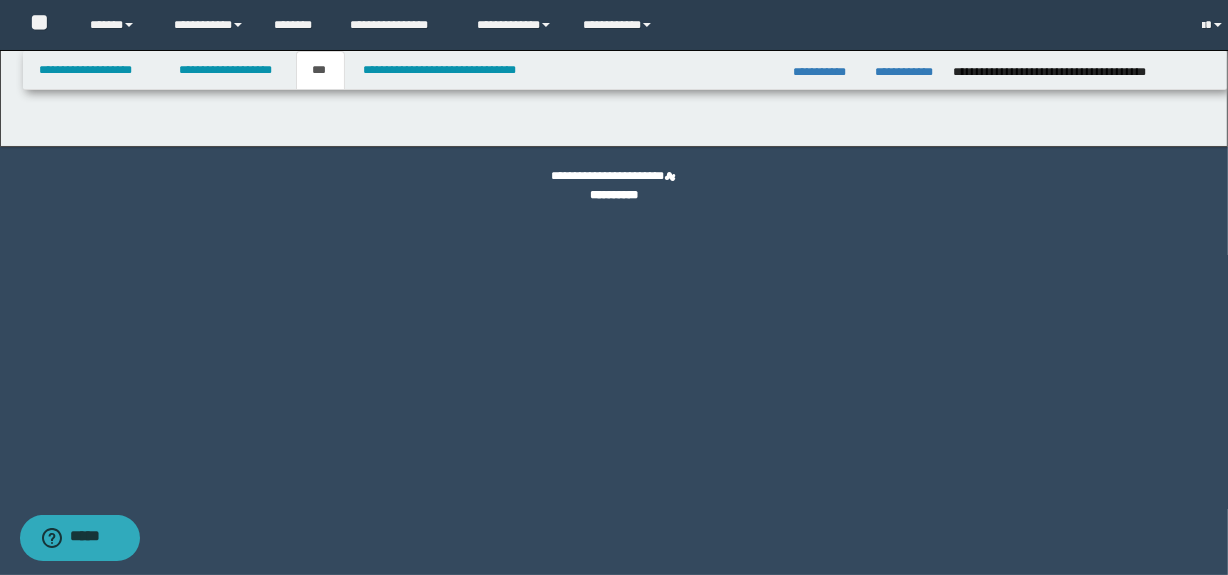 scroll, scrollTop: 0, scrollLeft: 0, axis: both 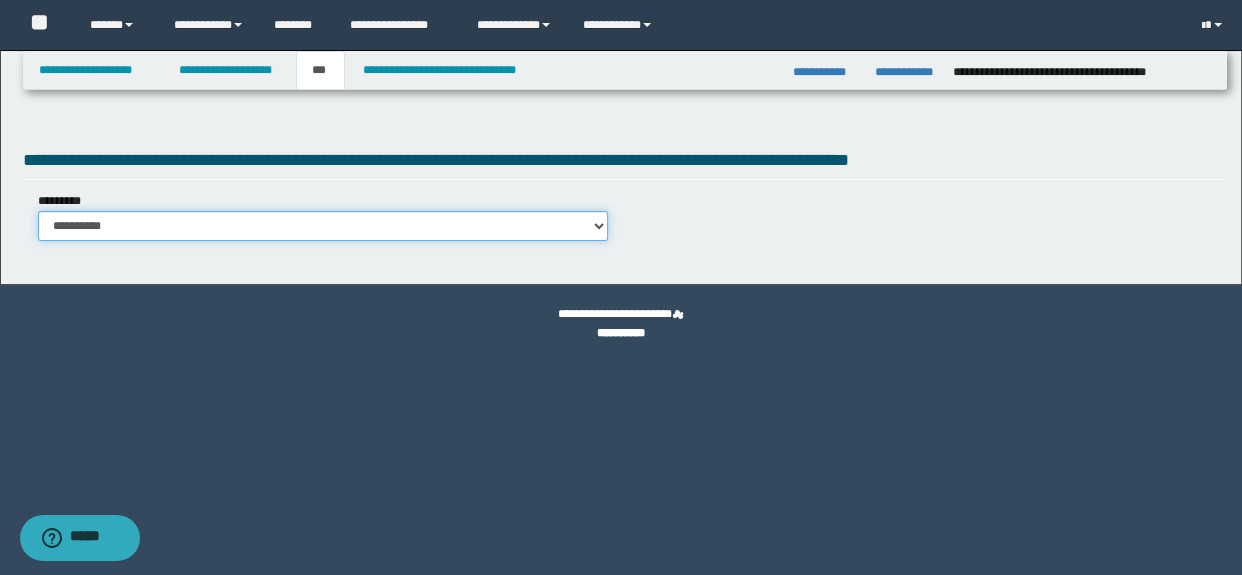 click on "**********" at bounding box center (323, 226) 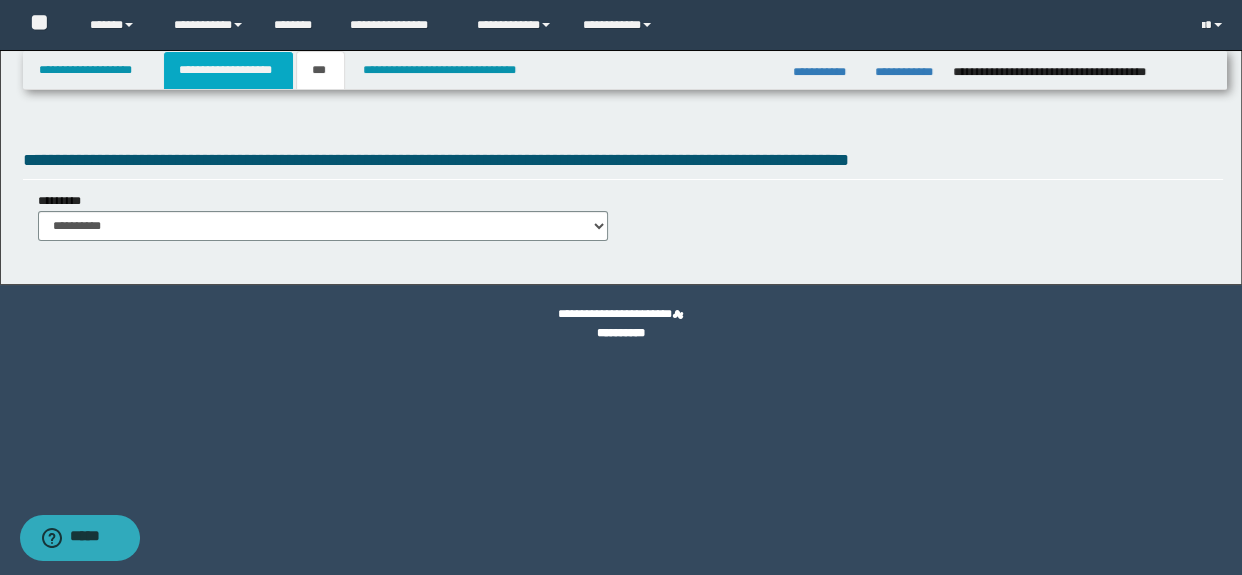 click on "**********" at bounding box center (228, 70) 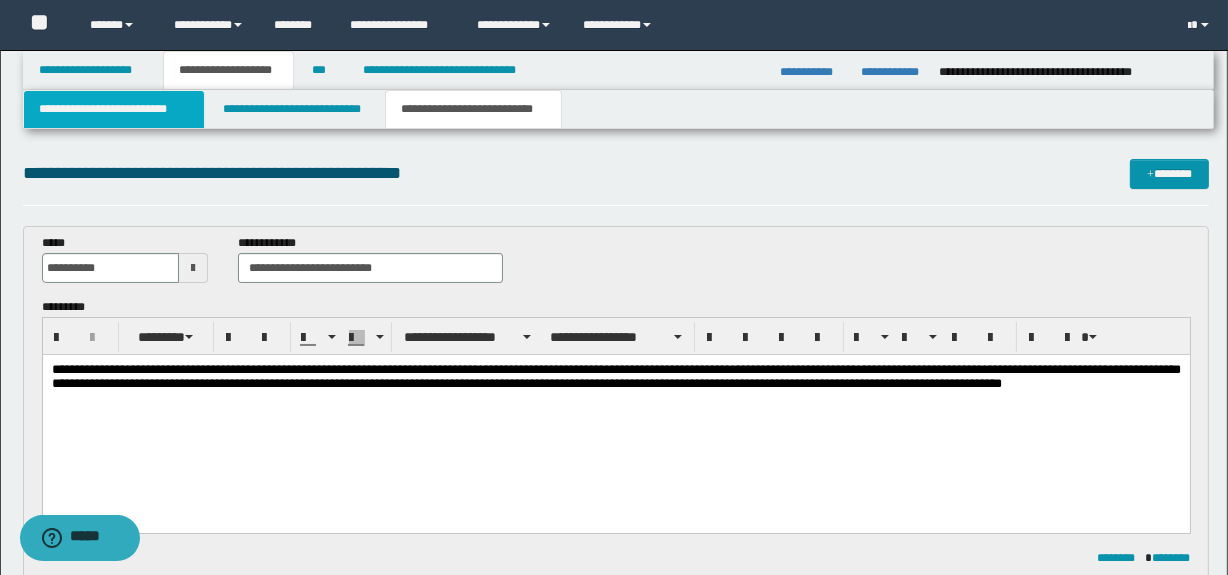 click on "**********" at bounding box center (114, 109) 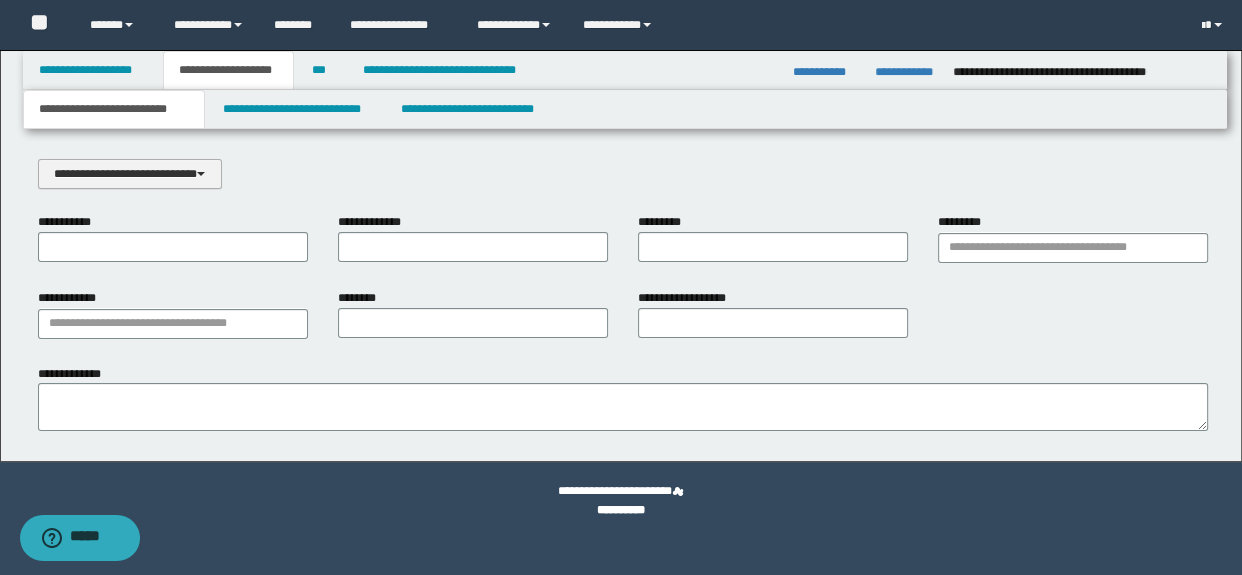 click on "**********" at bounding box center [130, 174] 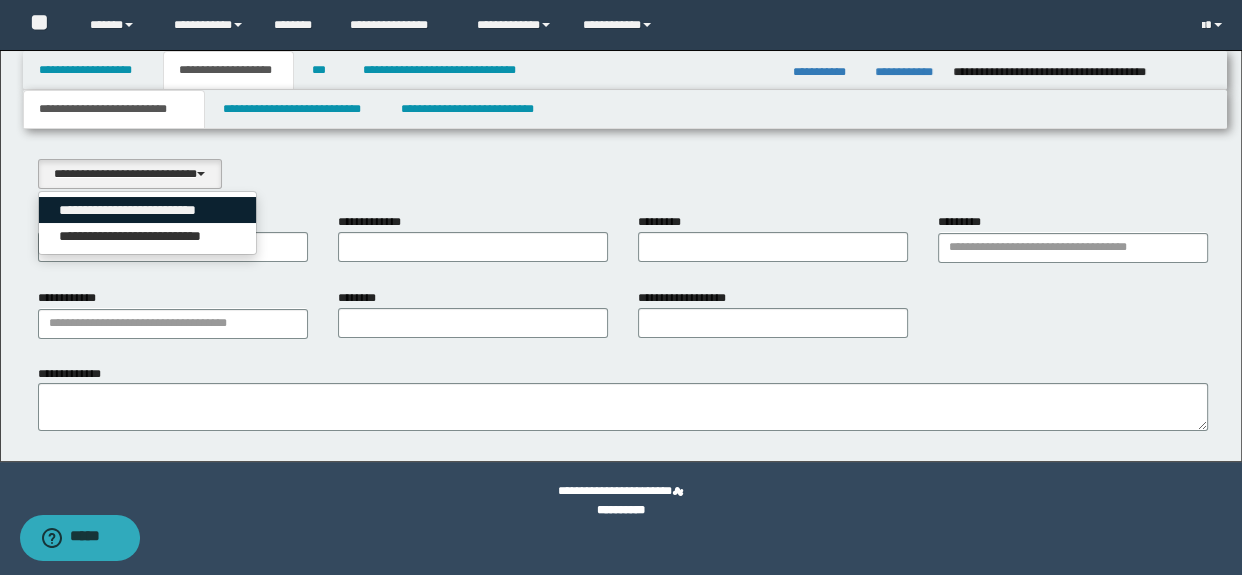 click on "**********" at bounding box center (148, 210) 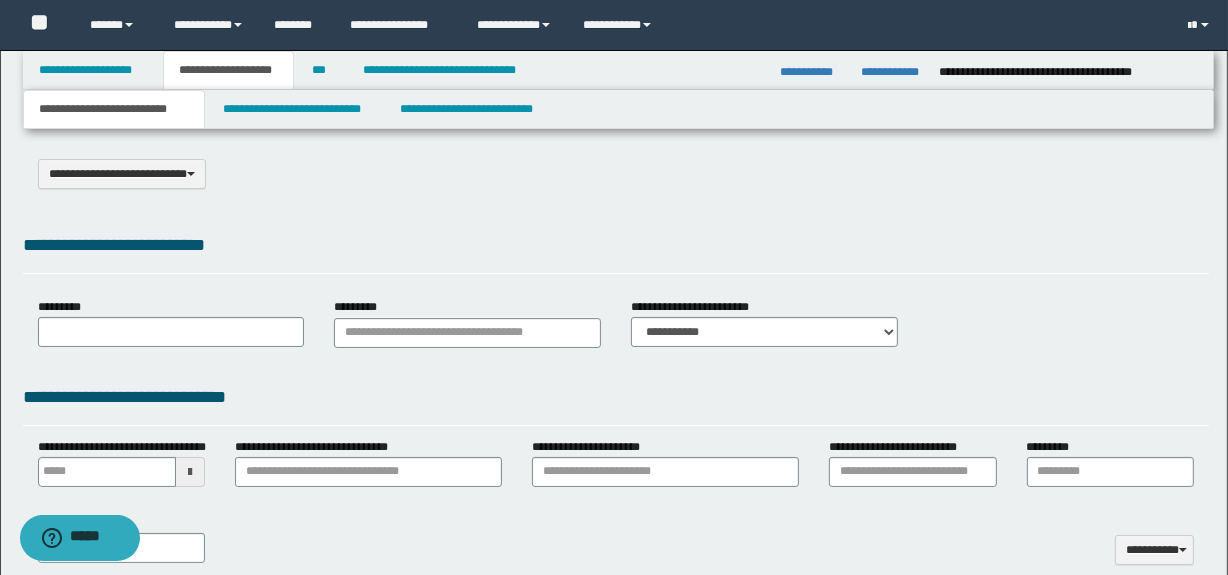 select on "*" 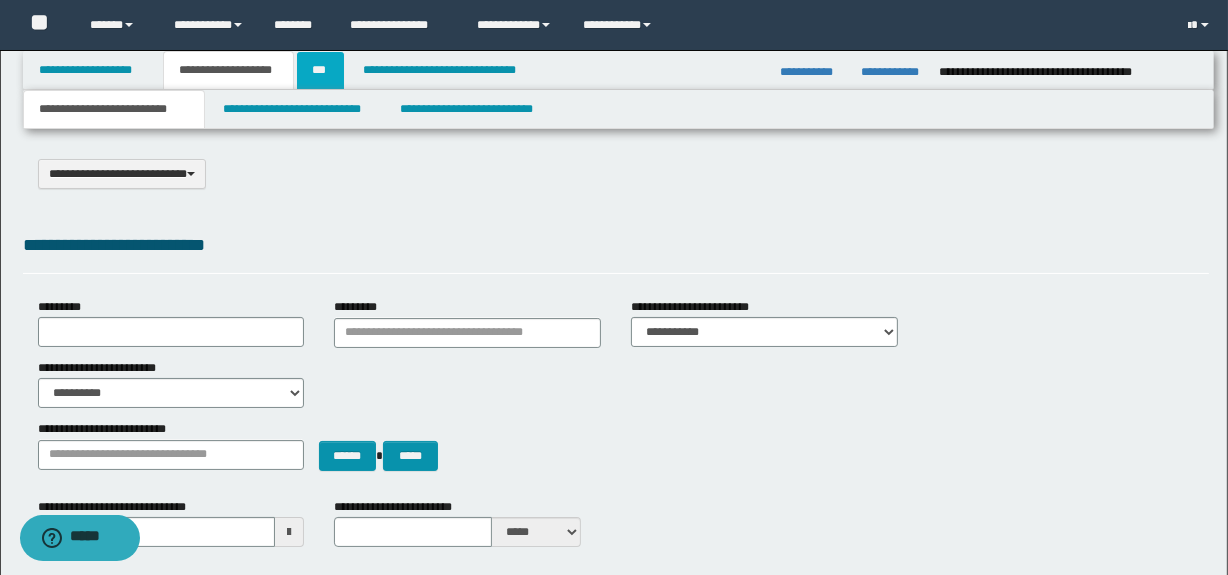 click on "***" at bounding box center [320, 70] 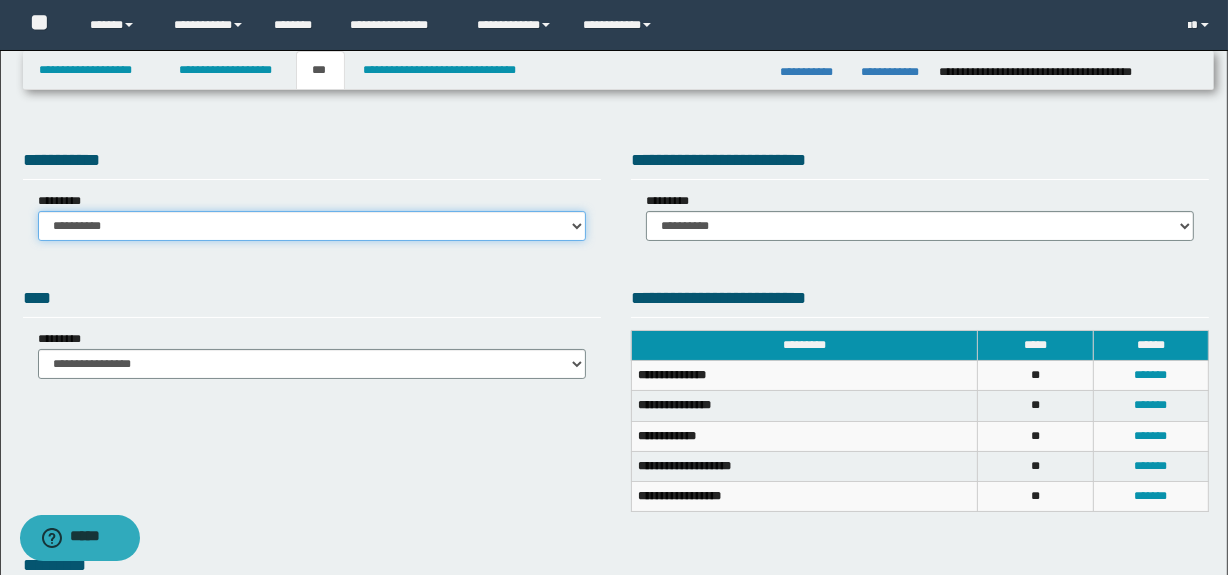 click on "**********" at bounding box center (312, 226) 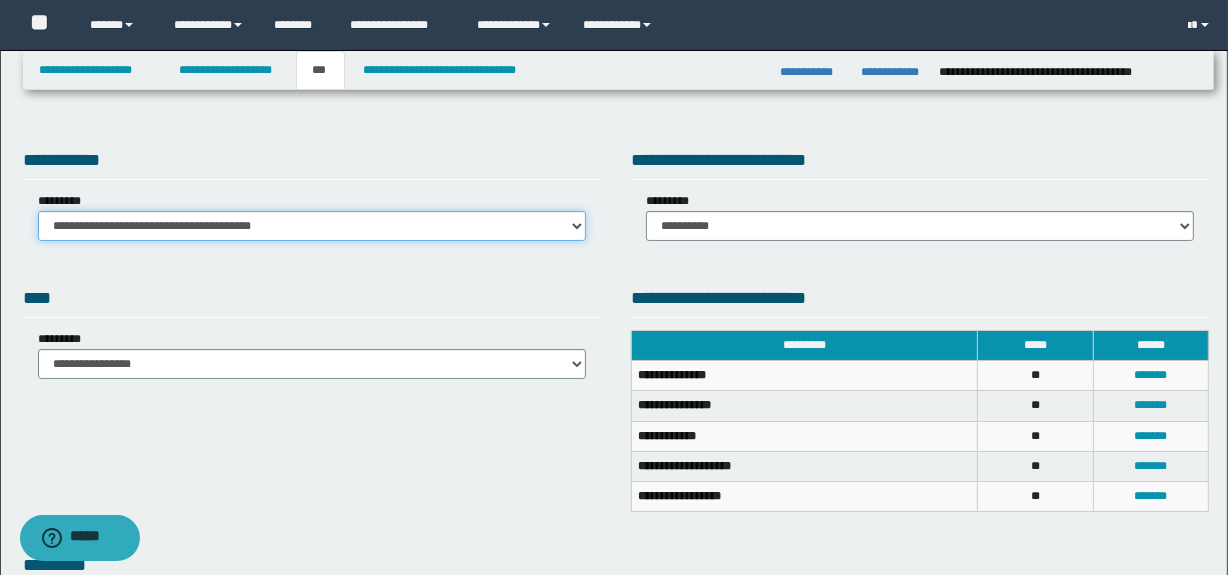 click on "**********" at bounding box center (312, 226) 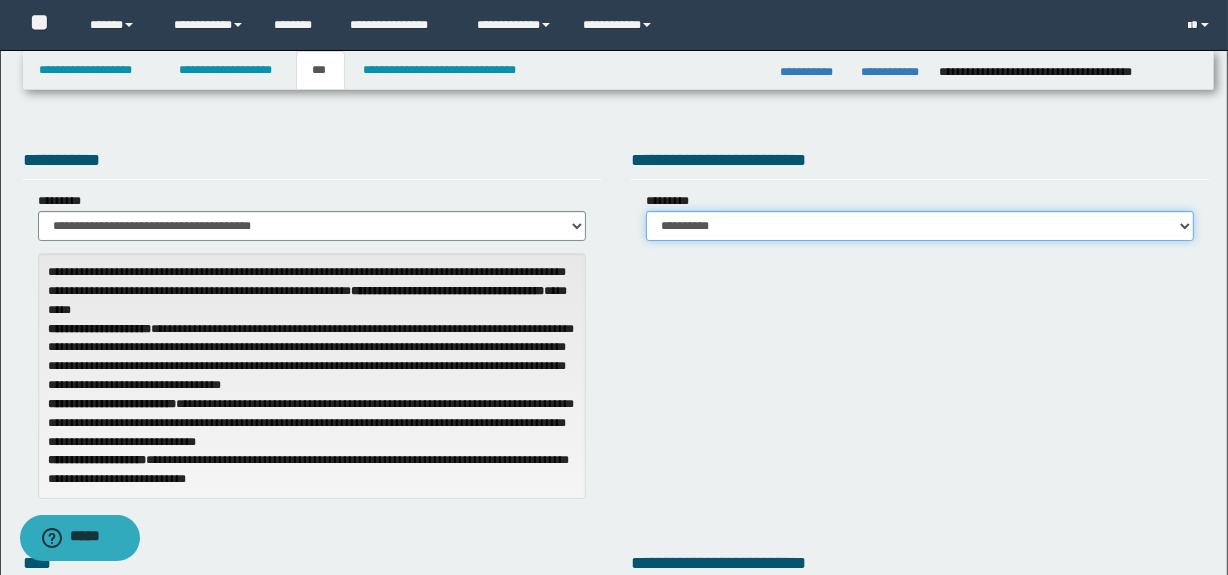 click on "**********" at bounding box center [920, 226] 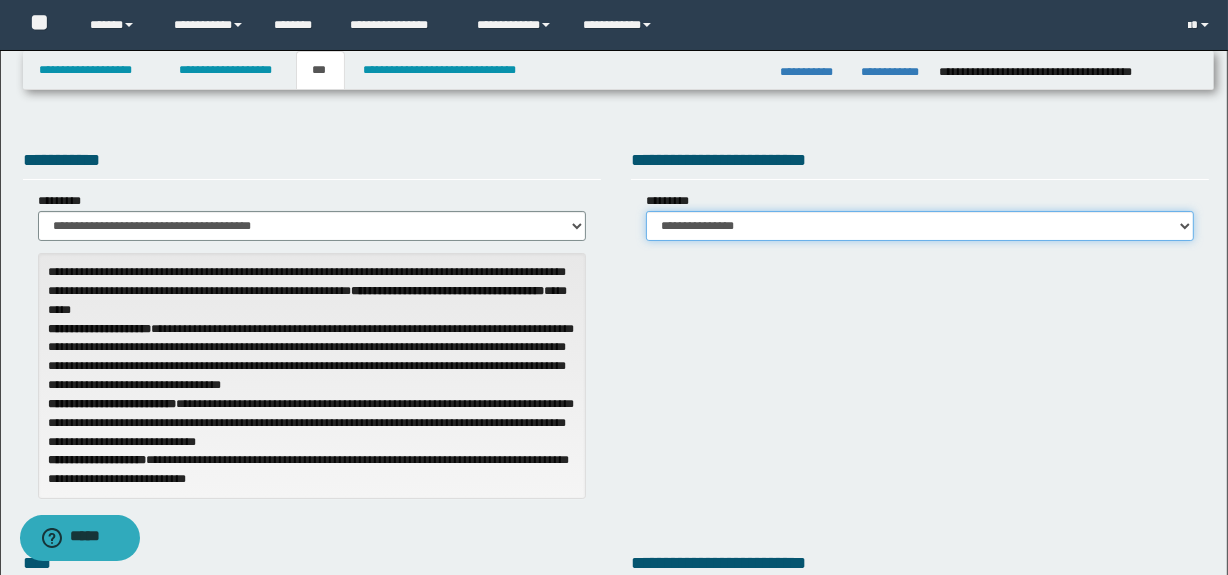click on "**********" at bounding box center (920, 226) 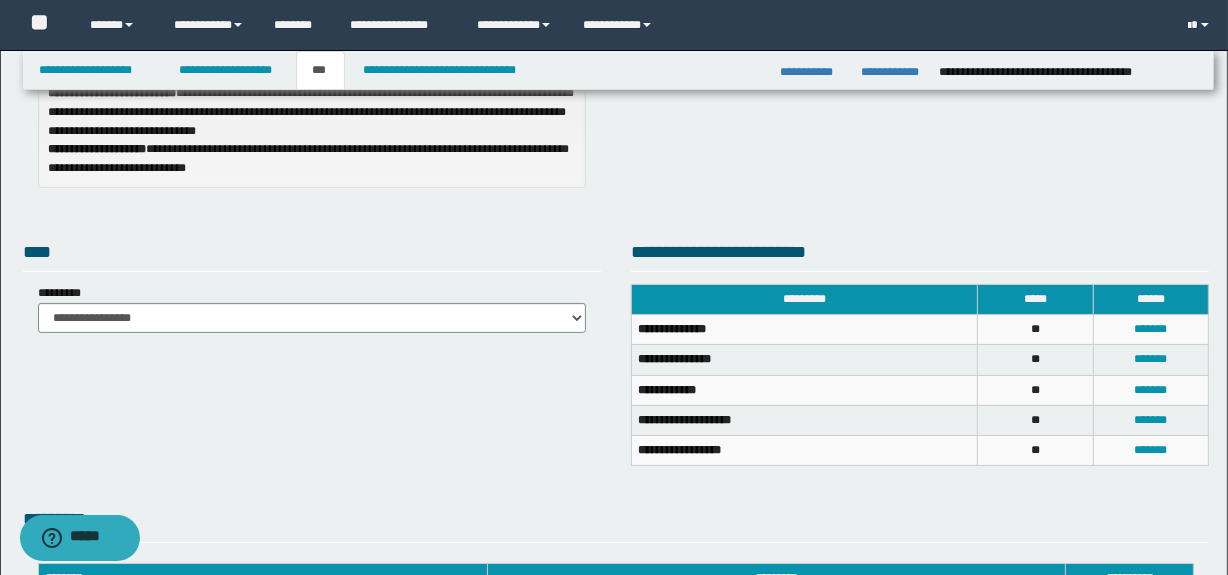 scroll, scrollTop: 478, scrollLeft: 0, axis: vertical 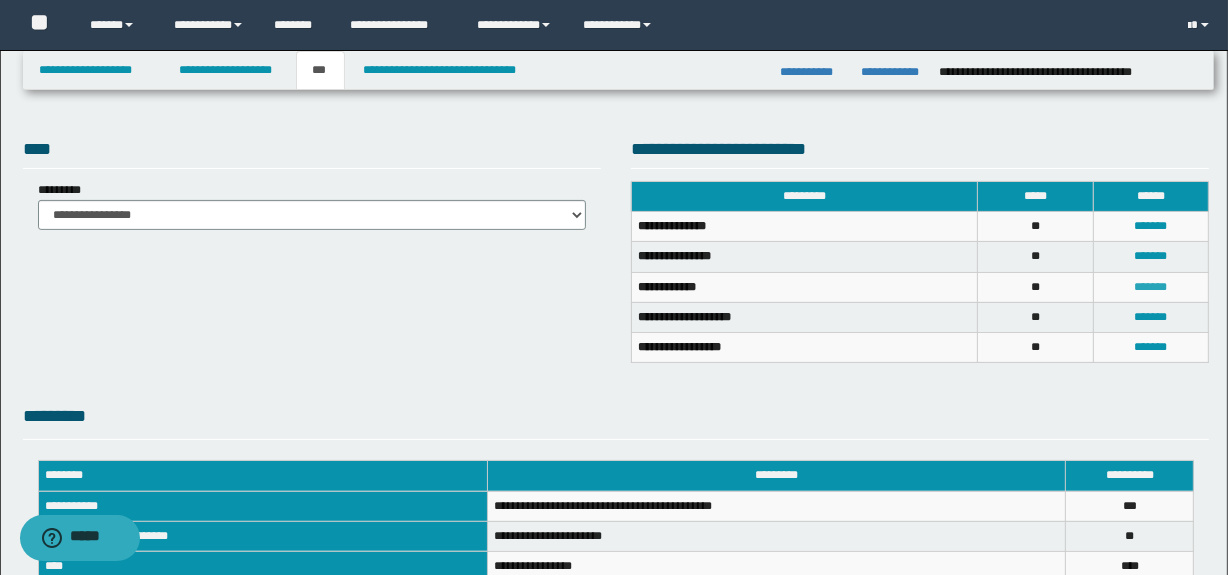 click on "*******" at bounding box center (1151, 287) 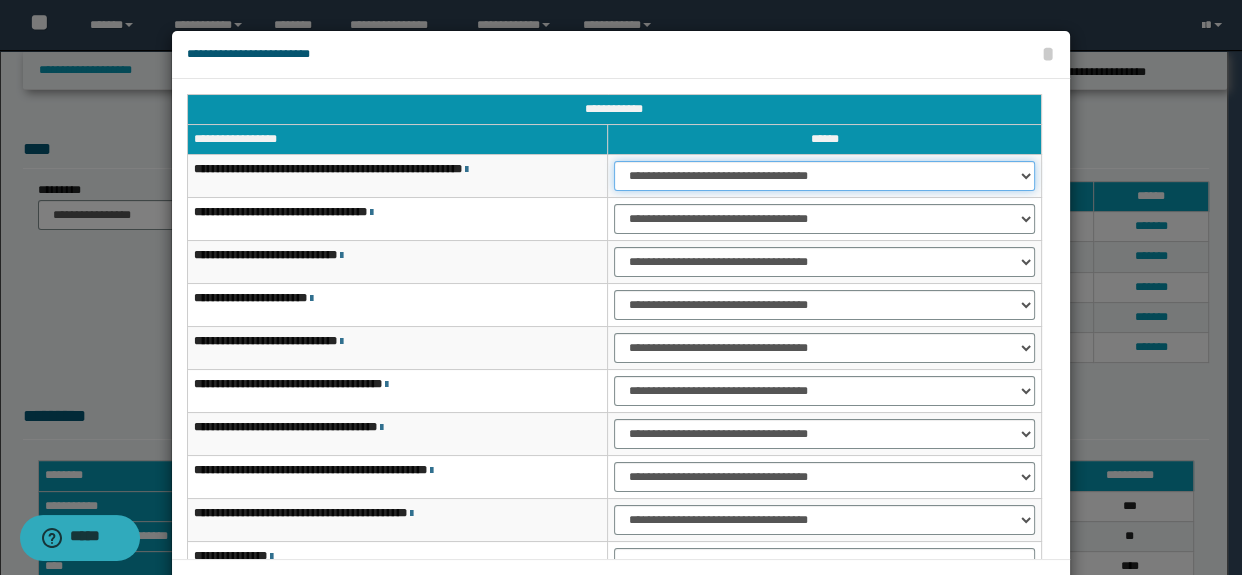 click on "**********" at bounding box center (824, 176) 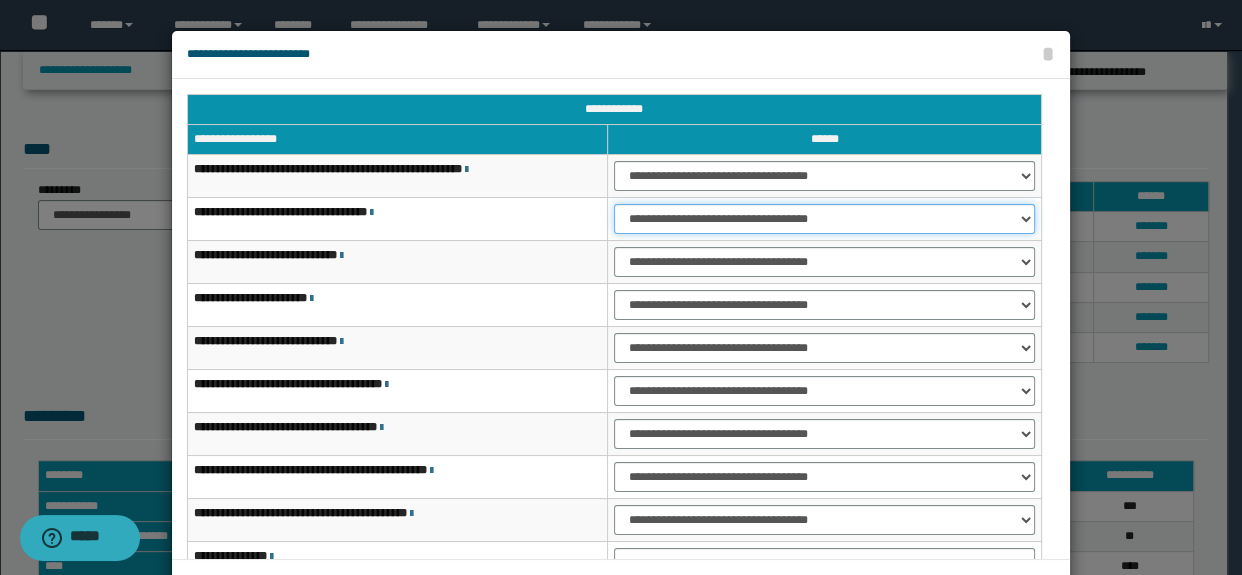 click on "**********" at bounding box center [824, 219] 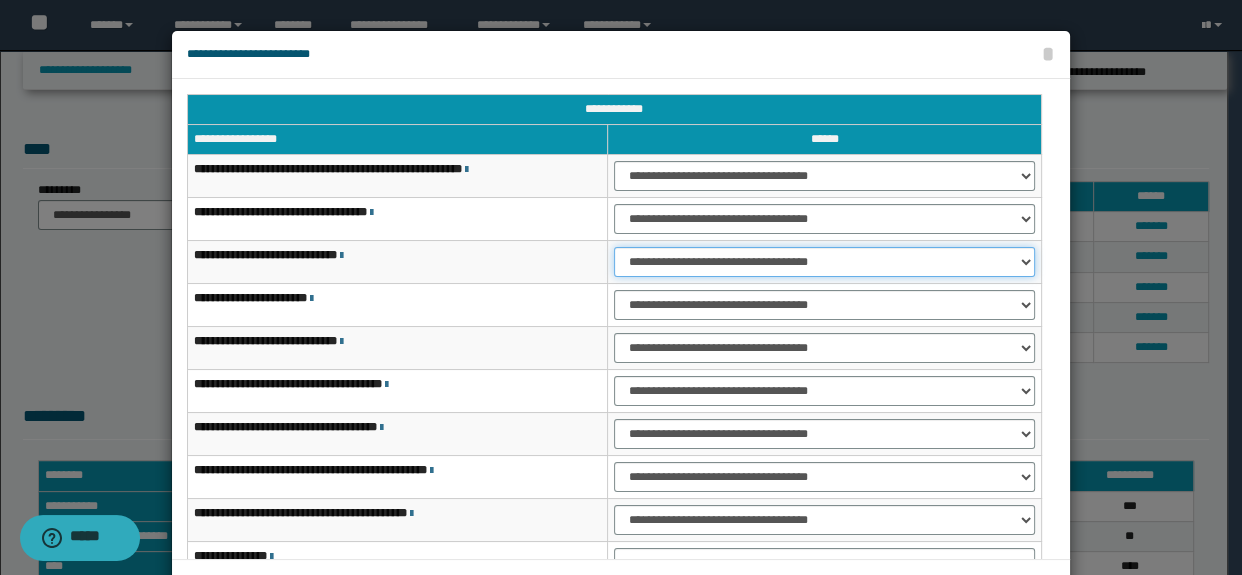 click on "**********" at bounding box center (824, 262) 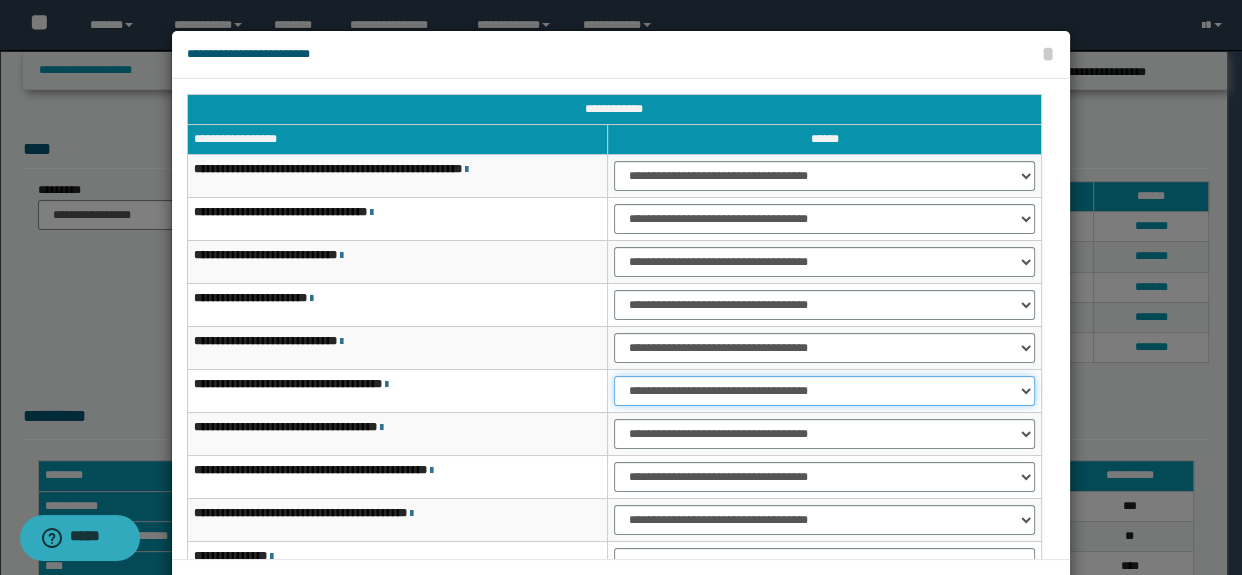click on "**********" at bounding box center (824, 391) 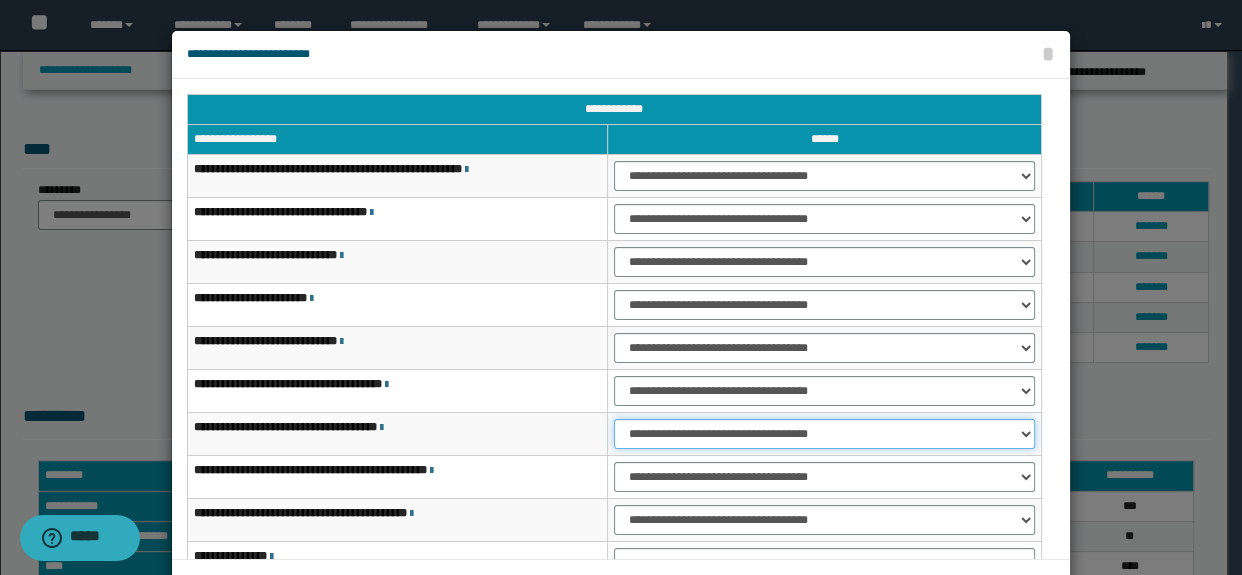 click on "**********" at bounding box center (824, 434) 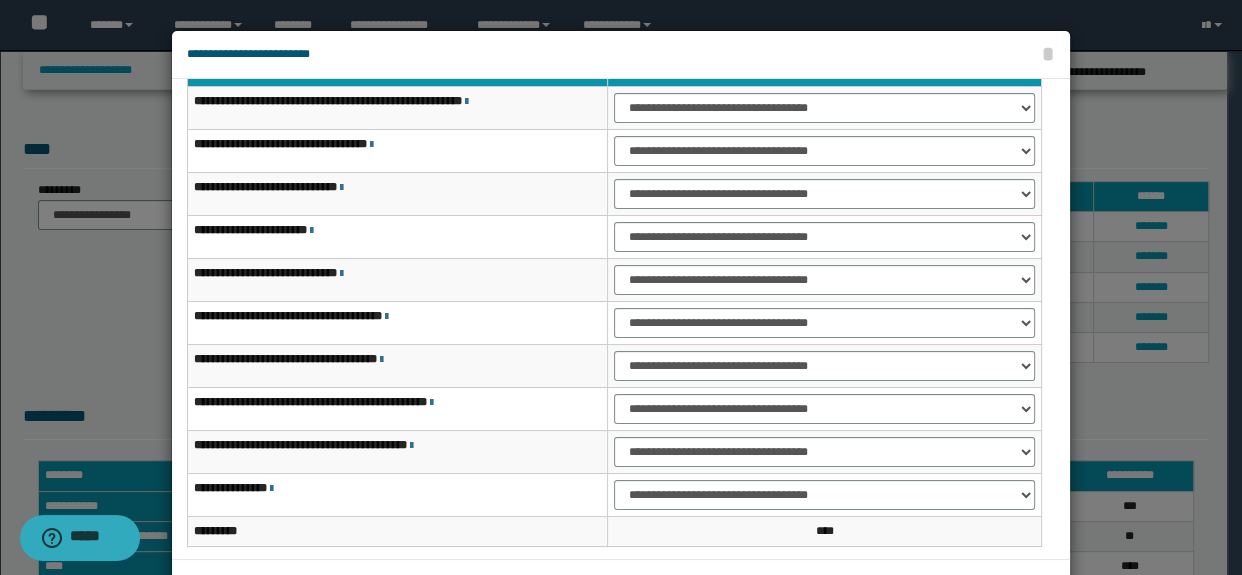 scroll, scrollTop: 120, scrollLeft: 0, axis: vertical 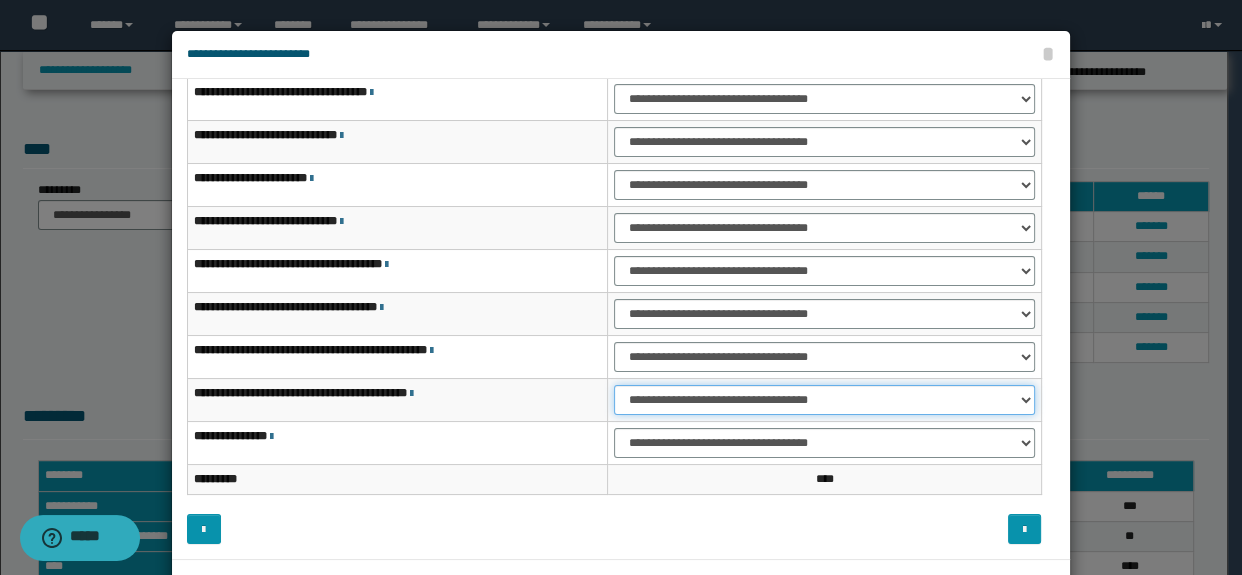 click on "**********" at bounding box center [824, 400] 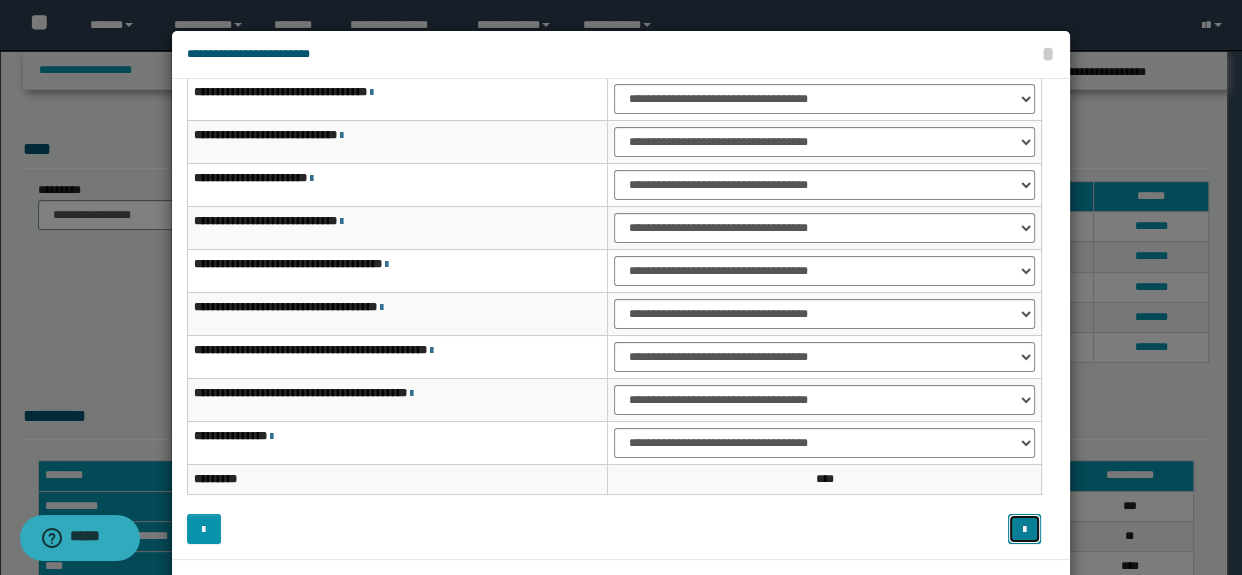 click at bounding box center (1025, 529) 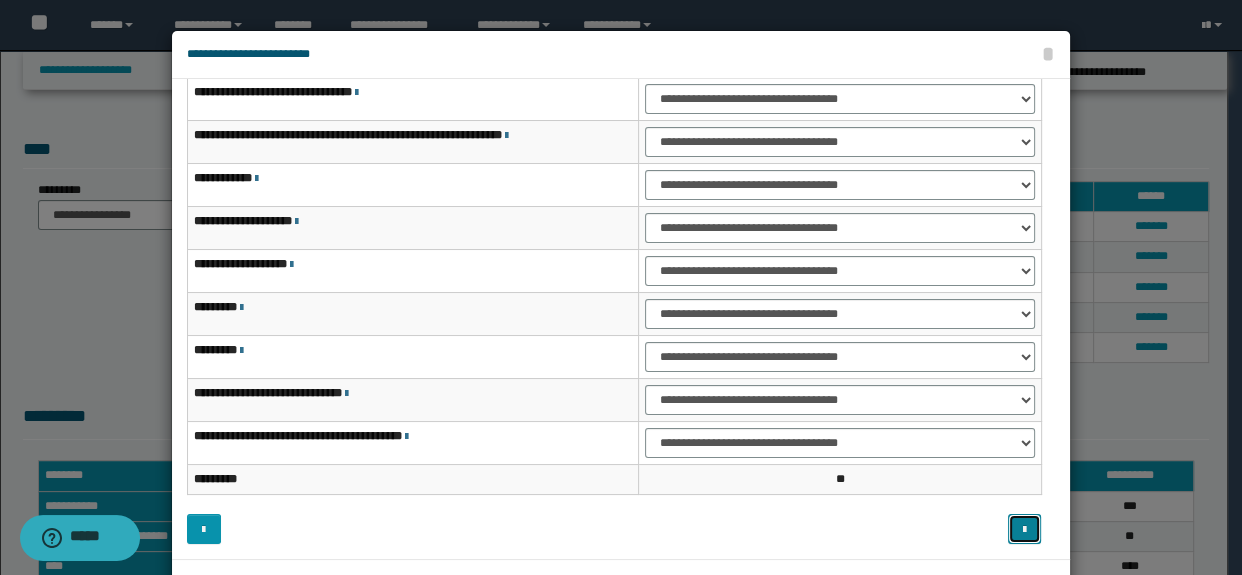 type 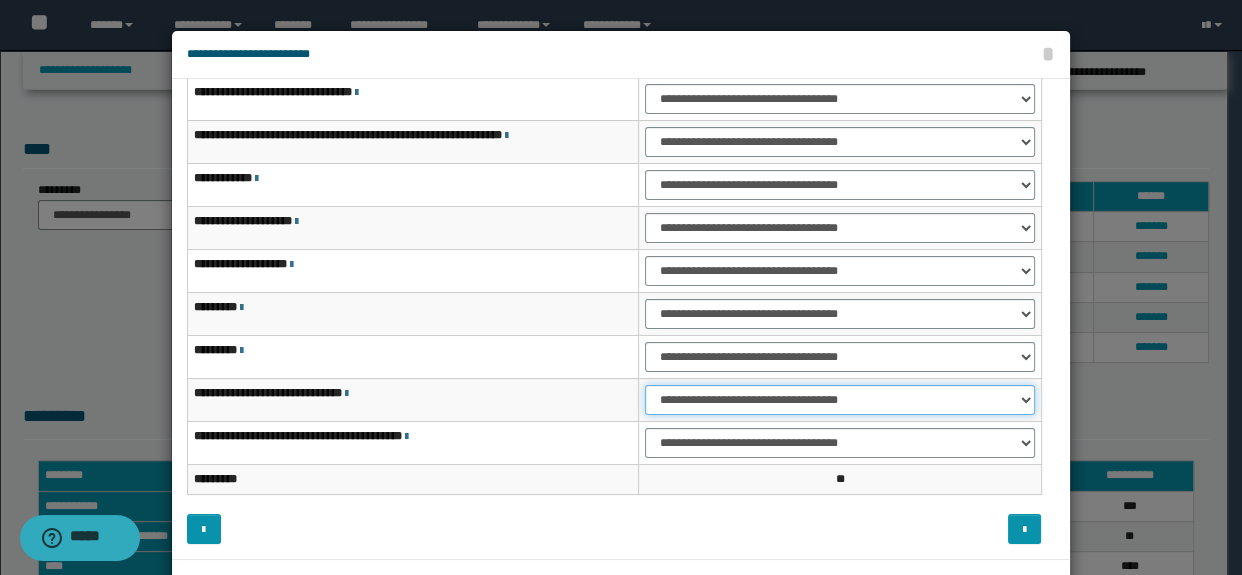 click on "**********" at bounding box center [839, 400] 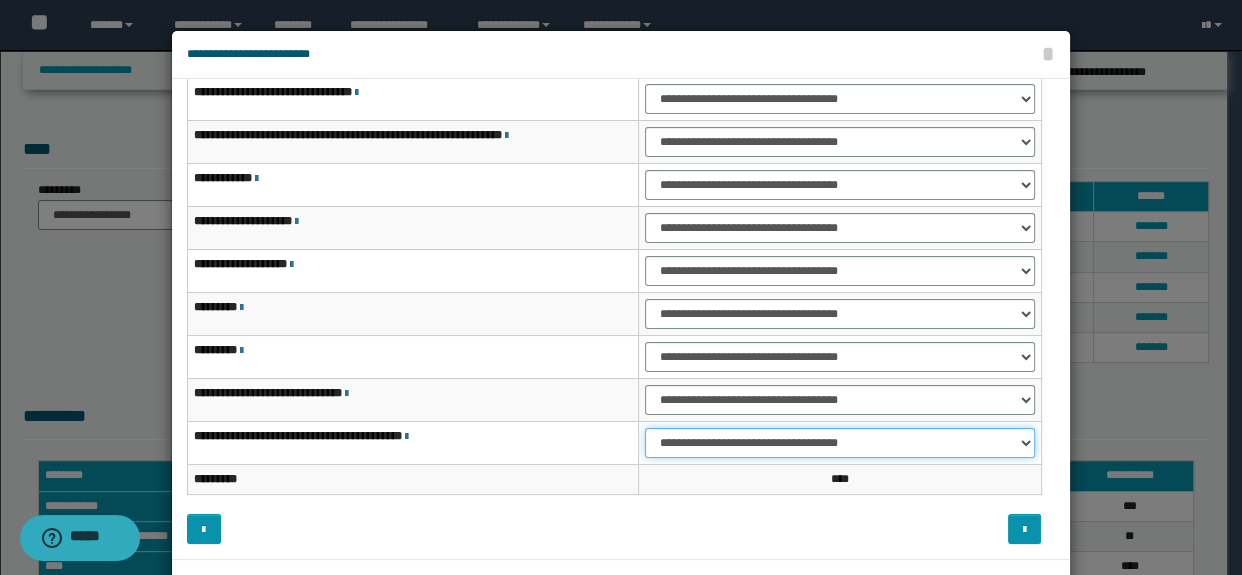click on "**********" at bounding box center [839, 443] 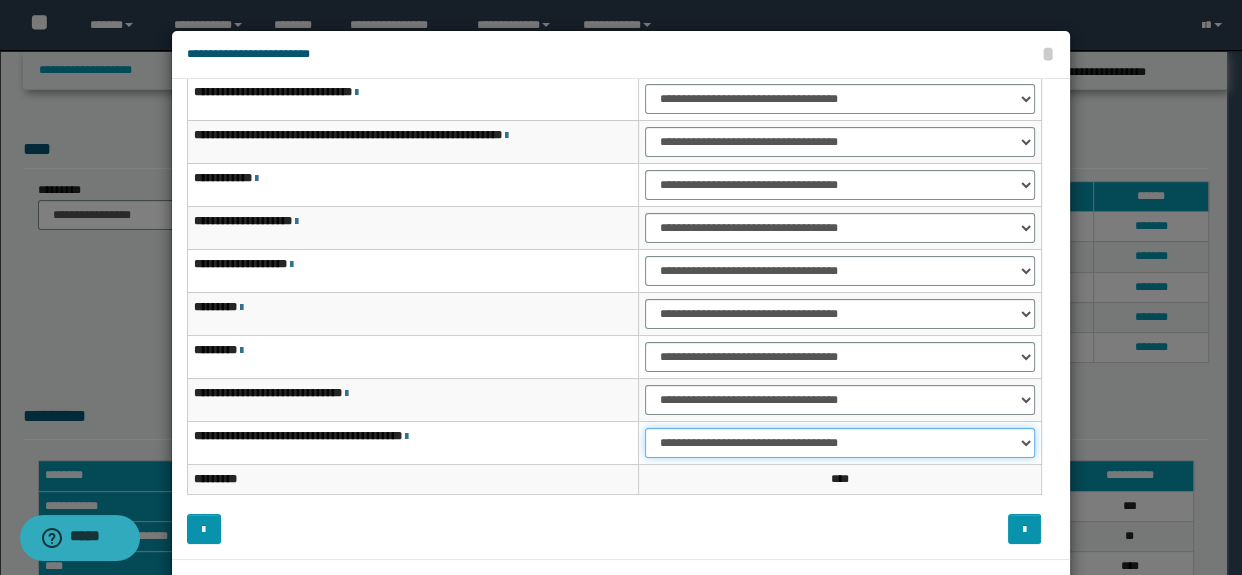select on "***" 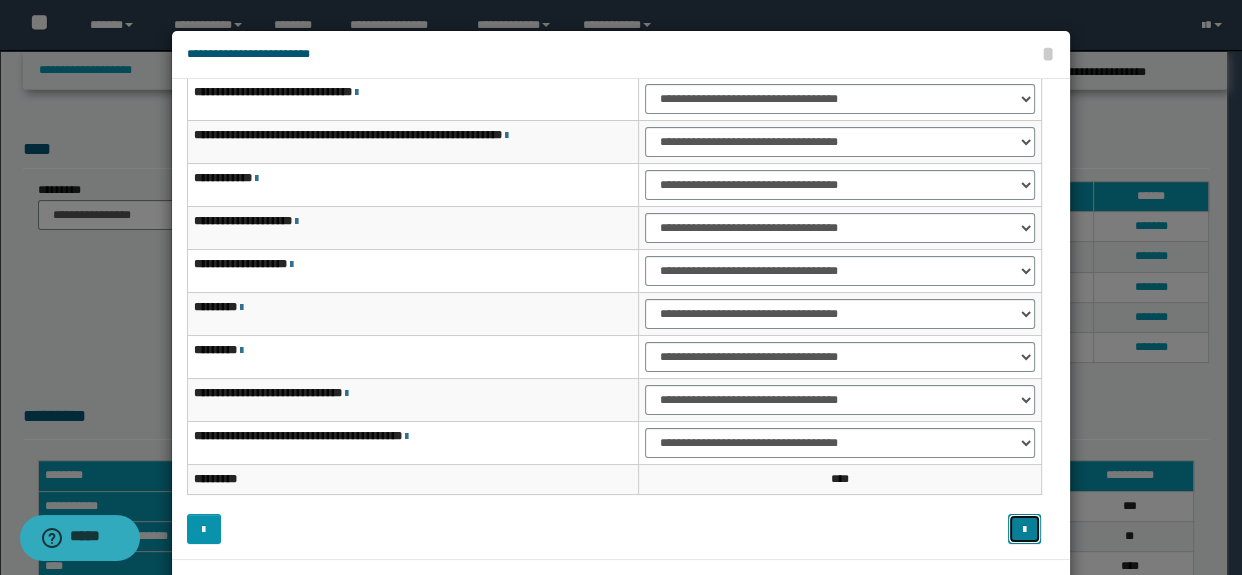 click at bounding box center [1025, 529] 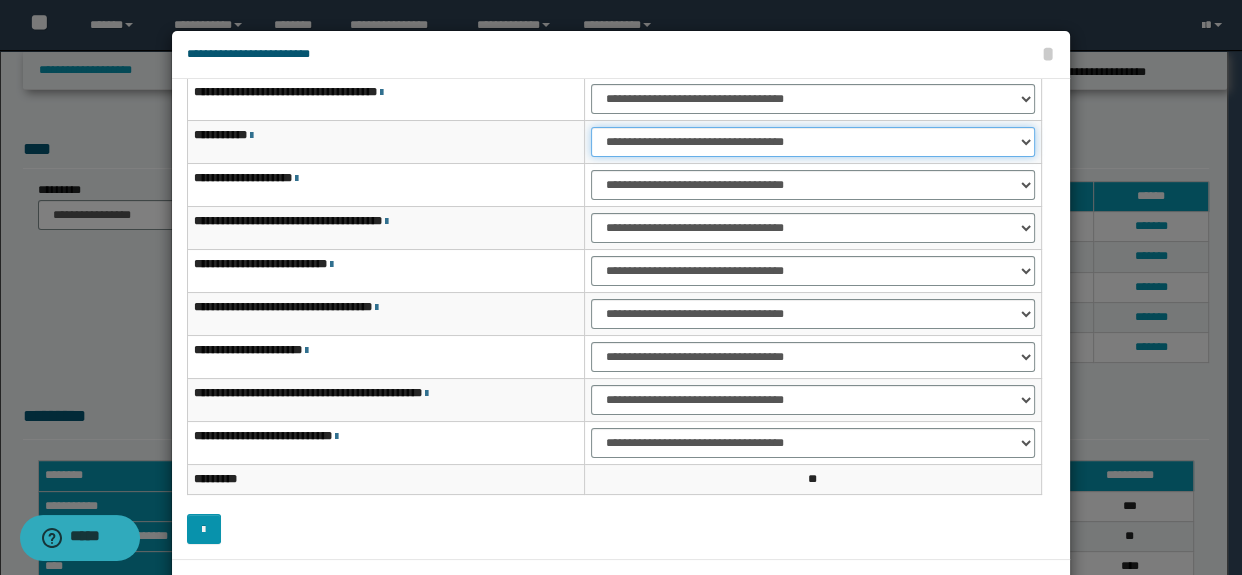 click on "**********" at bounding box center (813, 142) 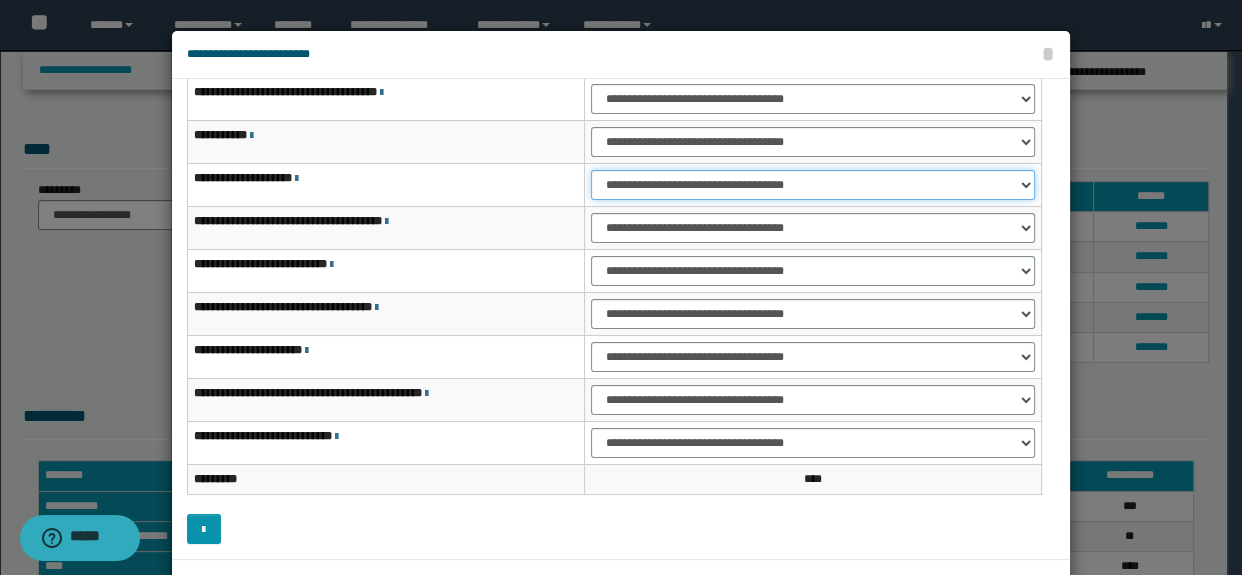 click on "**********" at bounding box center (813, 185) 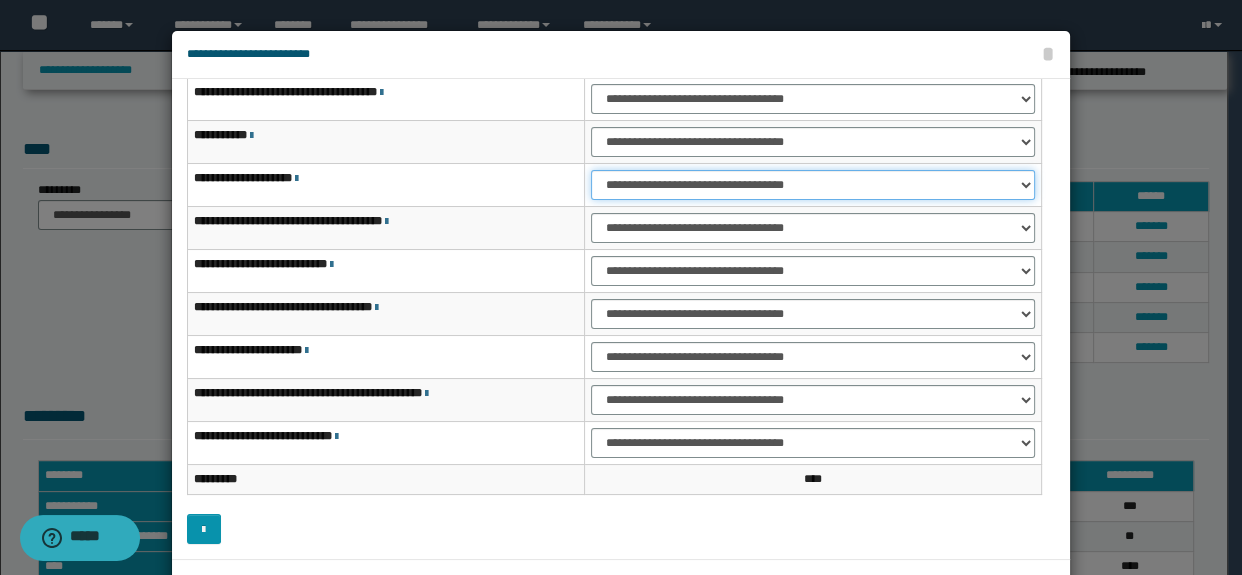 select on "***" 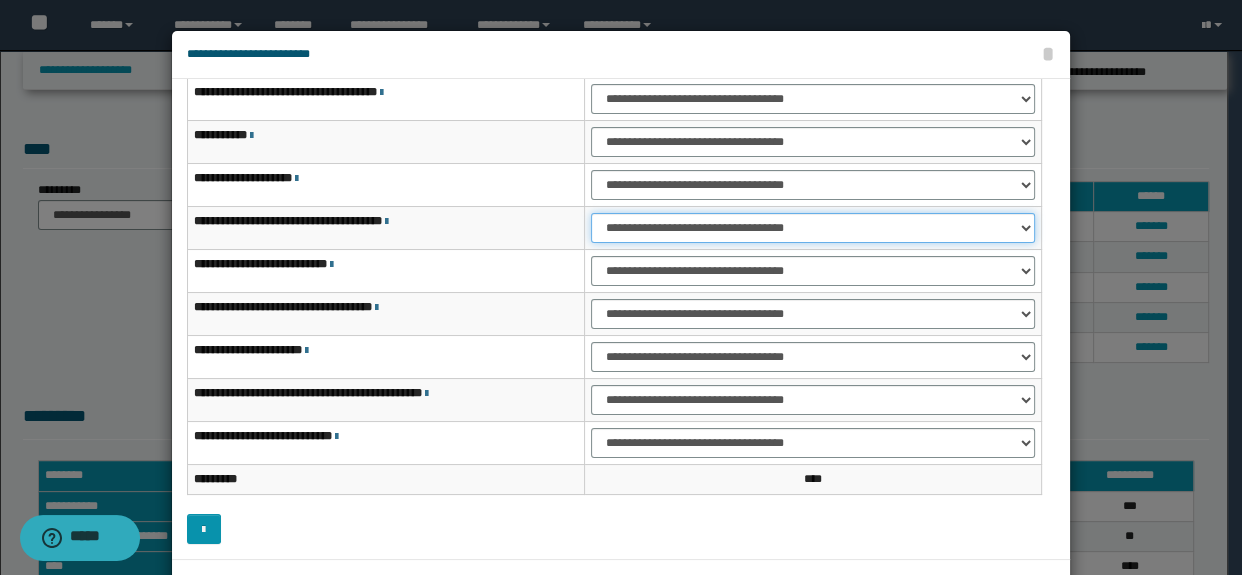 click on "**********" at bounding box center [813, 228] 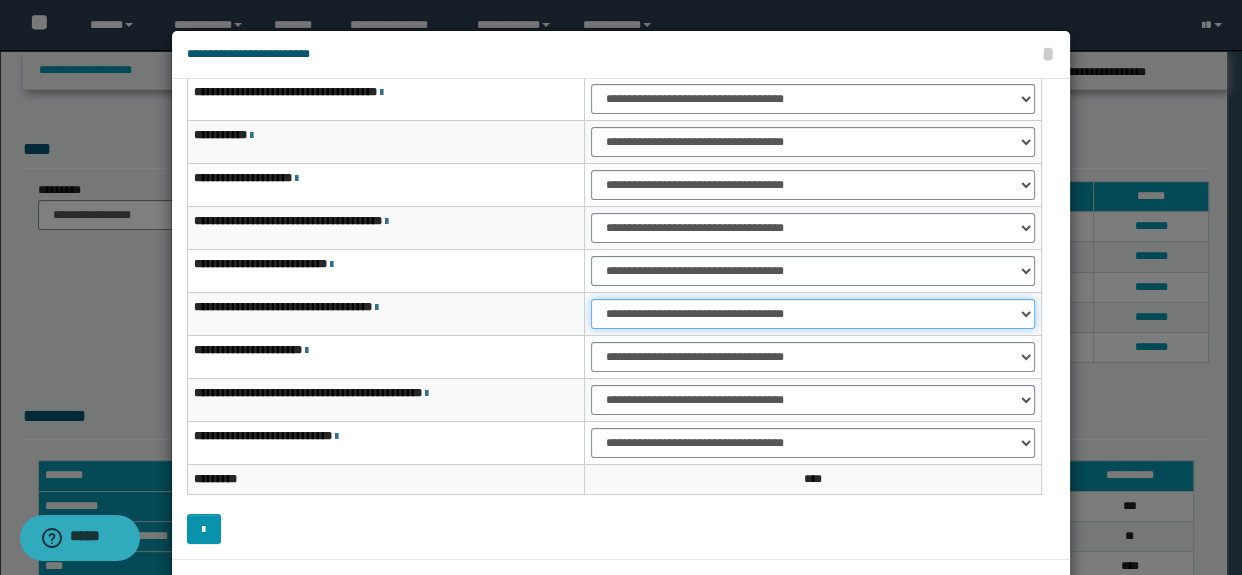 click on "**********" at bounding box center [813, 314] 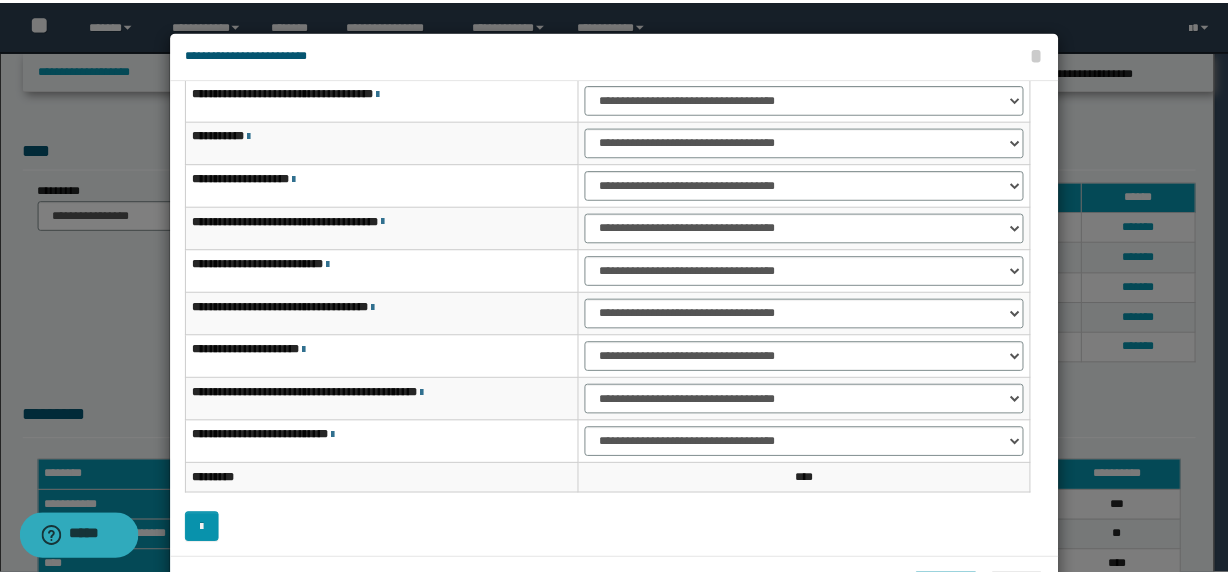 scroll, scrollTop: 75, scrollLeft: 0, axis: vertical 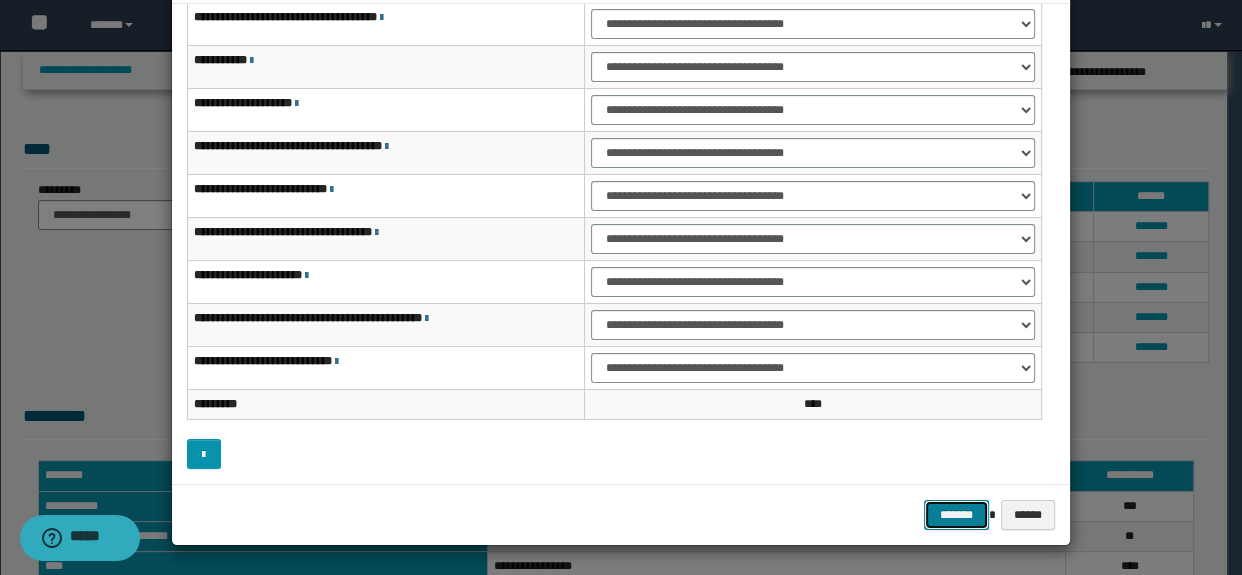 click on "*******" at bounding box center [956, 515] 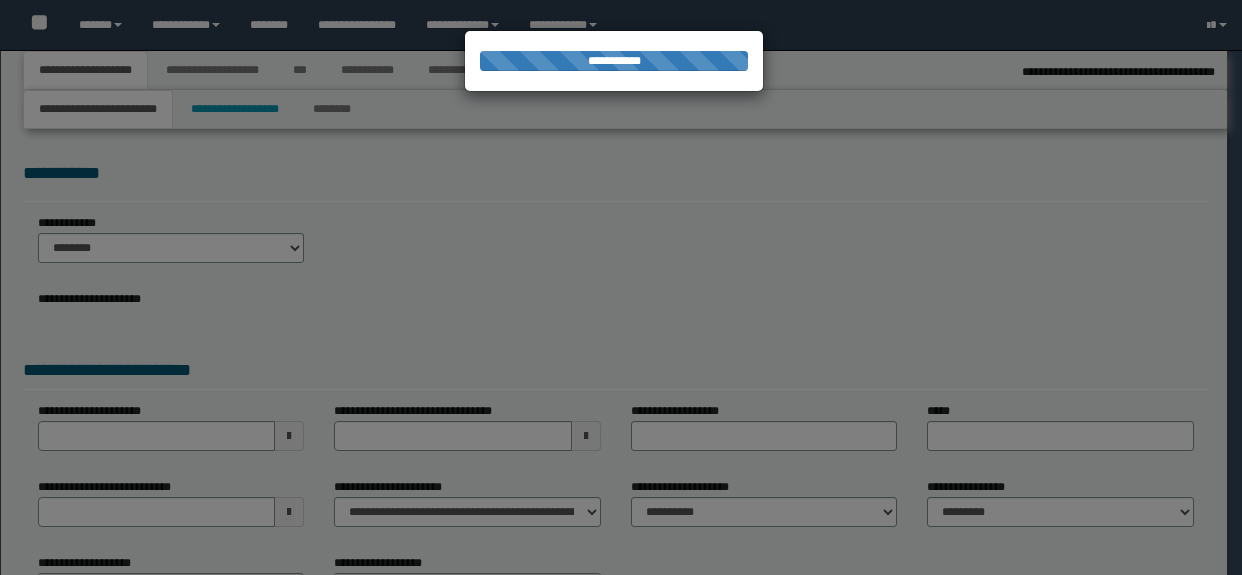 scroll, scrollTop: 0, scrollLeft: 0, axis: both 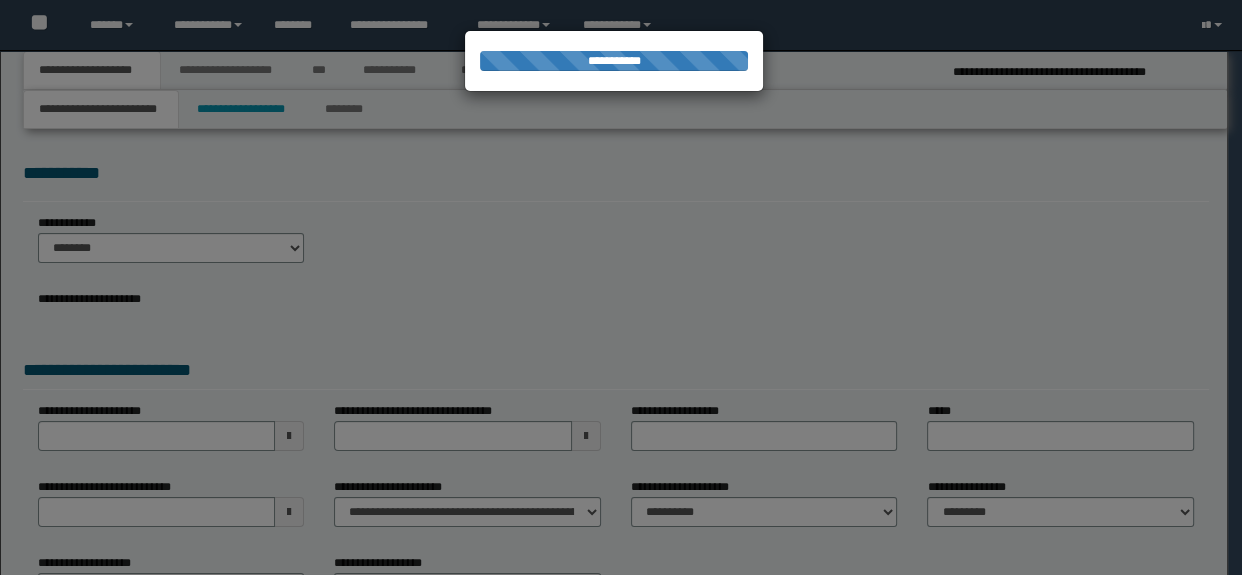 select on "*" 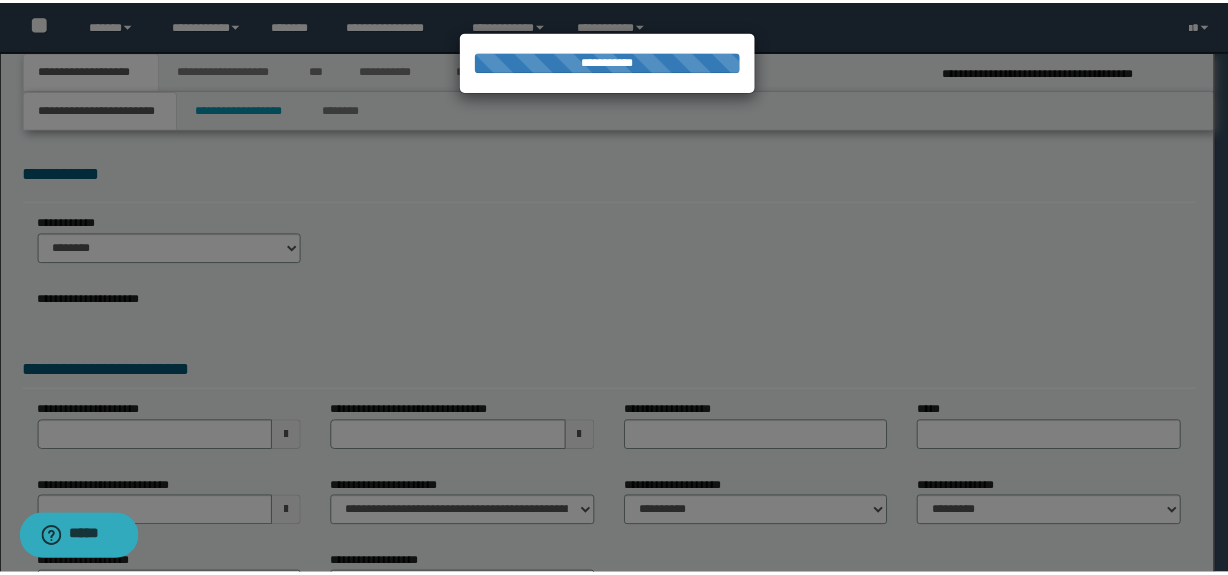 scroll, scrollTop: 0, scrollLeft: 0, axis: both 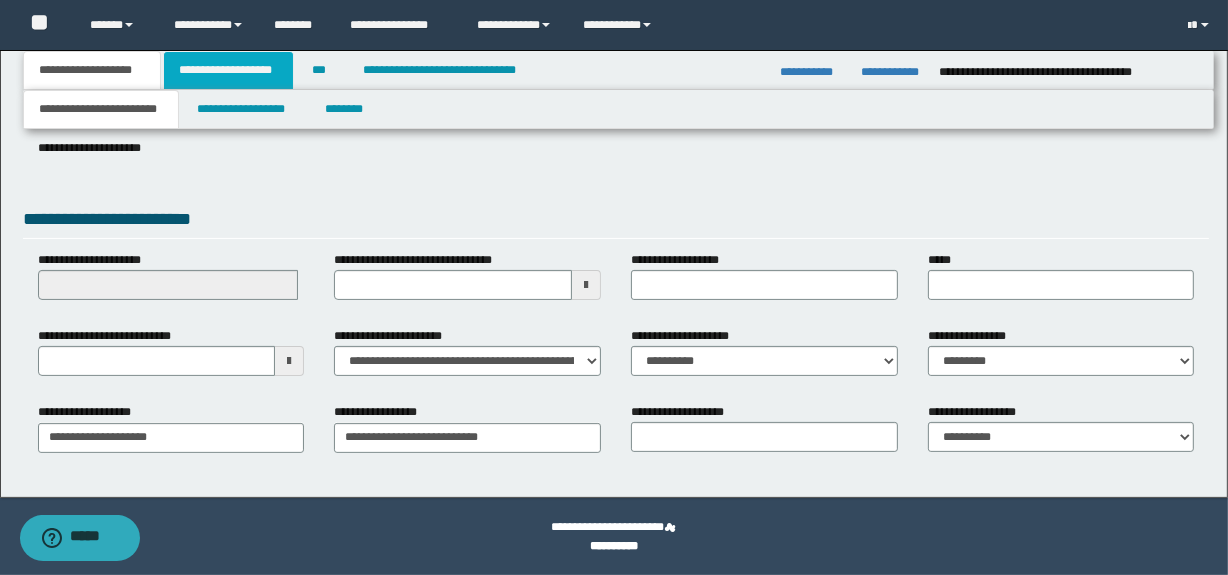 click on "**********" at bounding box center (228, 70) 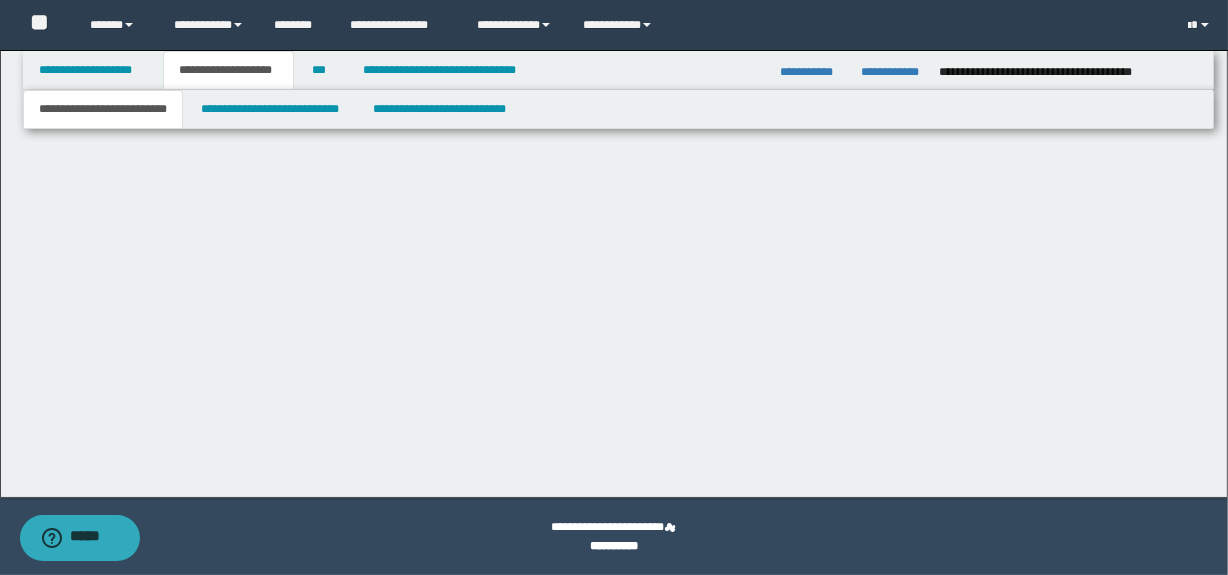 scroll, scrollTop: 0, scrollLeft: 0, axis: both 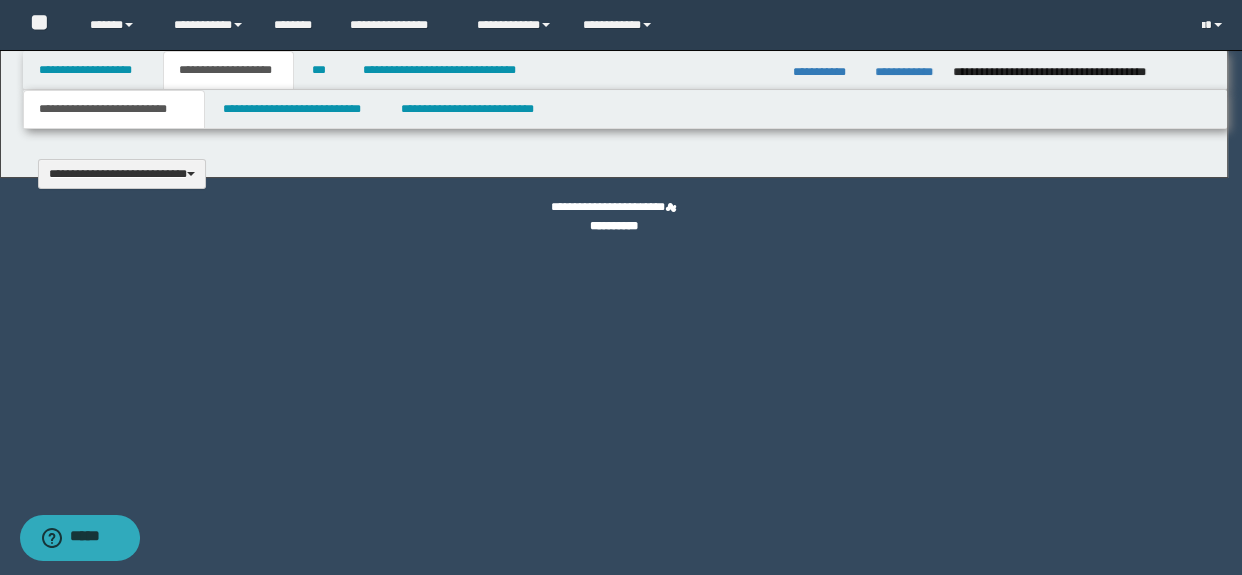 type 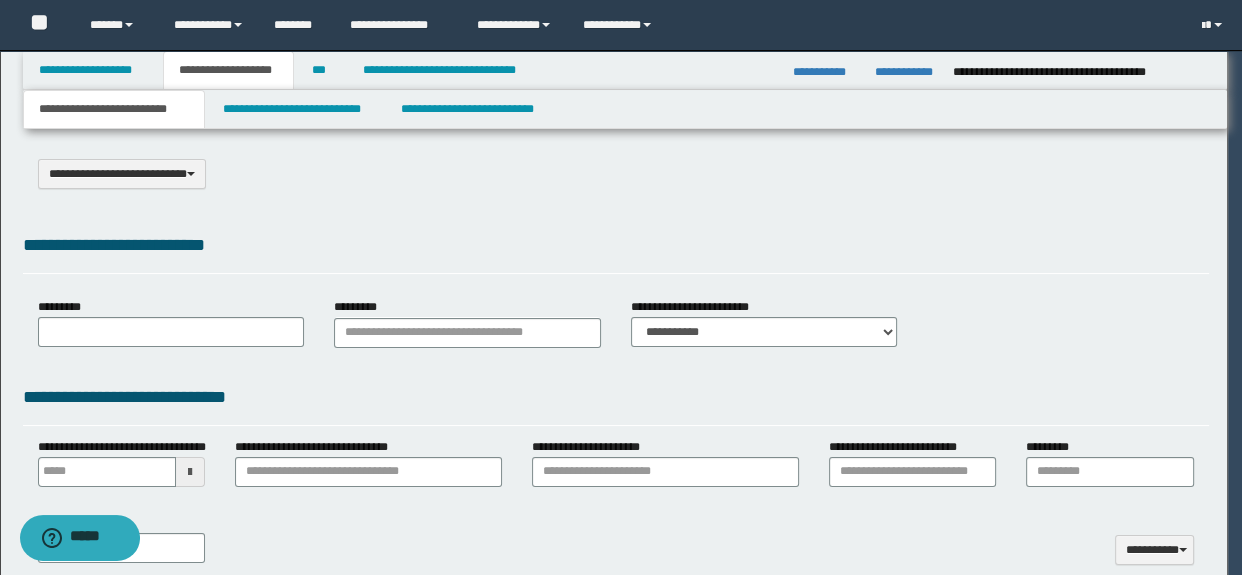 select on "*" 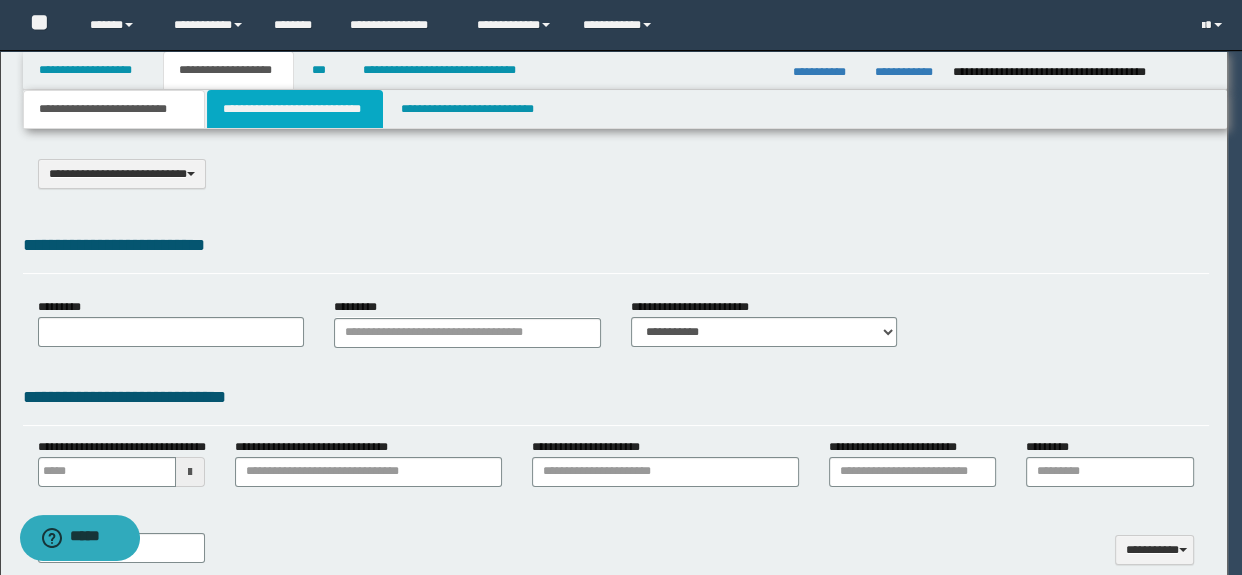 scroll, scrollTop: 0, scrollLeft: 0, axis: both 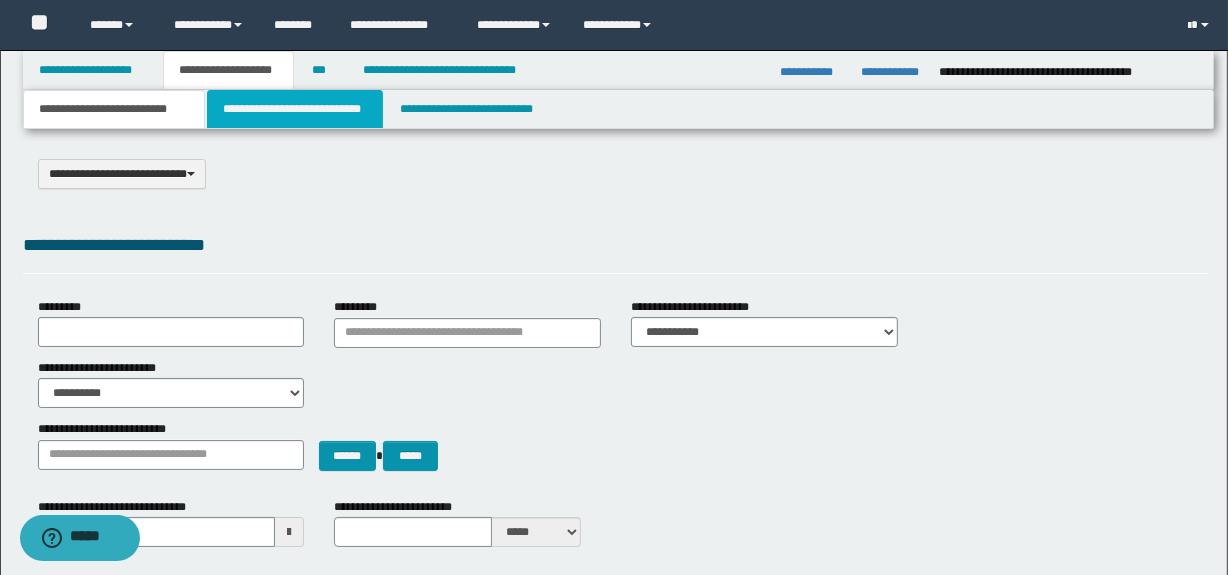 click on "**********" at bounding box center (294, 109) 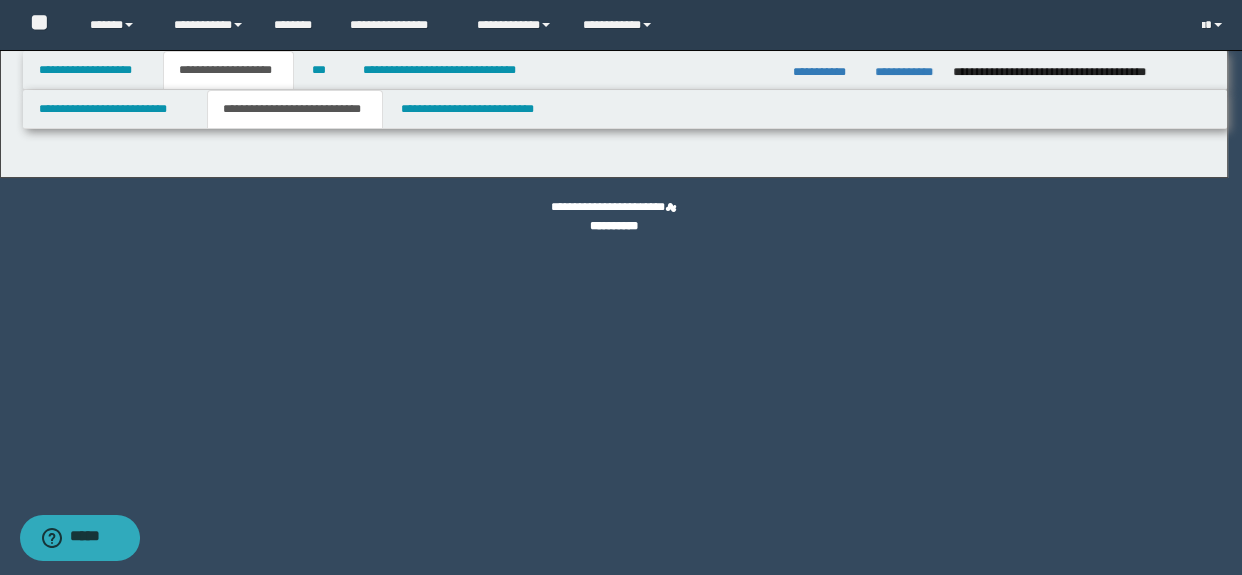 select on "*" 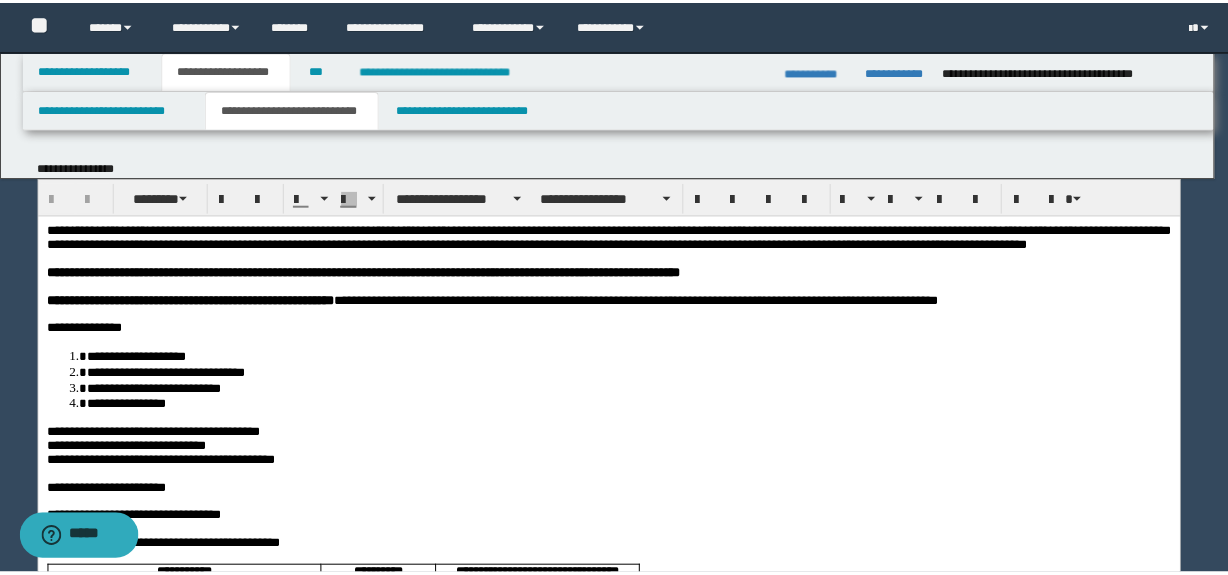 scroll, scrollTop: 0, scrollLeft: 0, axis: both 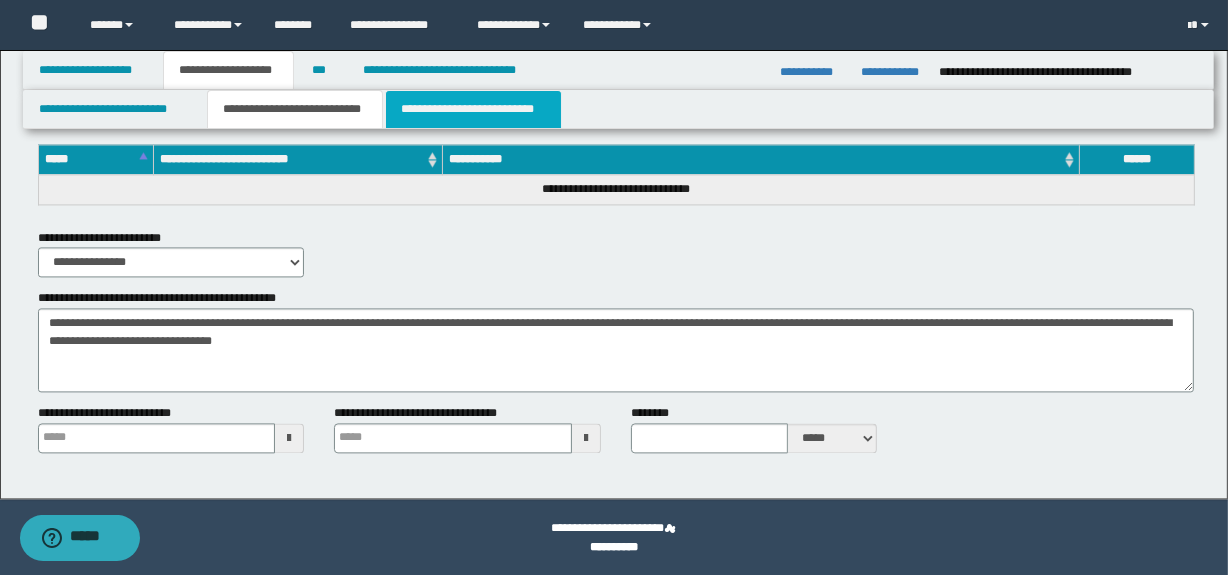 click on "**********" at bounding box center [473, 109] 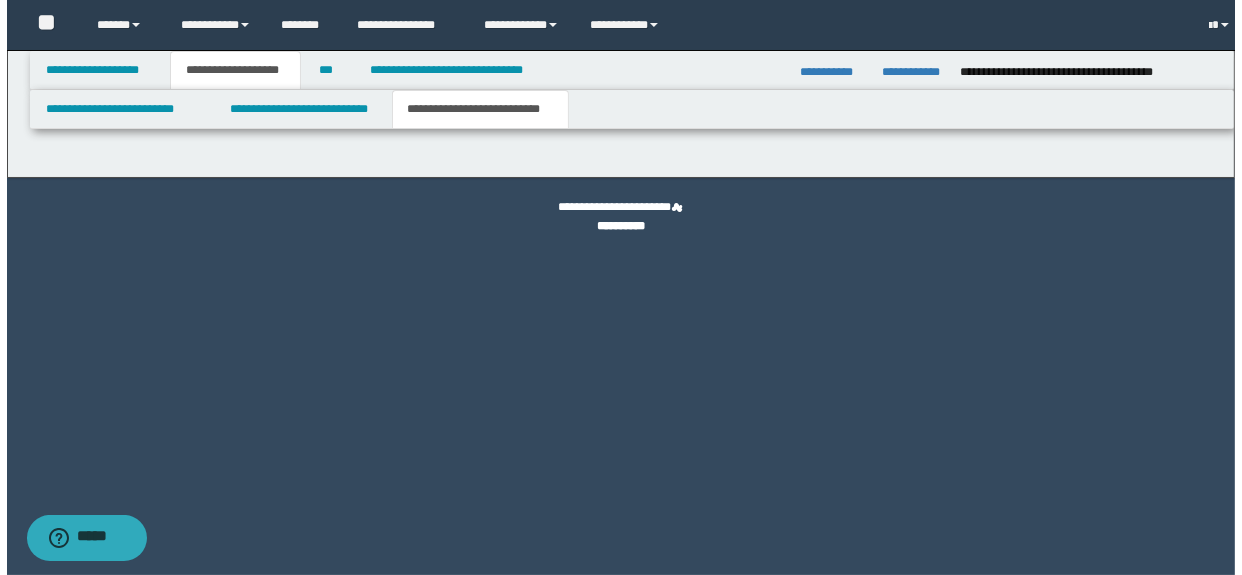 scroll, scrollTop: 0, scrollLeft: 0, axis: both 